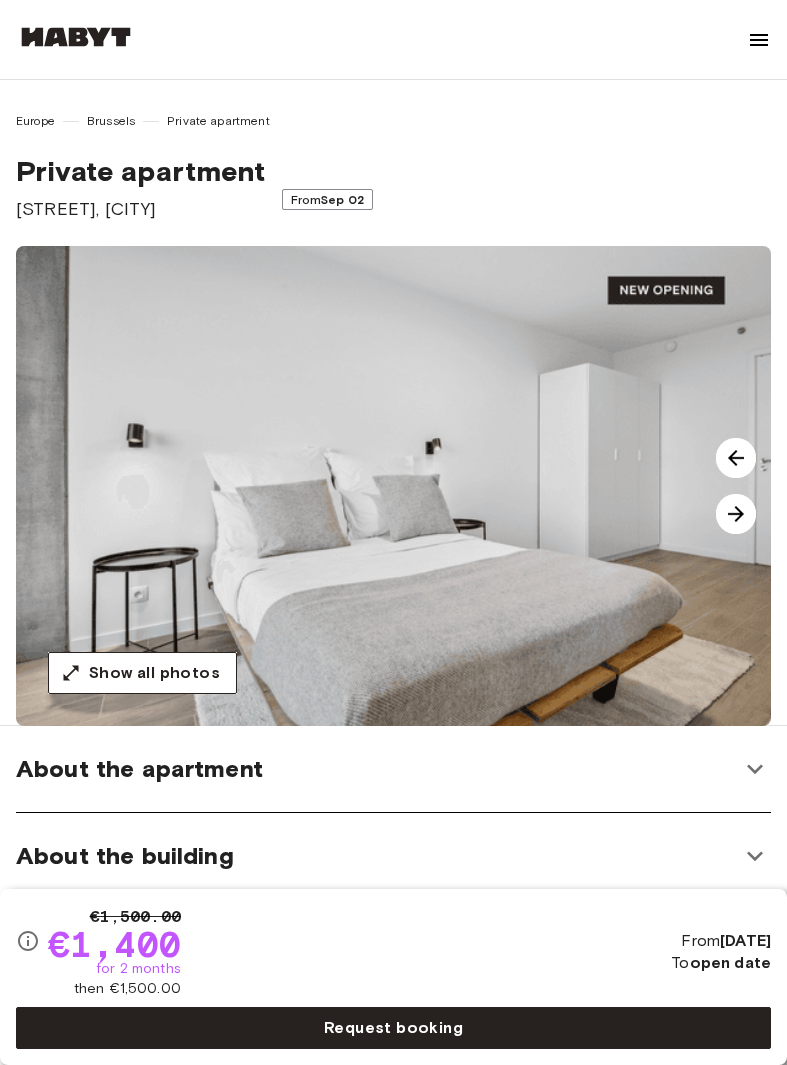 scroll, scrollTop: 0, scrollLeft: 0, axis: both 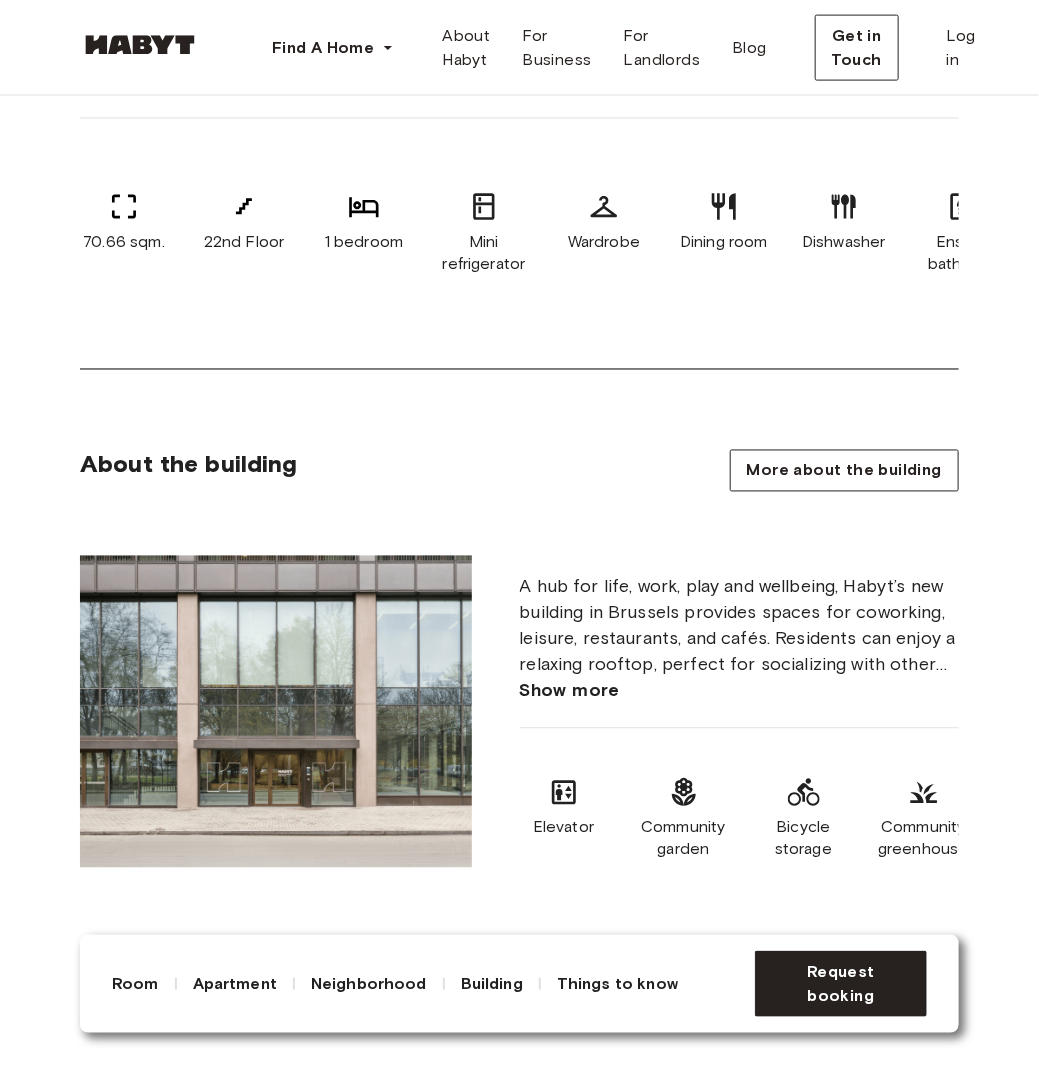 click at bounding box center [276, 712] 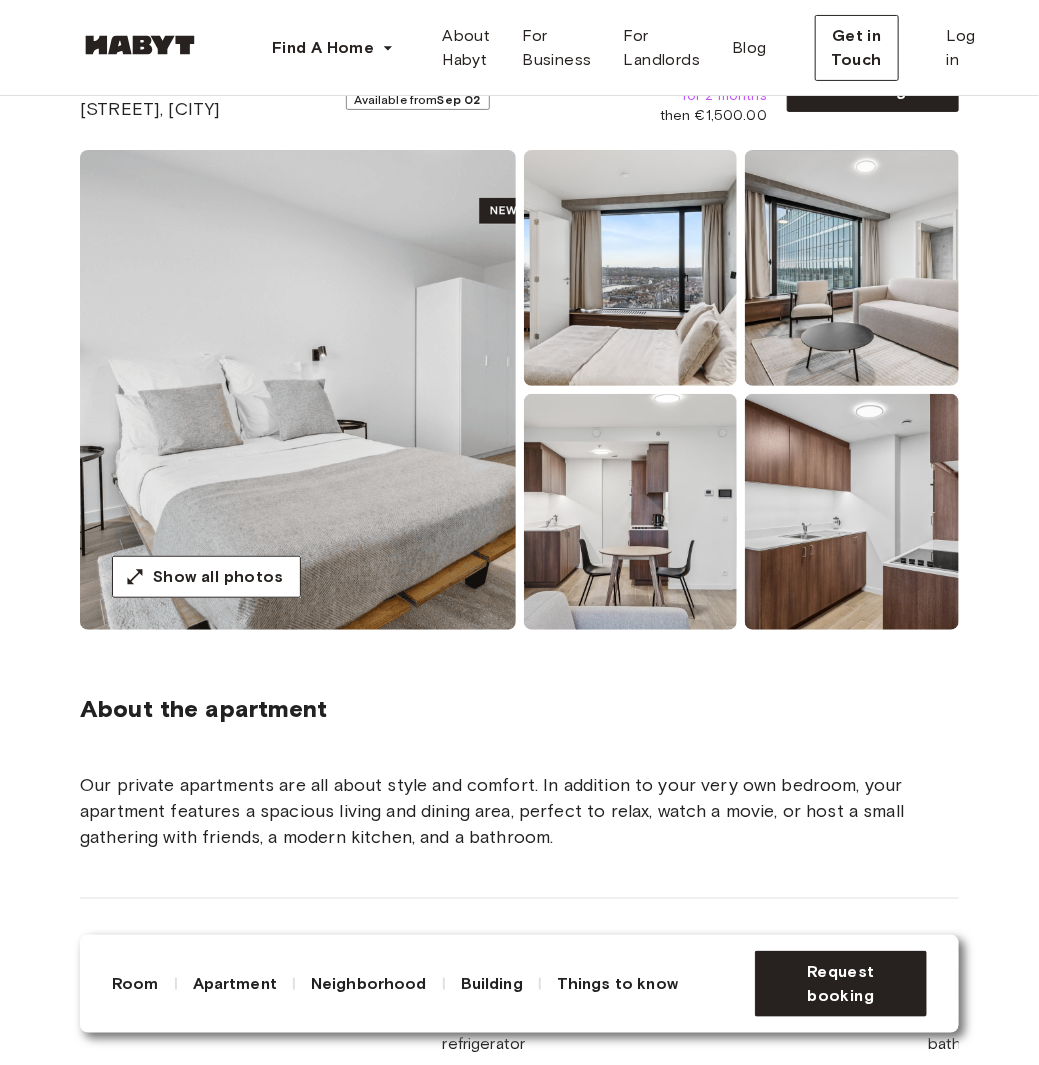 scroll, scrollTop: 100, scrollLeft: 0, axis: vertical 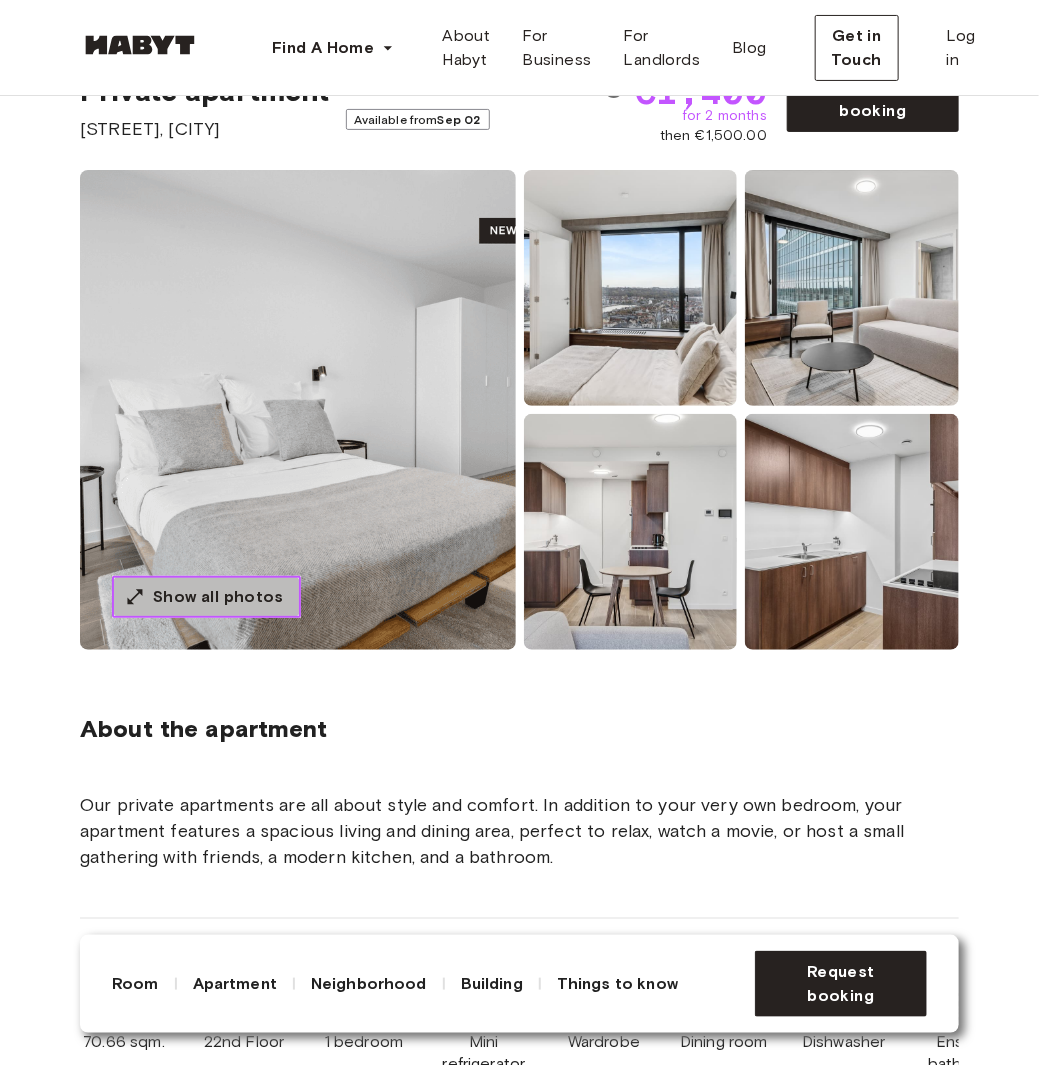 click on "Show all photos" at bounding box center (218, 597) 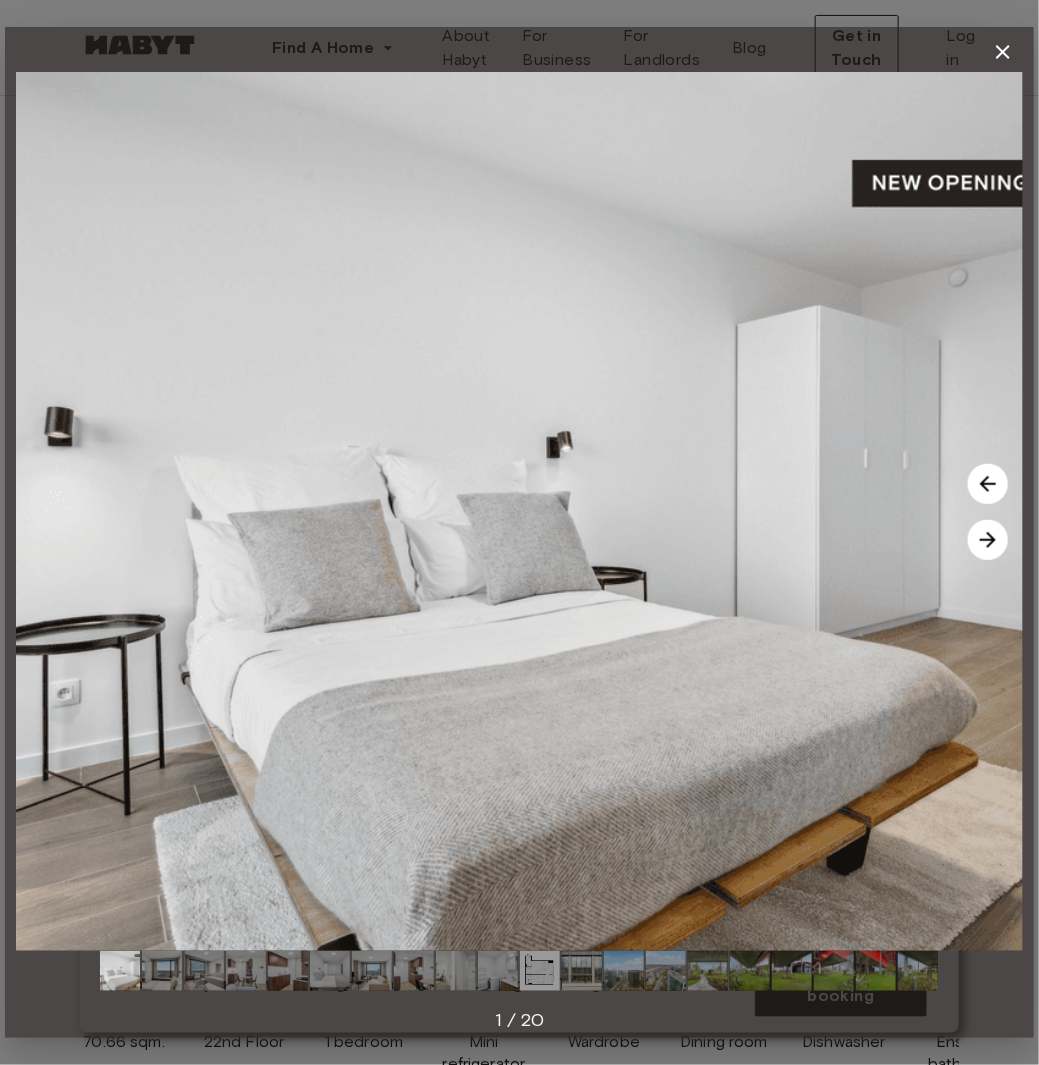 click at bounding box center (988, 540) 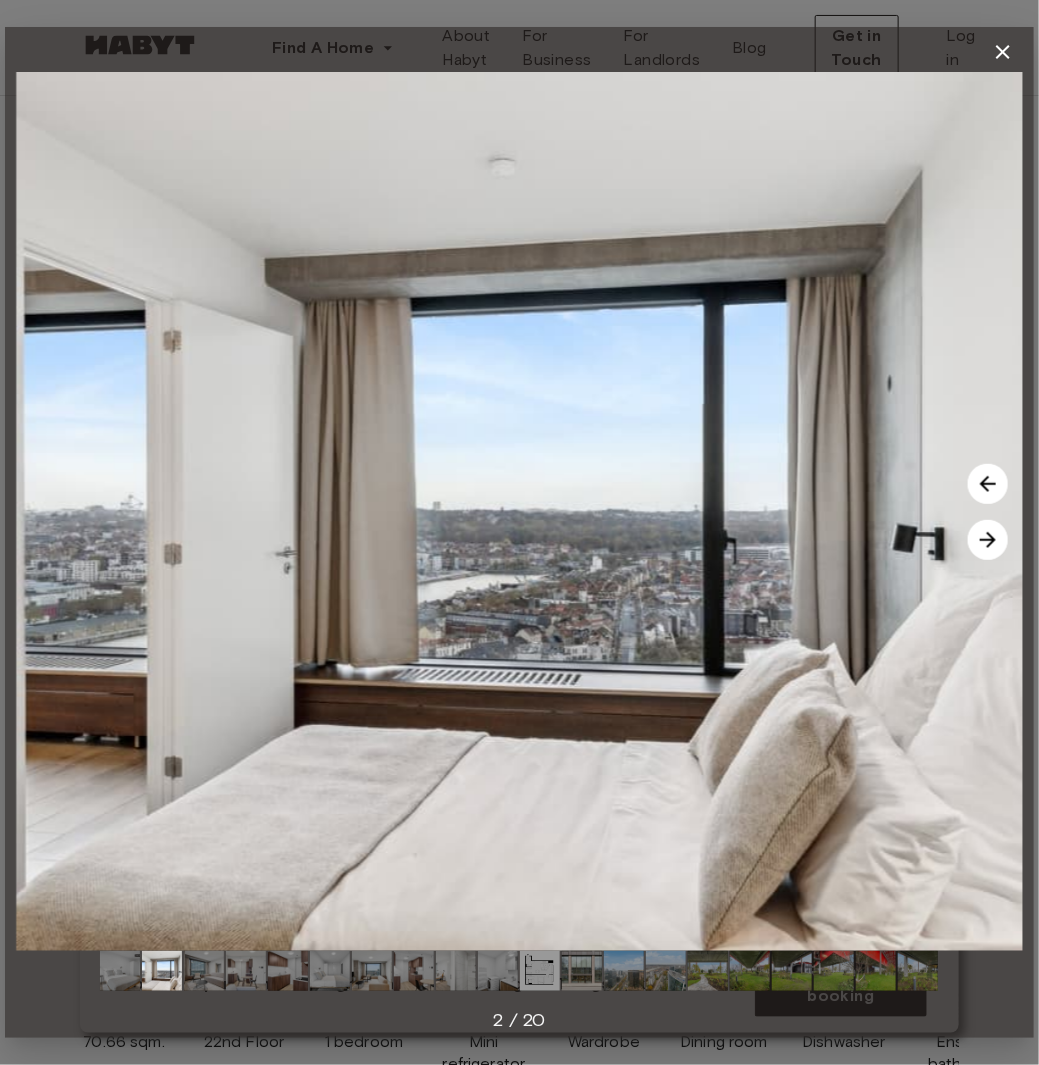 click at bounding box center (988, 540) 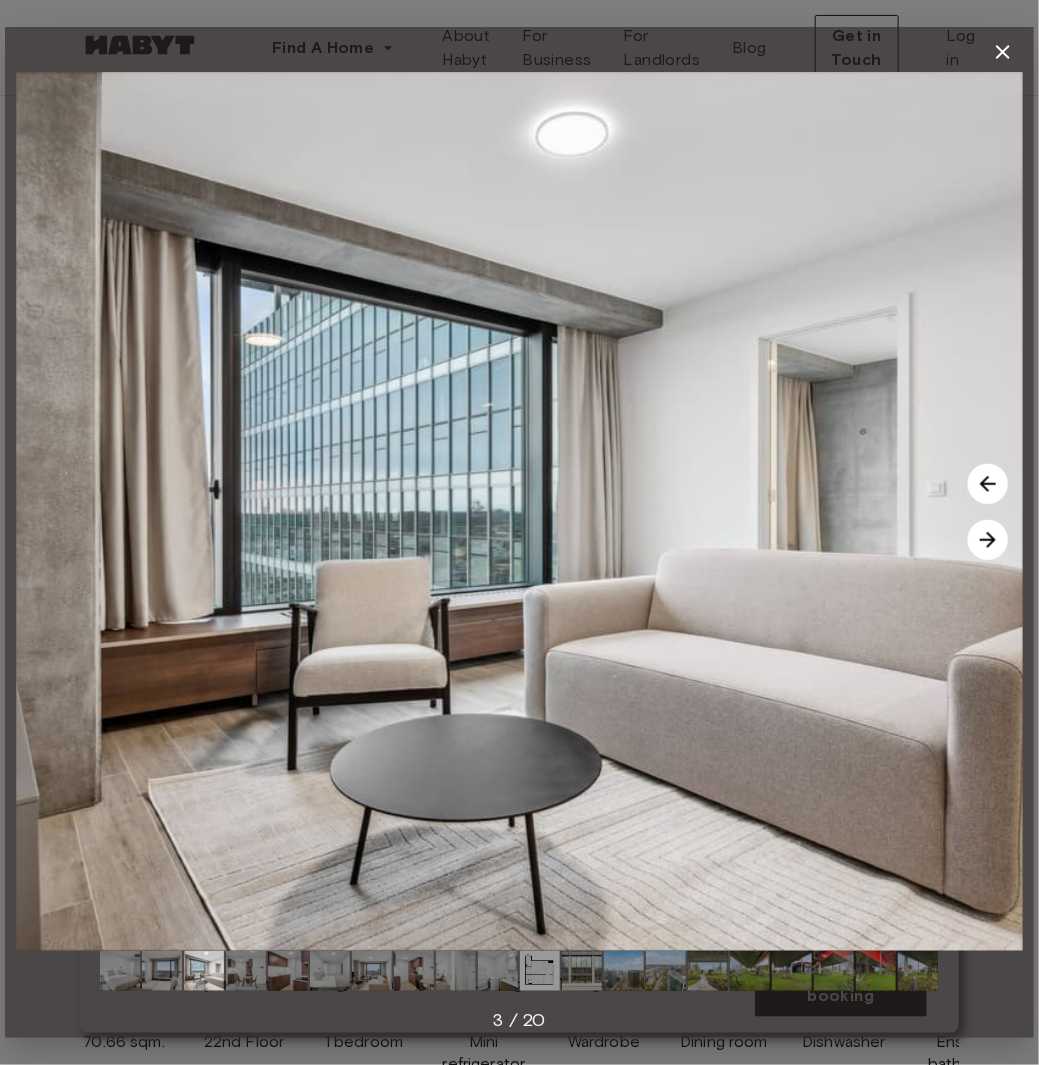 click at bounding box center [988, 540] 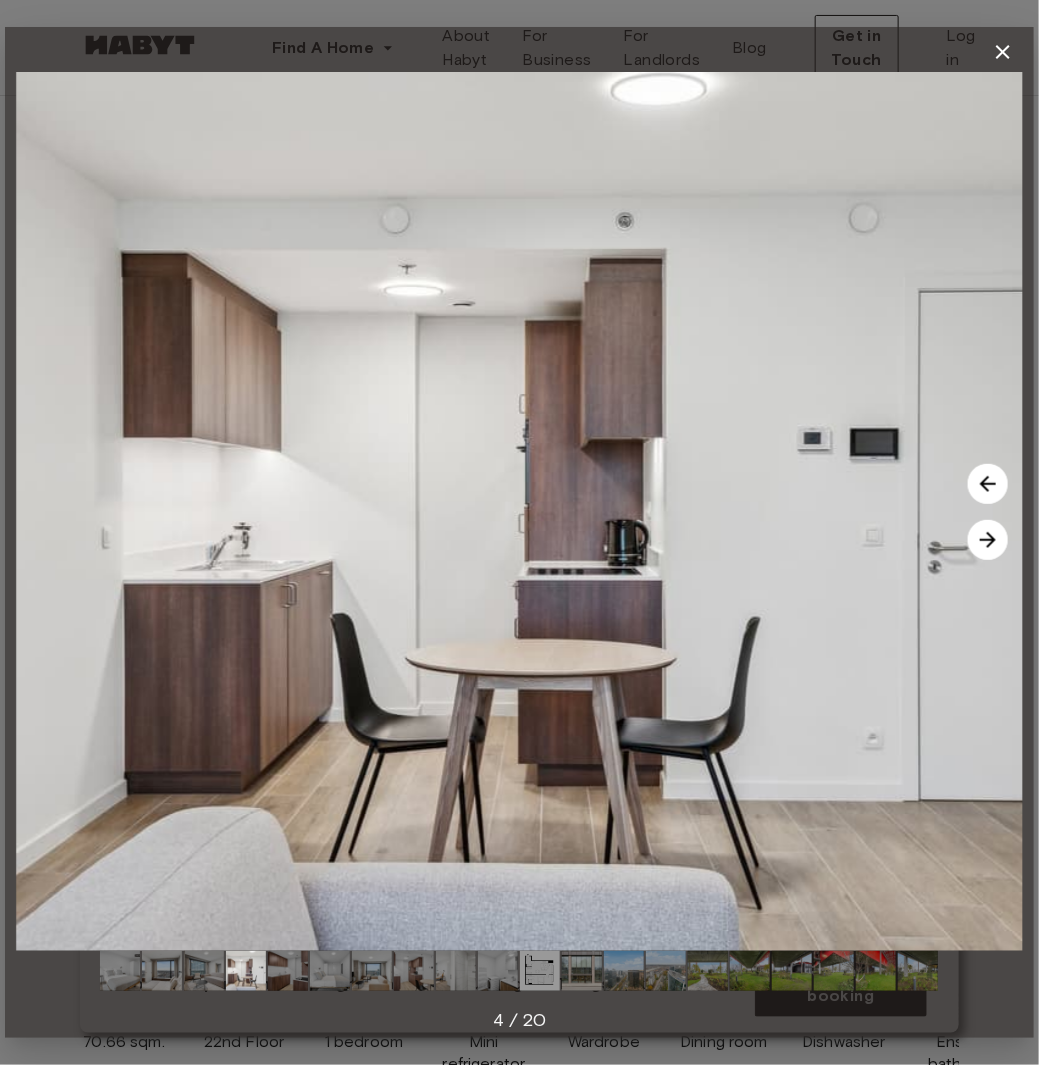 click at bounding box center [988, 540] 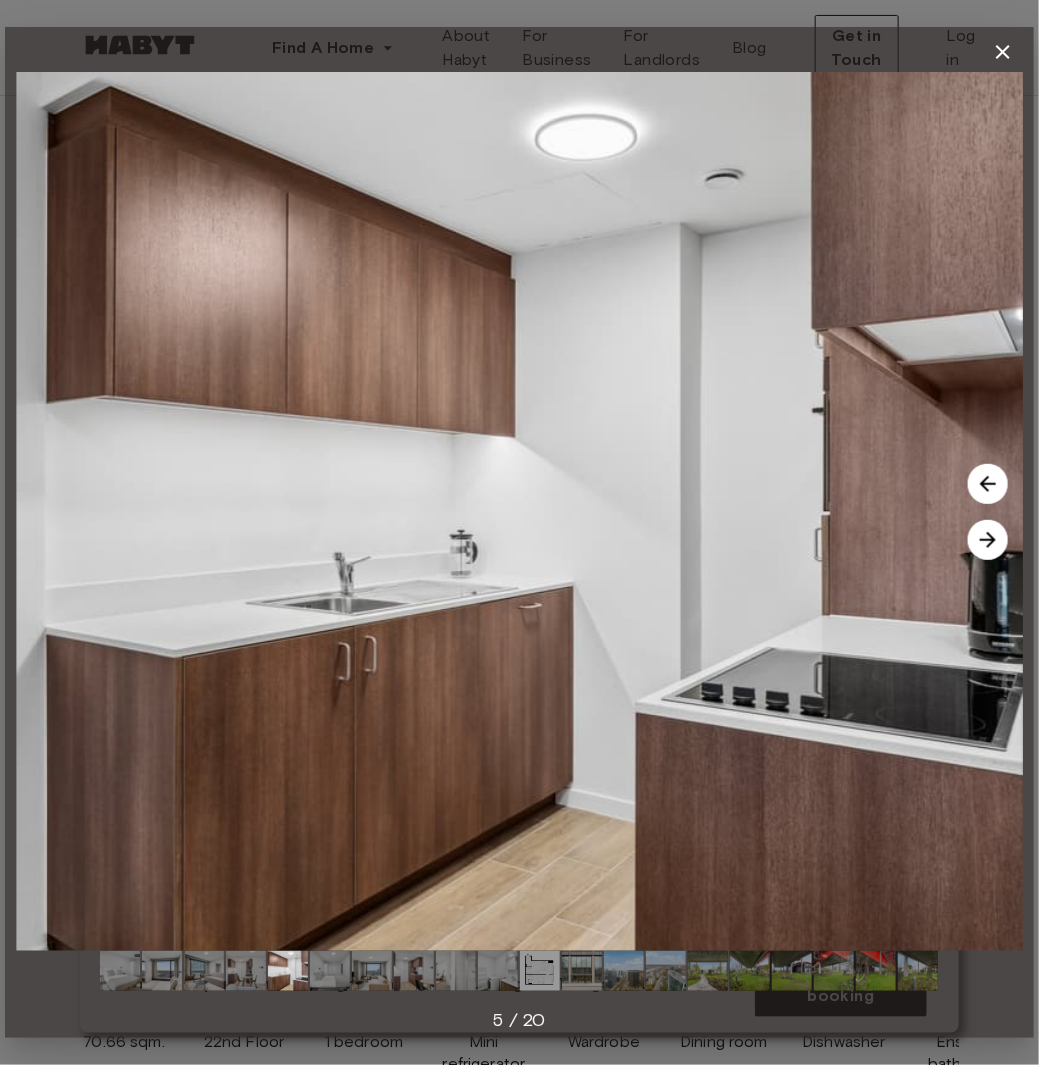 click at bounding box center (988, 540) 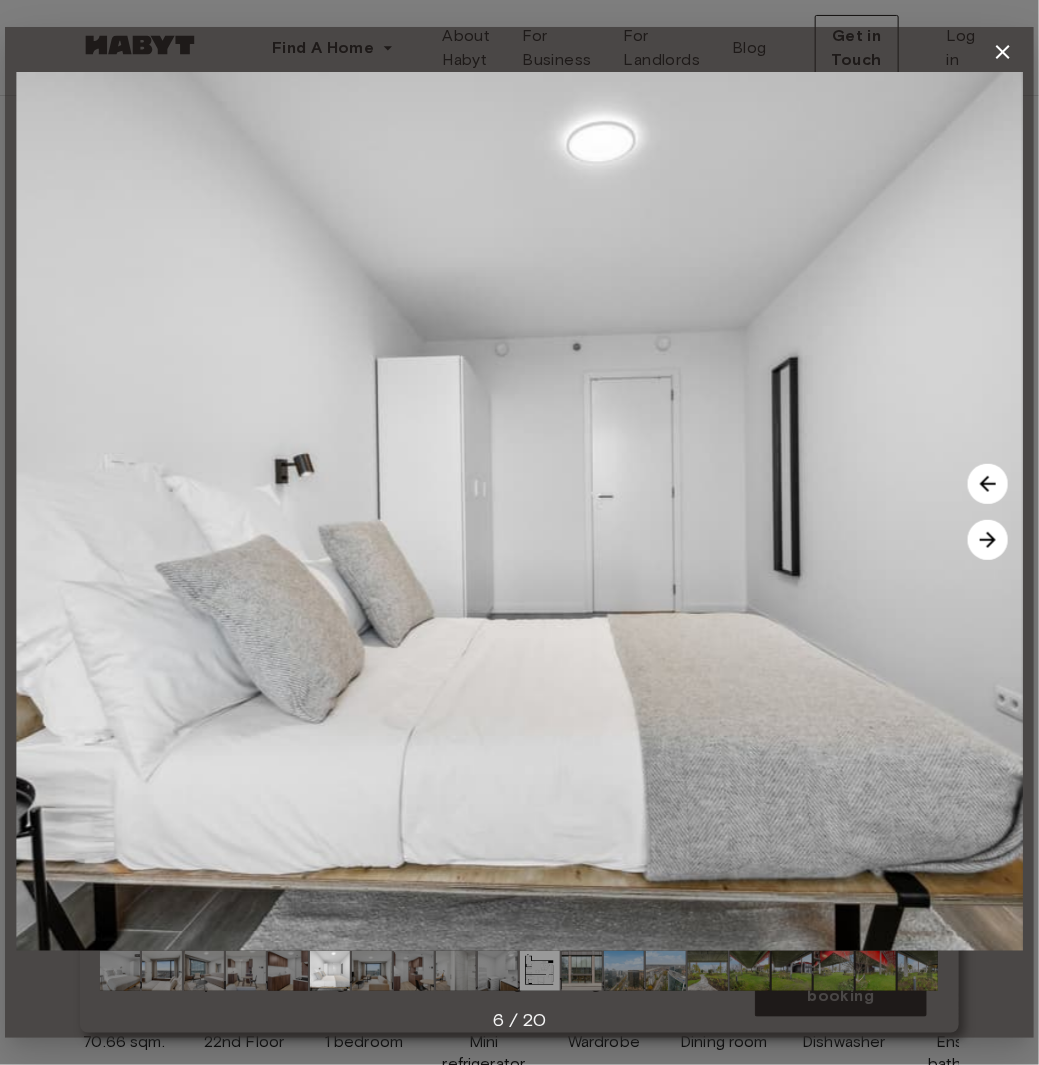 click at bounding box center [988, 540] 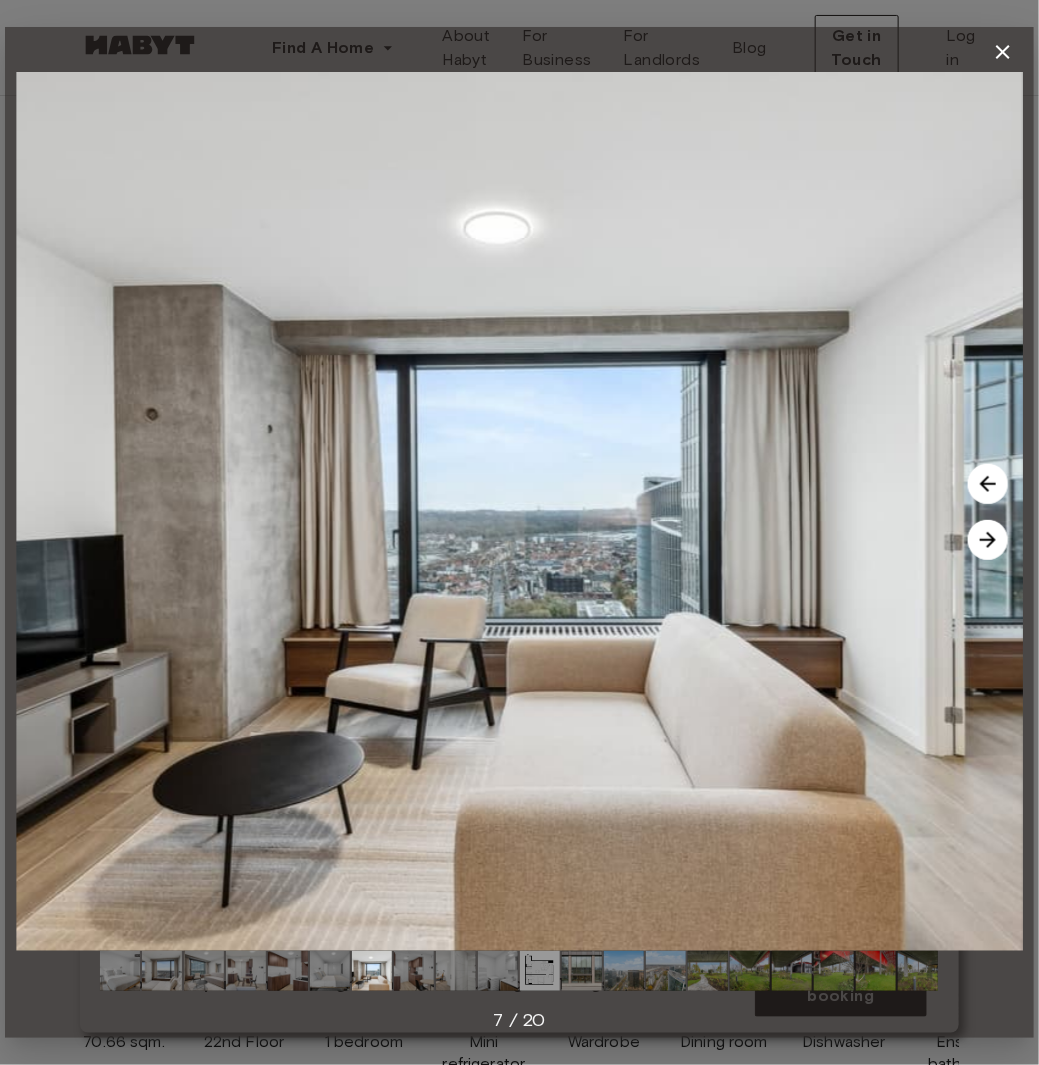 click at bounding box center [988, 540] 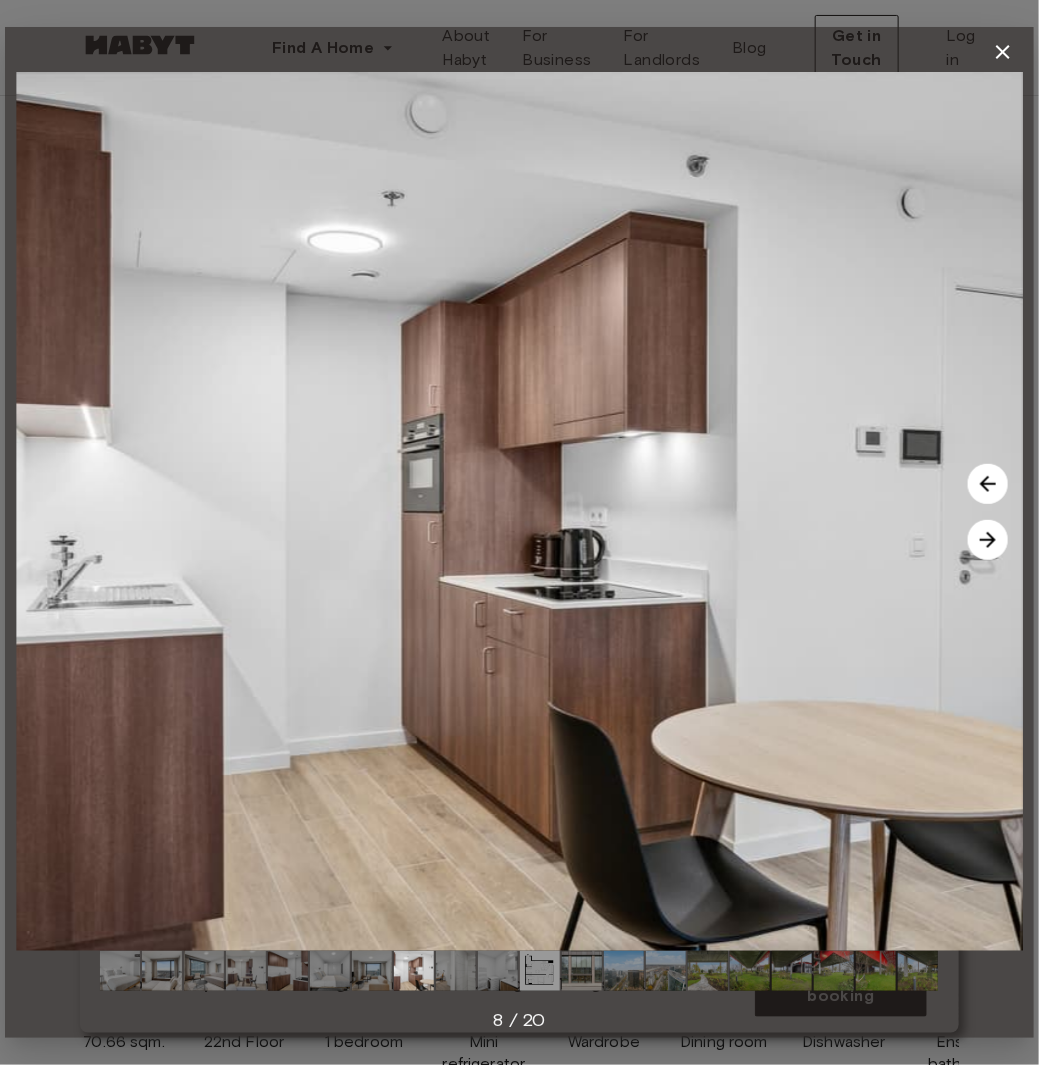 click at bounding box center (988, 540) 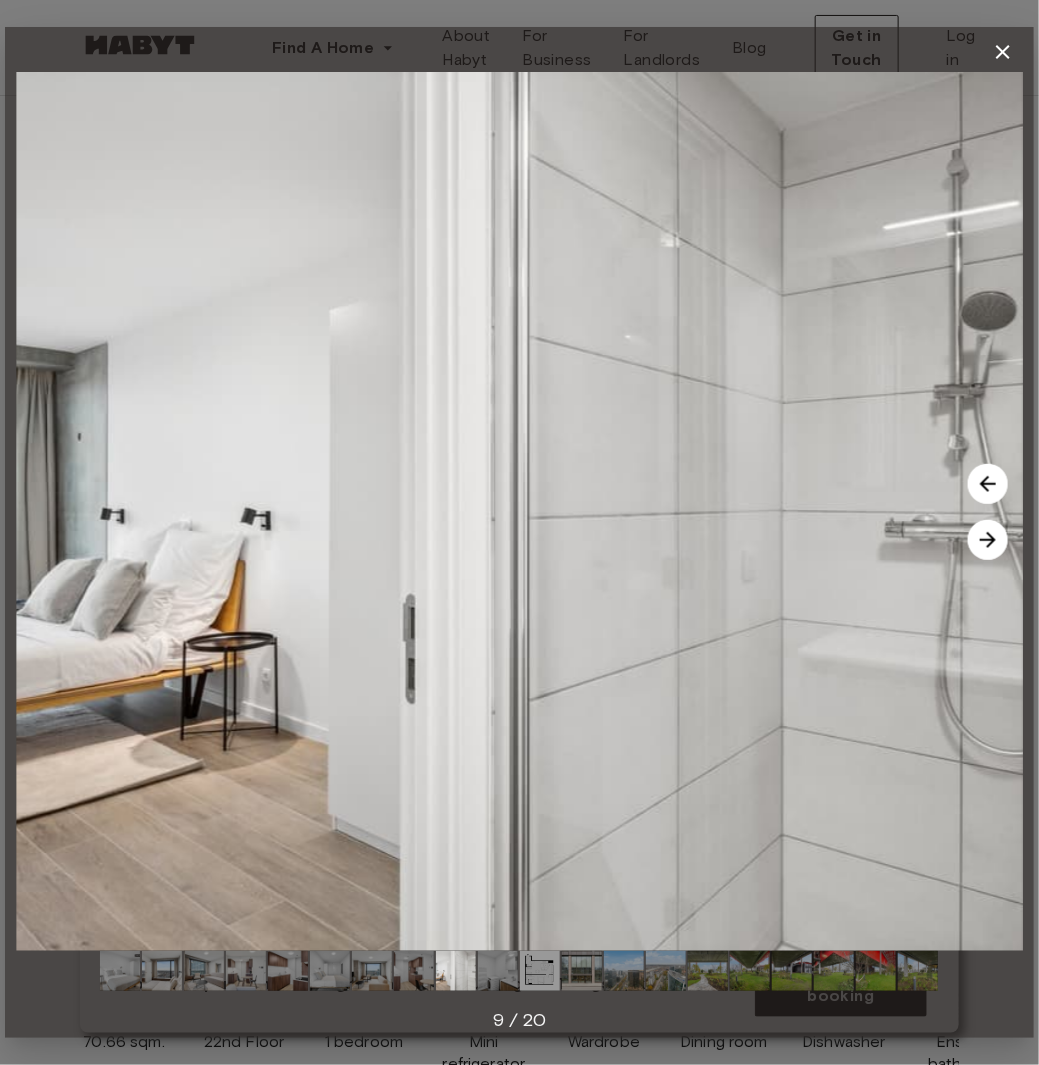 click at bounding box center [988, 540] 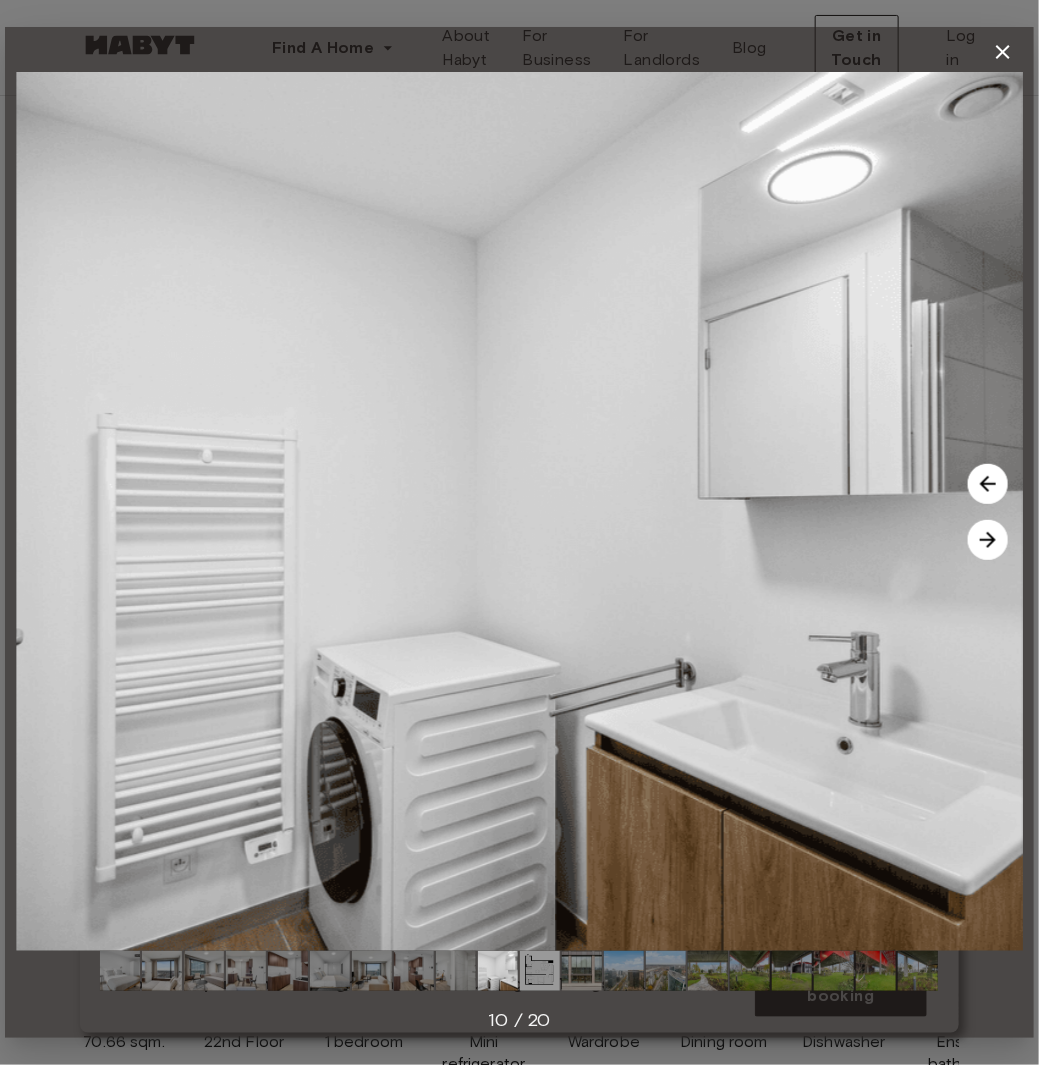 click at bounding box center (988, 540) 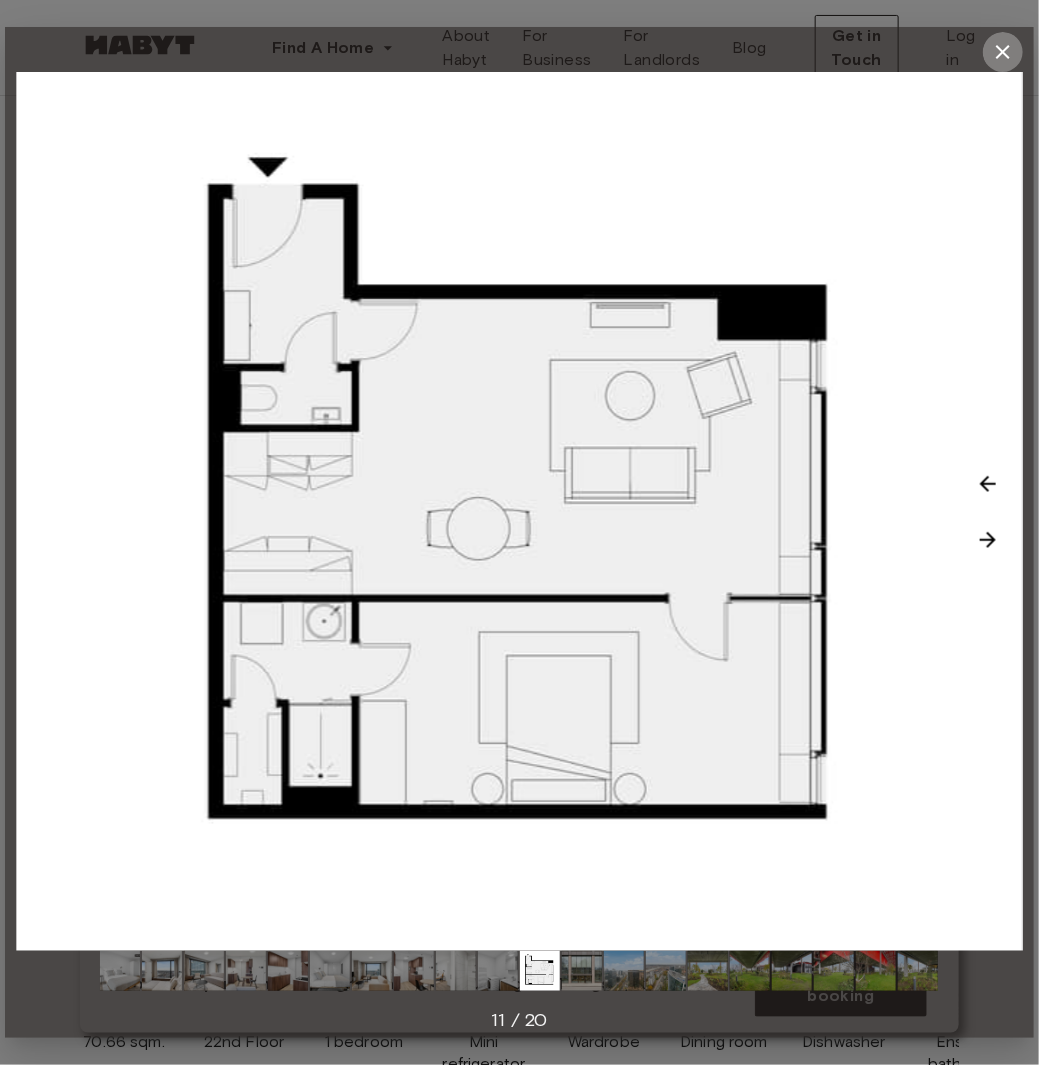 click 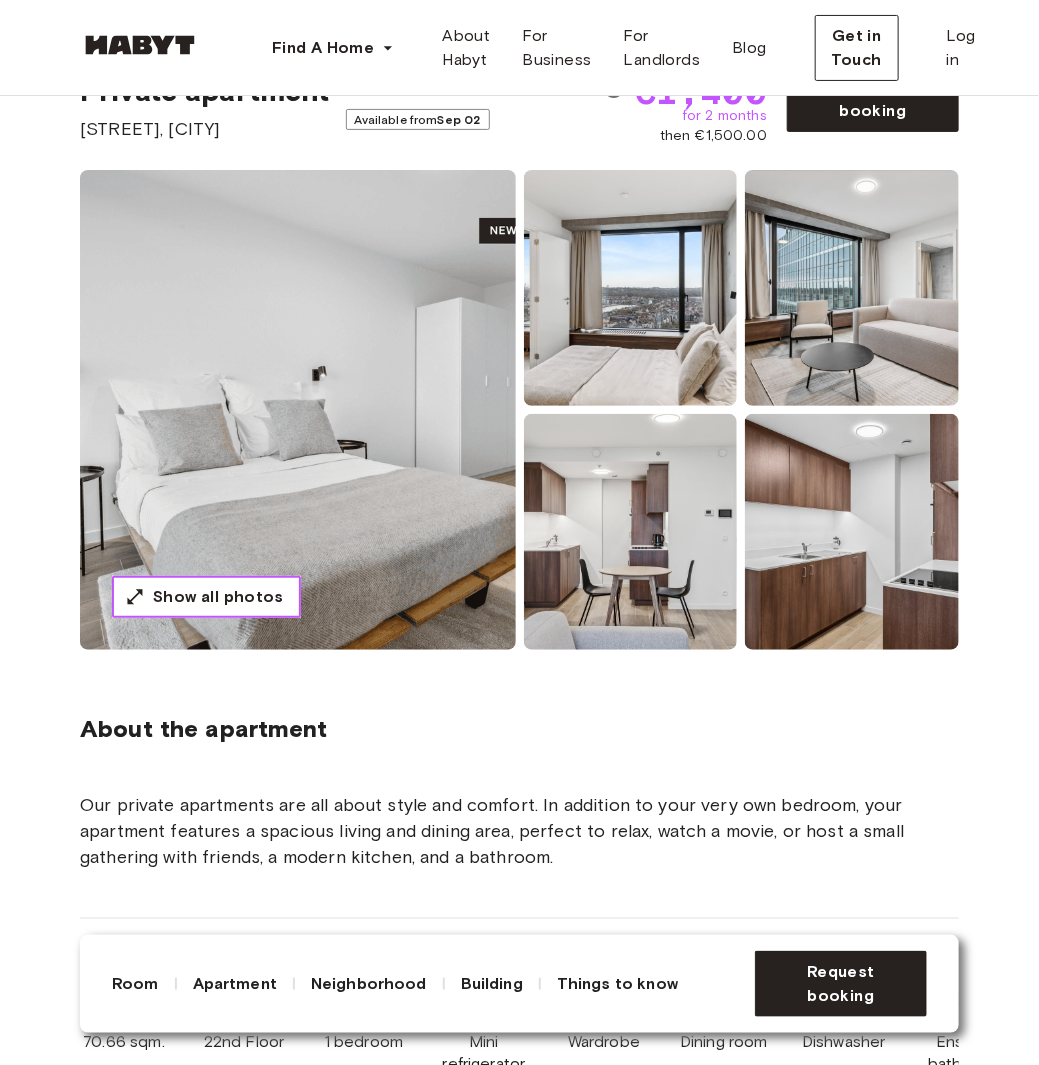 scroll, scrollTop: 500, scrollLeft: 0, axis: vertical 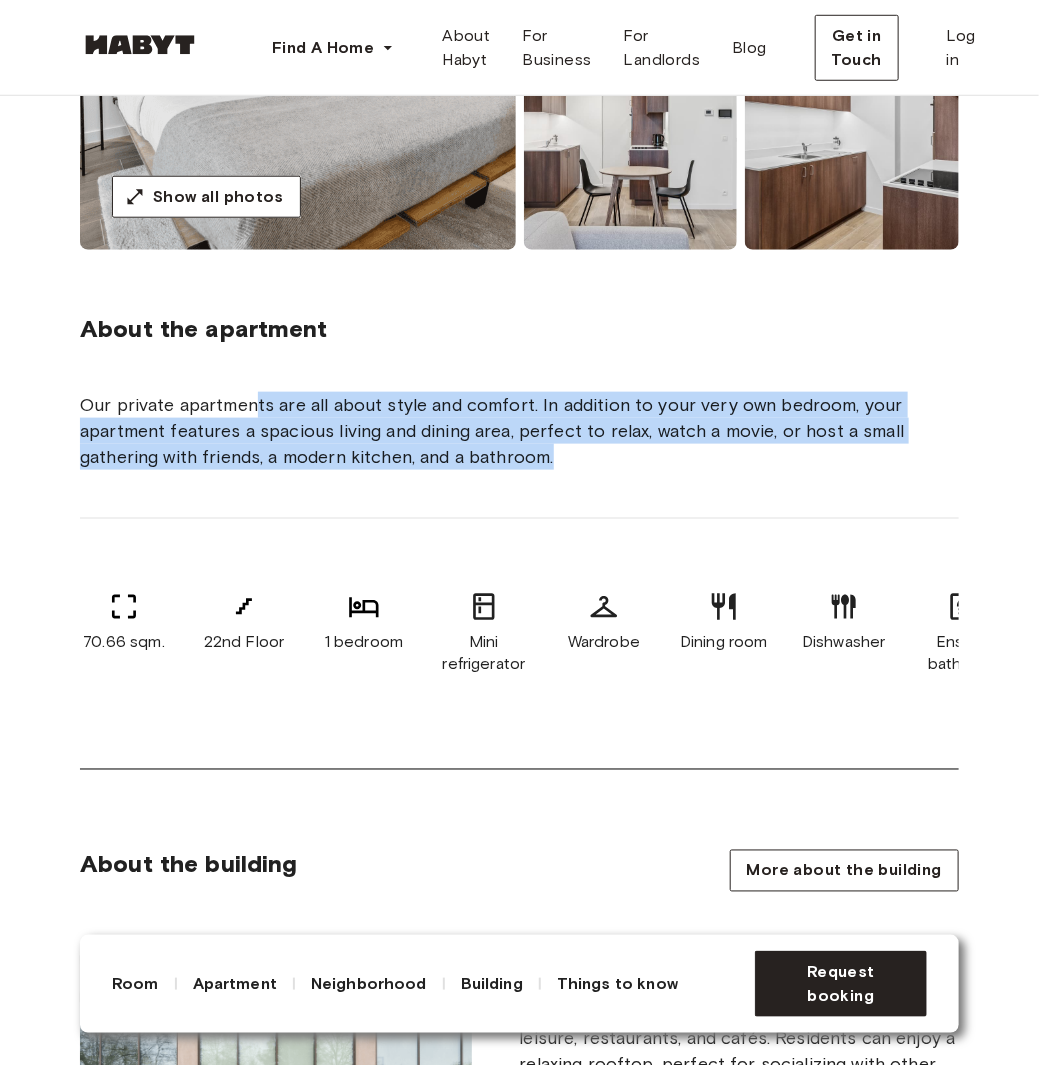 drag, startPoint x: 257, startPoint y: 408, endPoint x: 606, endPoint y: 488, distance: 358.05167 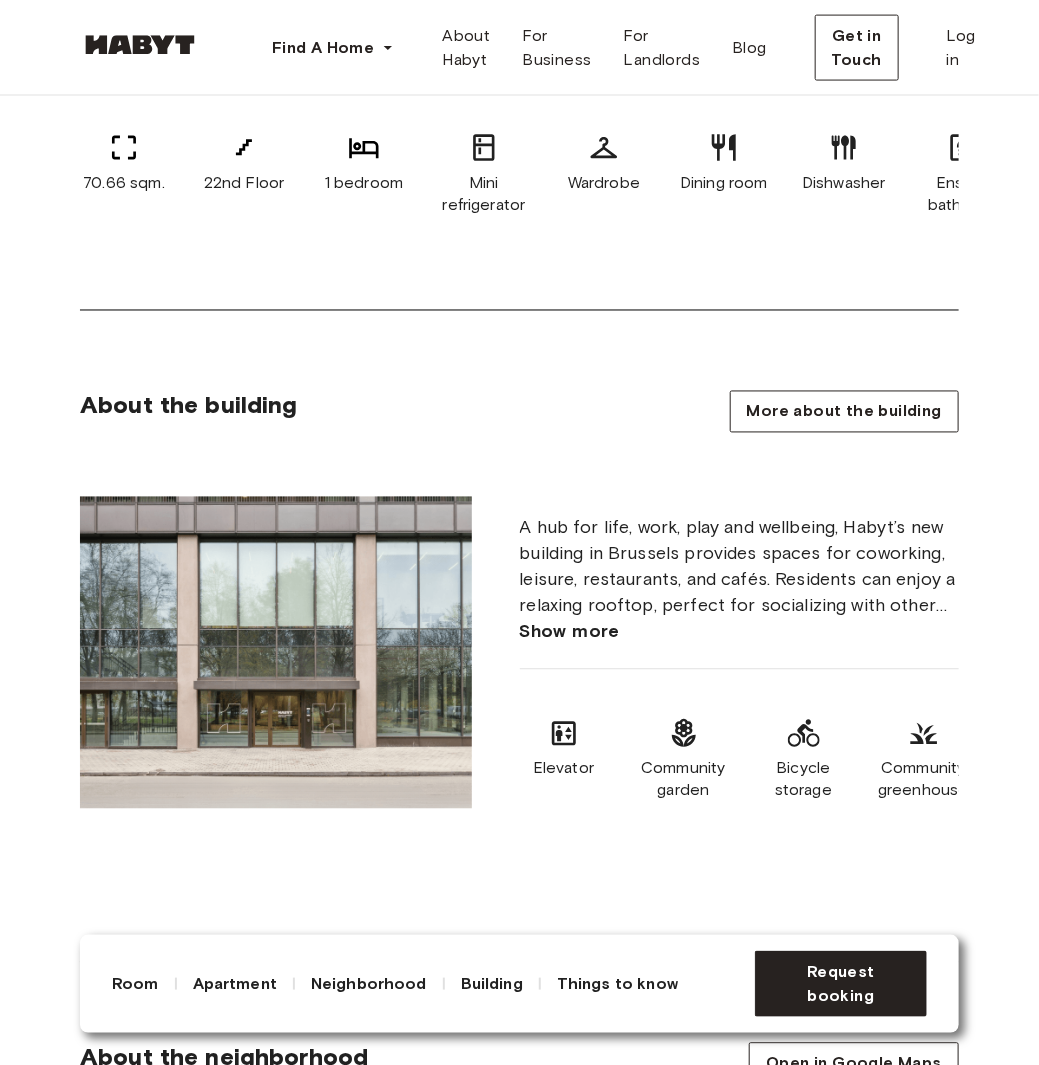 scroll, scrollTop: 900, scrollLeft: 0, axis: vertical 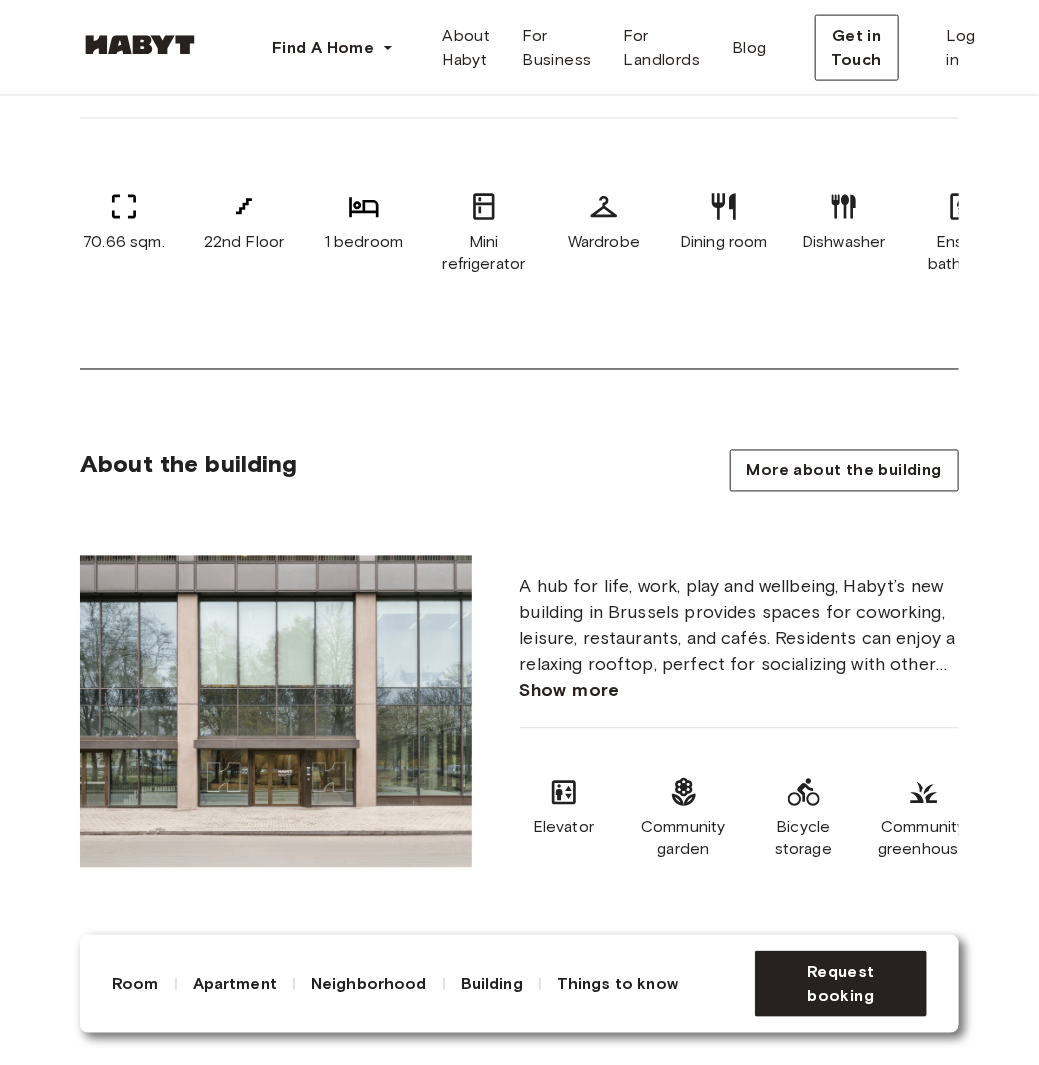 click on "Show more" at bounding box center [570, 691] 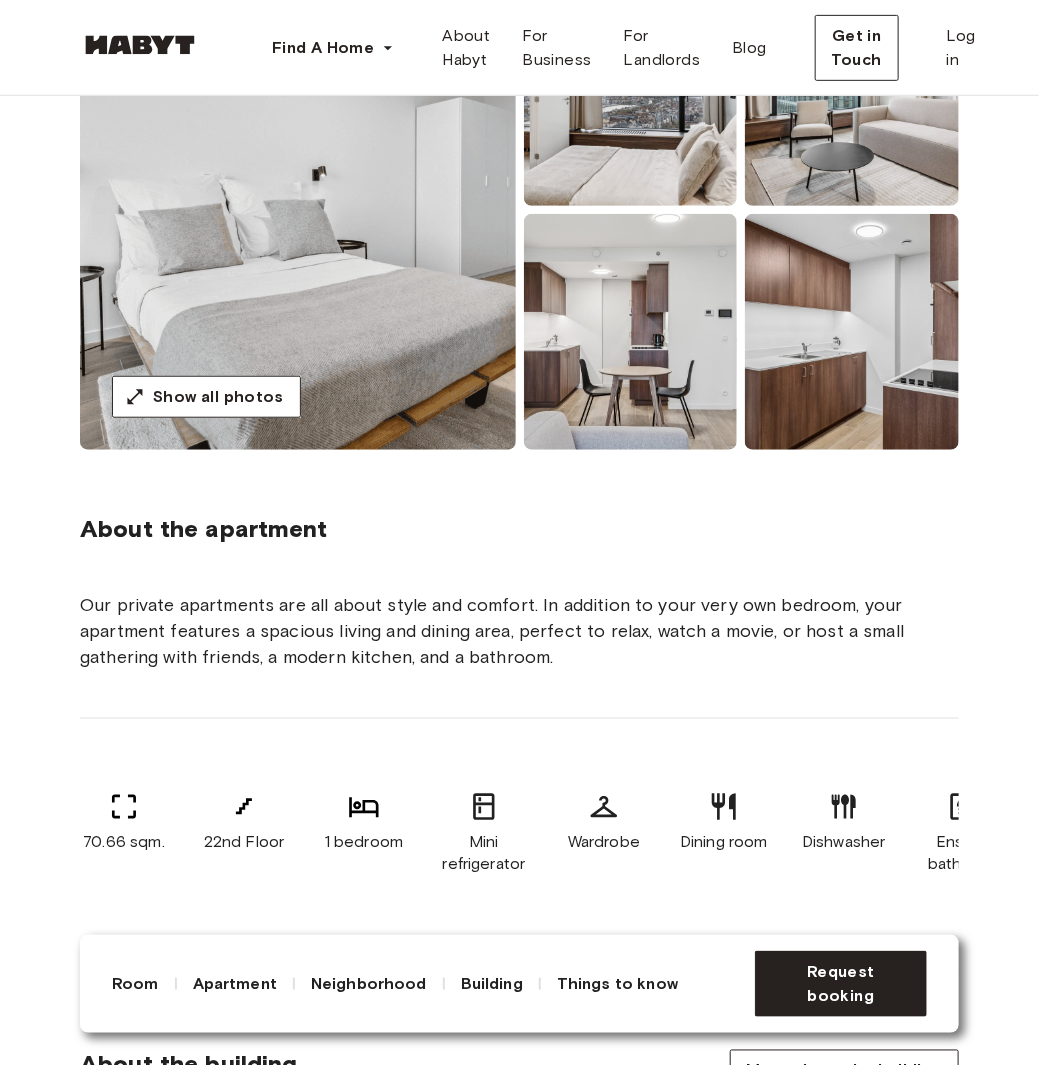 scroll, scrollTop: 500, scrollLeft: 0, axis: vertical 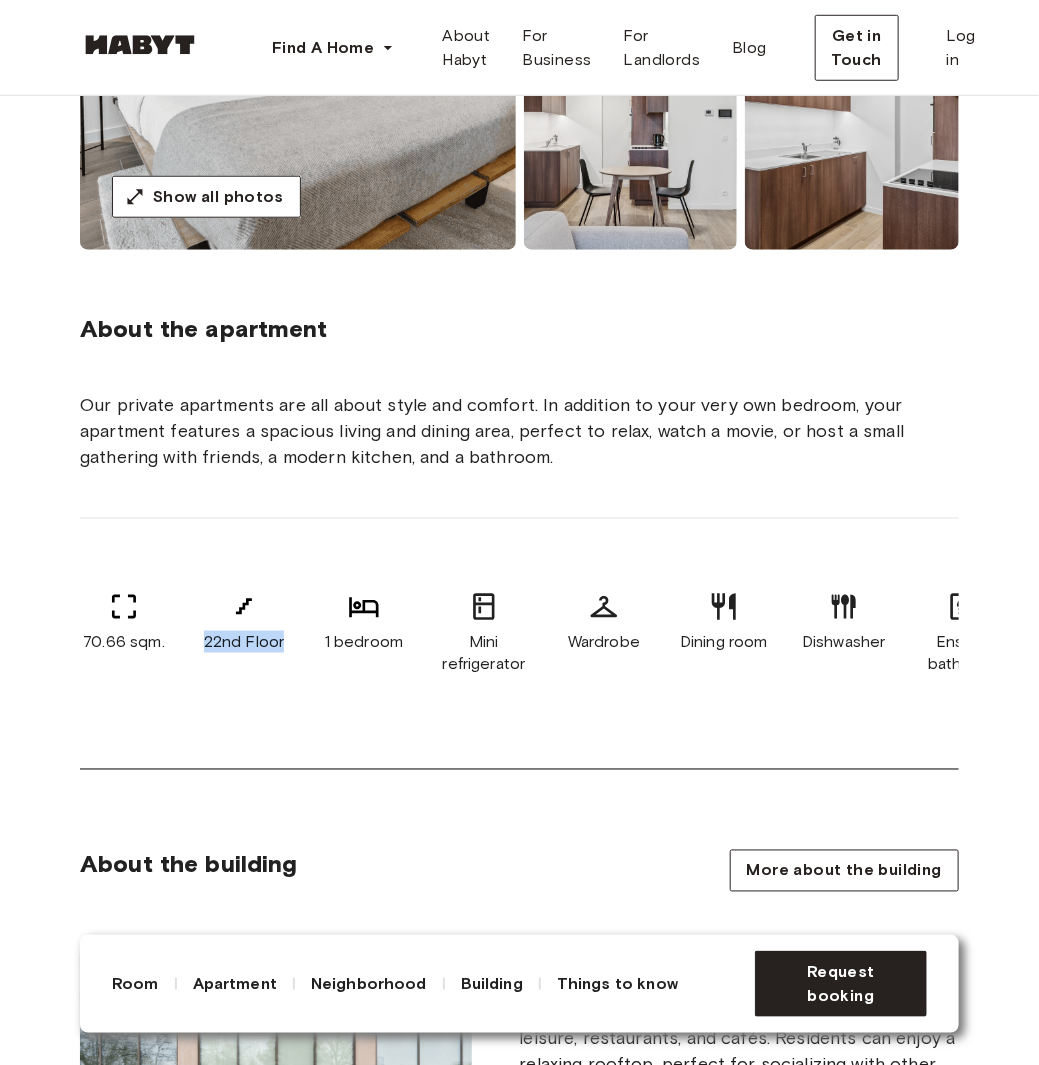 drag, startPoint x: 201, startPoint y: 642, endPoint x: 285, endPoint y: 646, distance: 84.095184 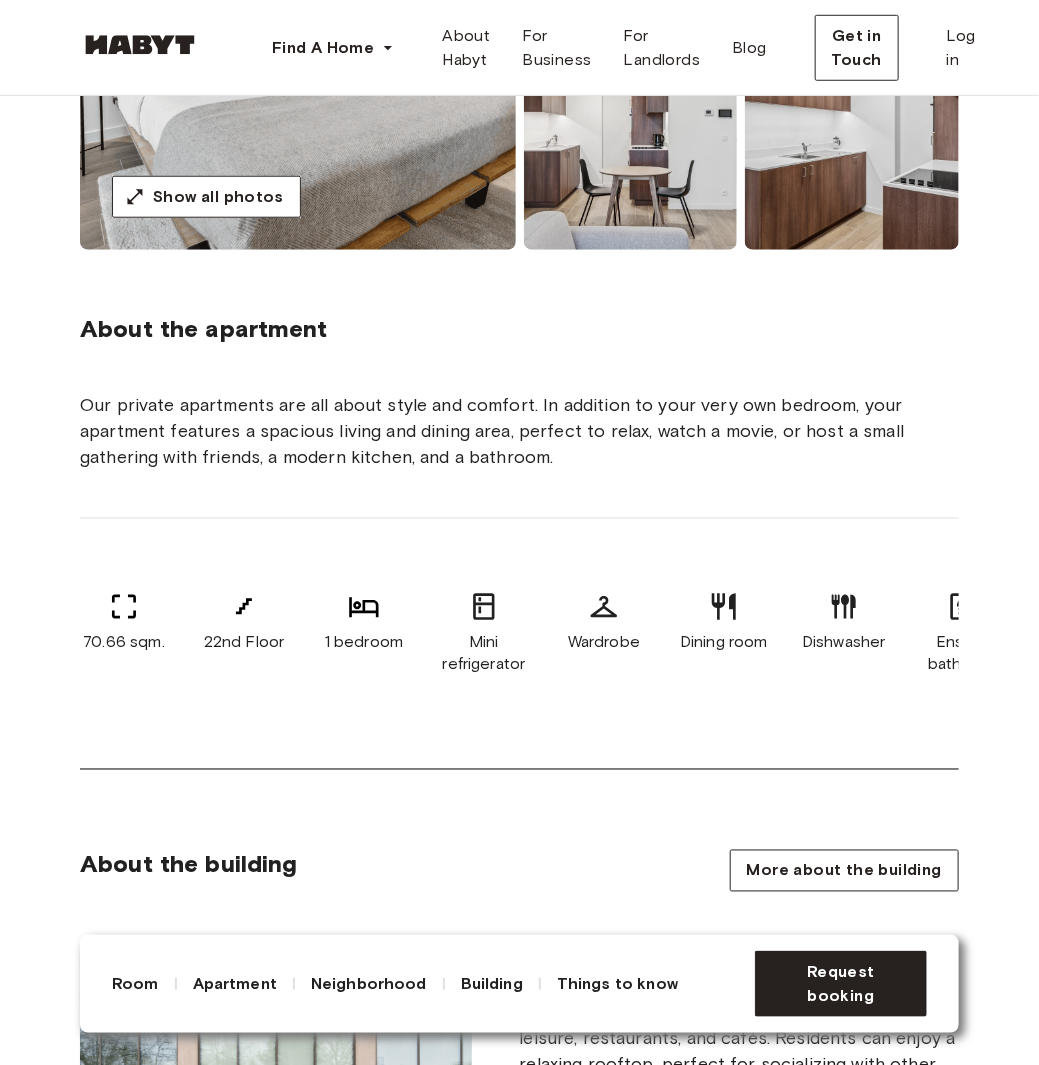 click on "70.66 sqm." at bounding box center (124, 644) 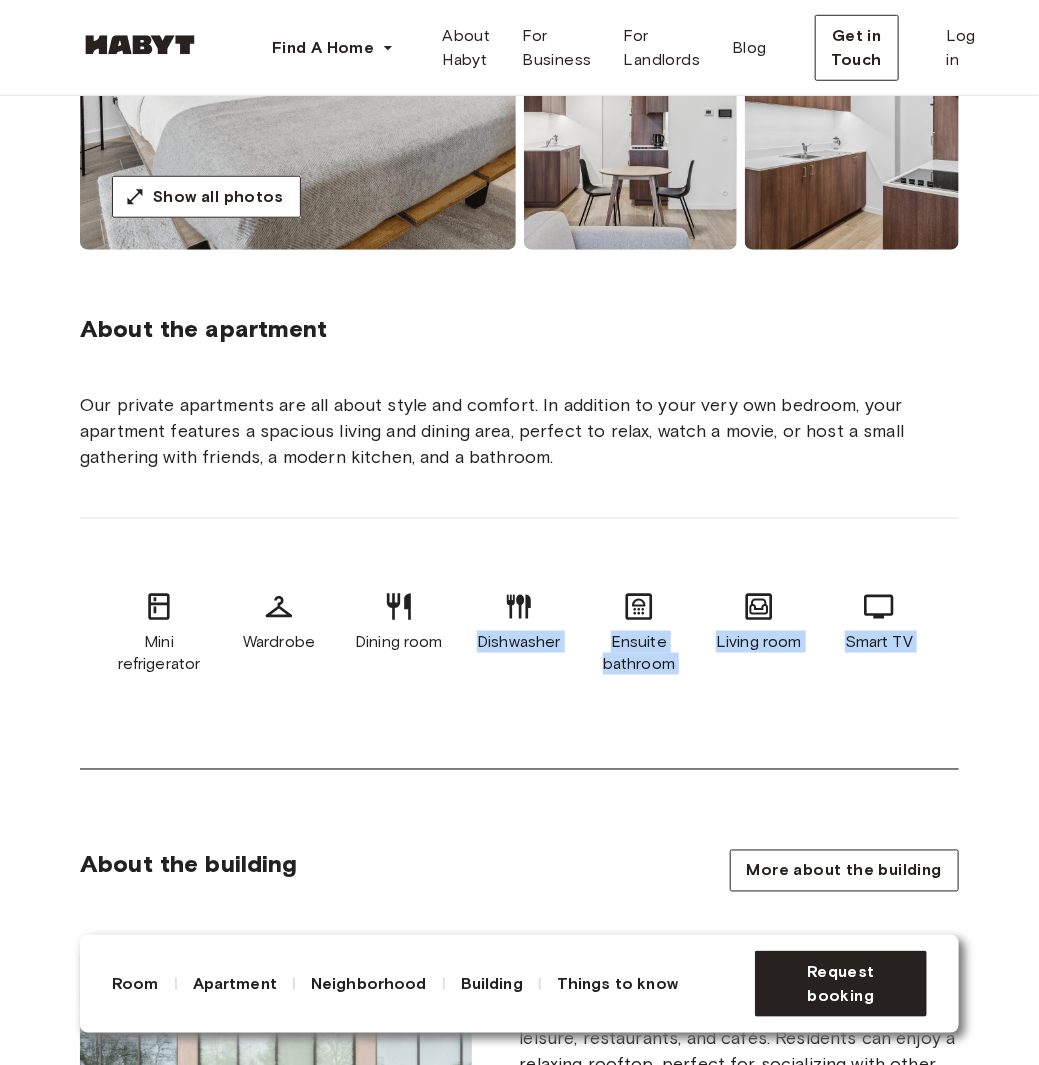 drag, startPoint x: 802, startPoint y: 640, endPoint x: 974, endPoint y: 643, distance: 172.02615 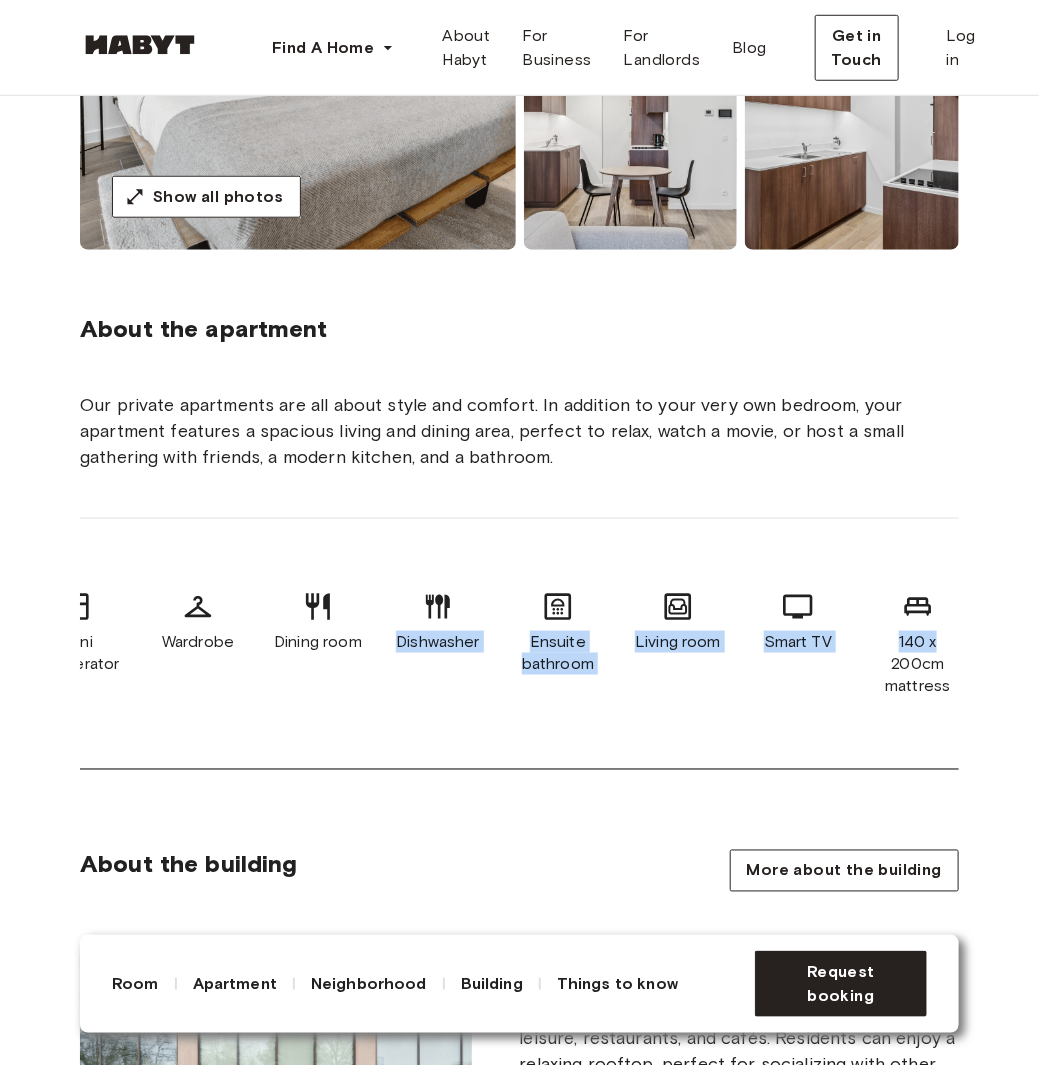click on "Living room" at bounding box center (678, 644) 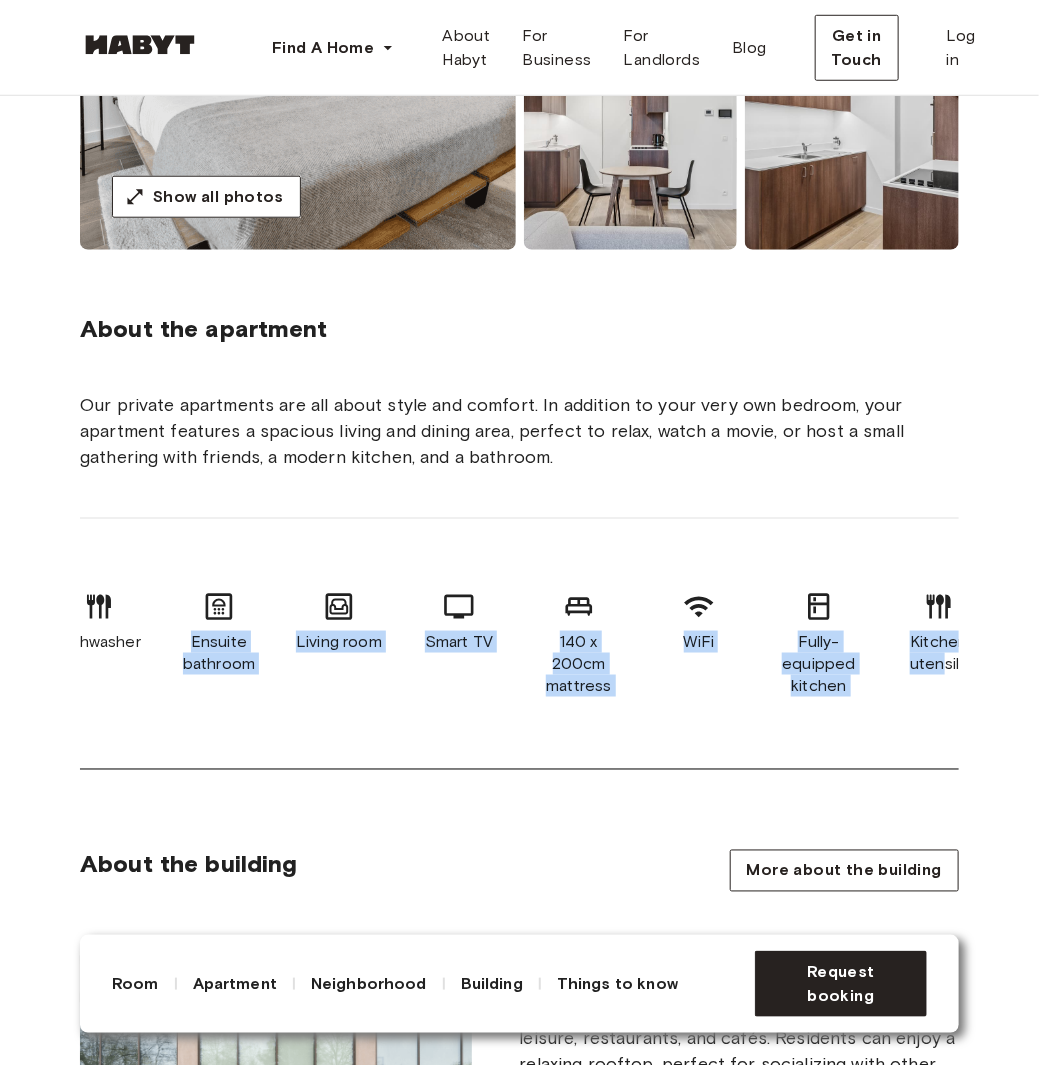 scroll, scrollTop: 0, scrollLeft: 888, axis: horizontal 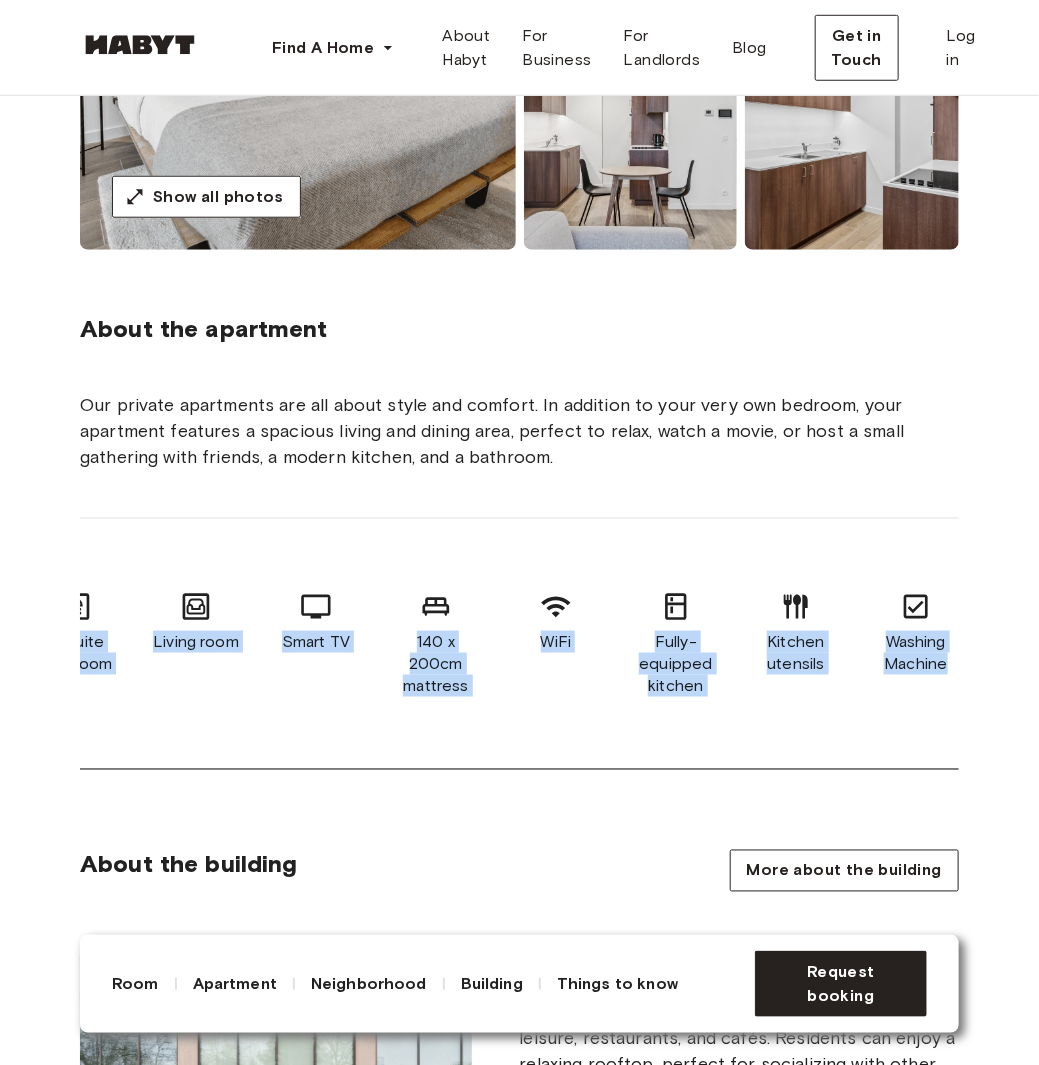 drag, startPoint x: 533, startPoint y: 648, endPoint x: 970, endPoint y: 672, distance: 437.65854 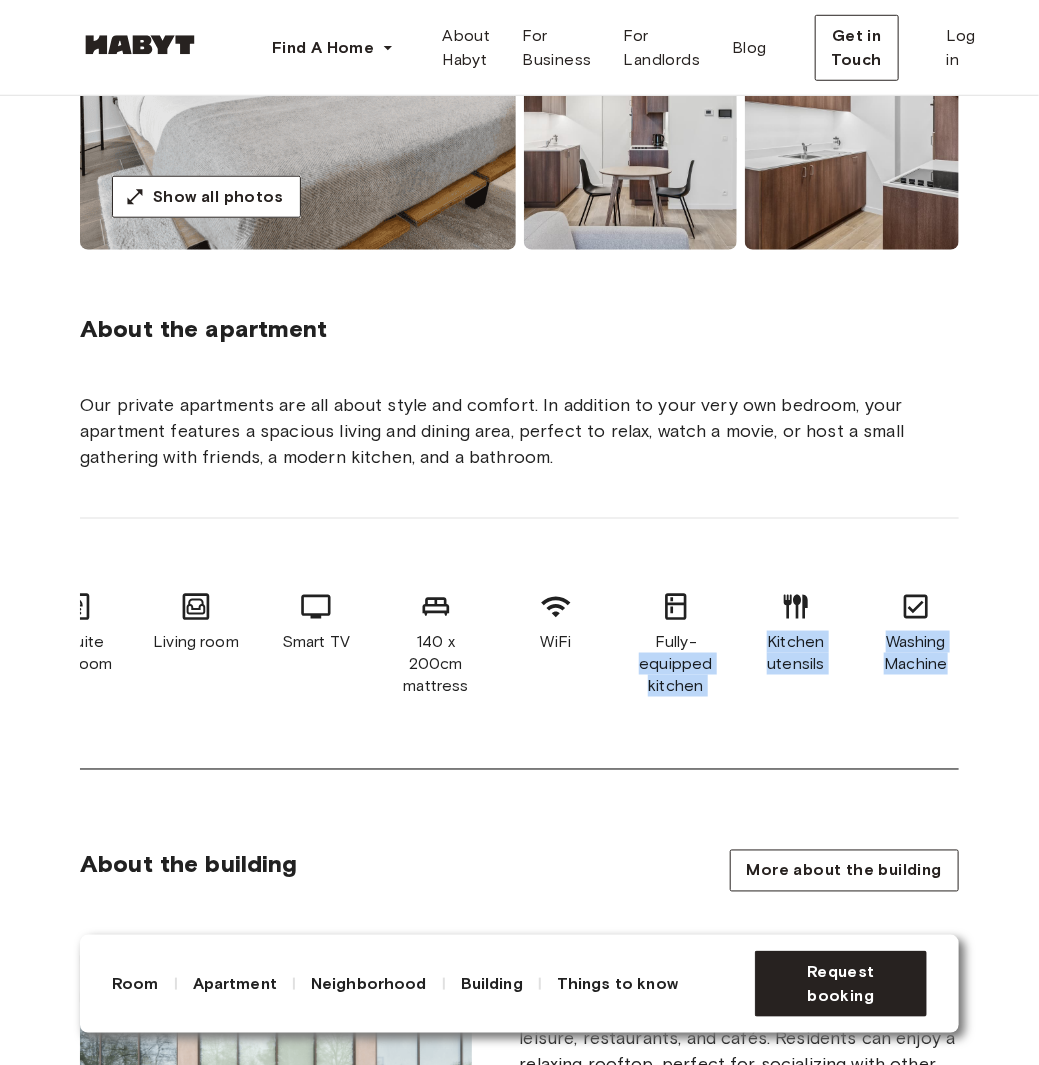 drag, startPoint x: 644, startPoint y: 654, endPoint x: 950, endPoint y: 663, distance: 306.13232 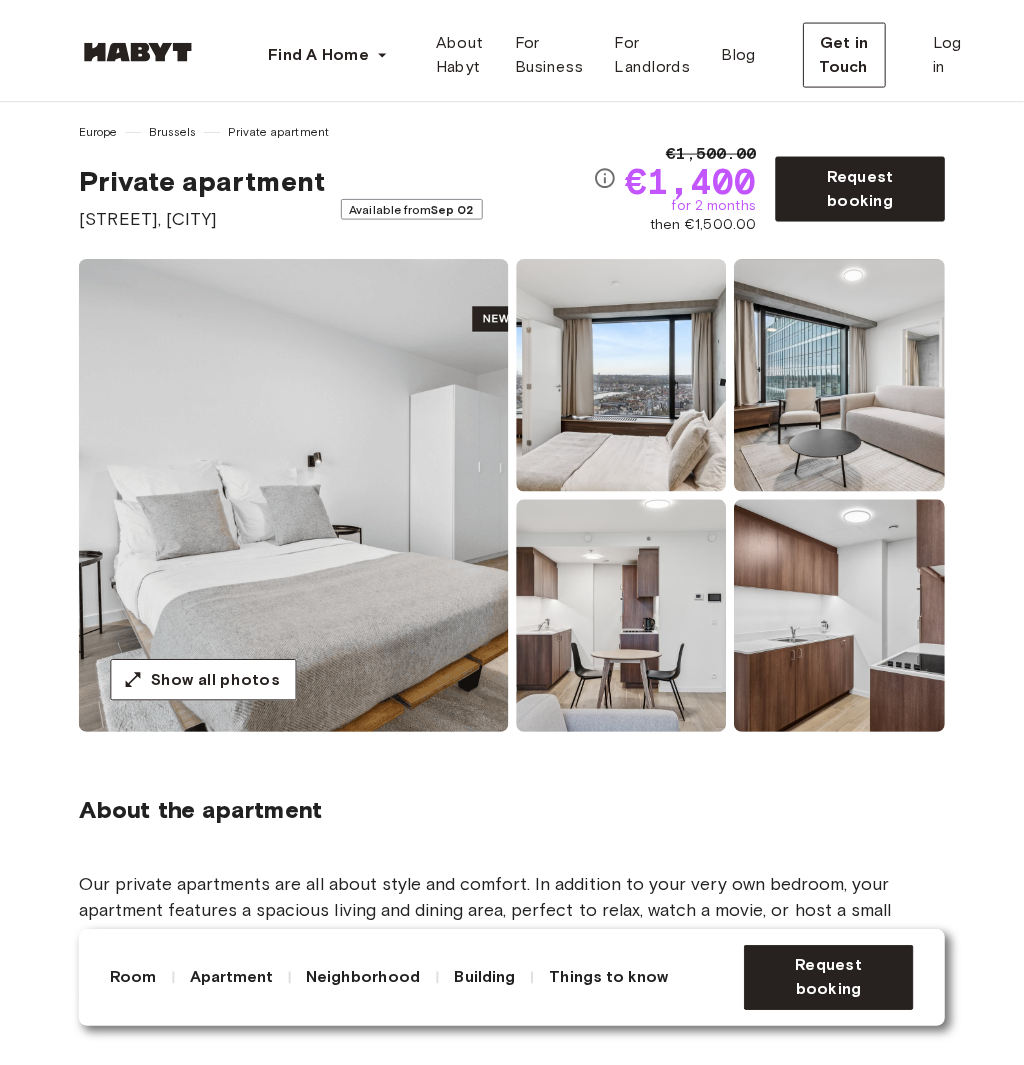 scroll, scrollTop: 0, scrollLeft: 0, axis: both 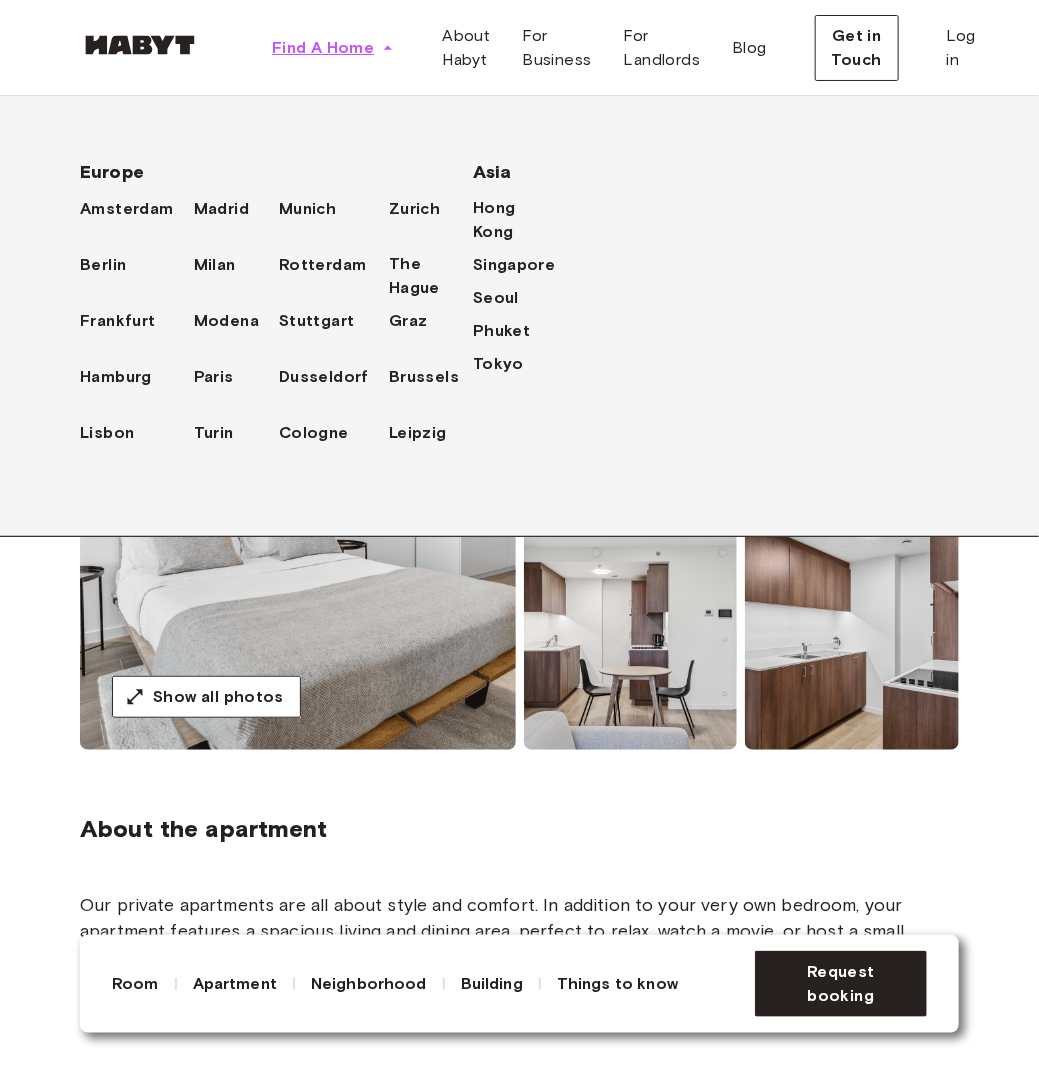 click on "Find A Home" at bounding box center (323, 48) 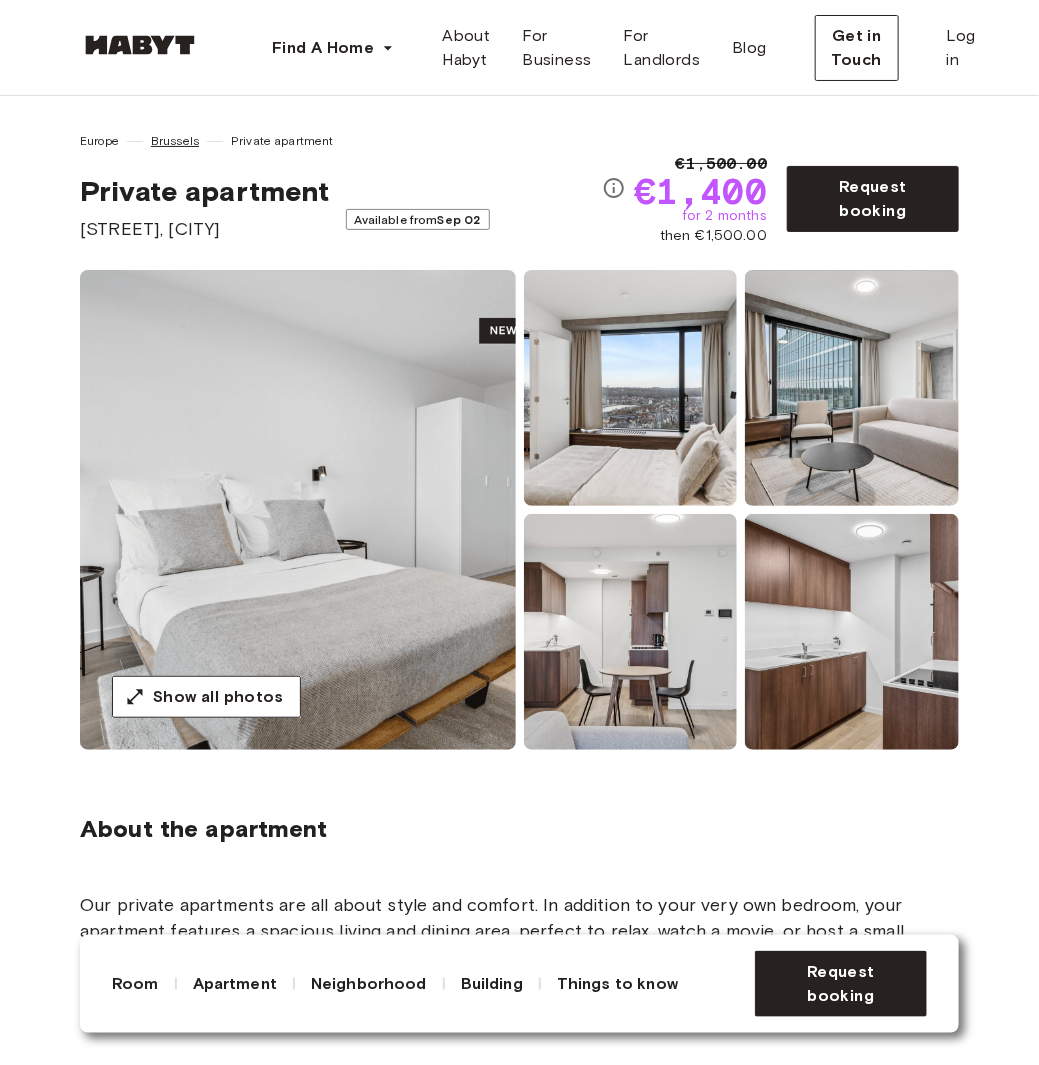 click on "Brussels" at bounding box center (175, 141) 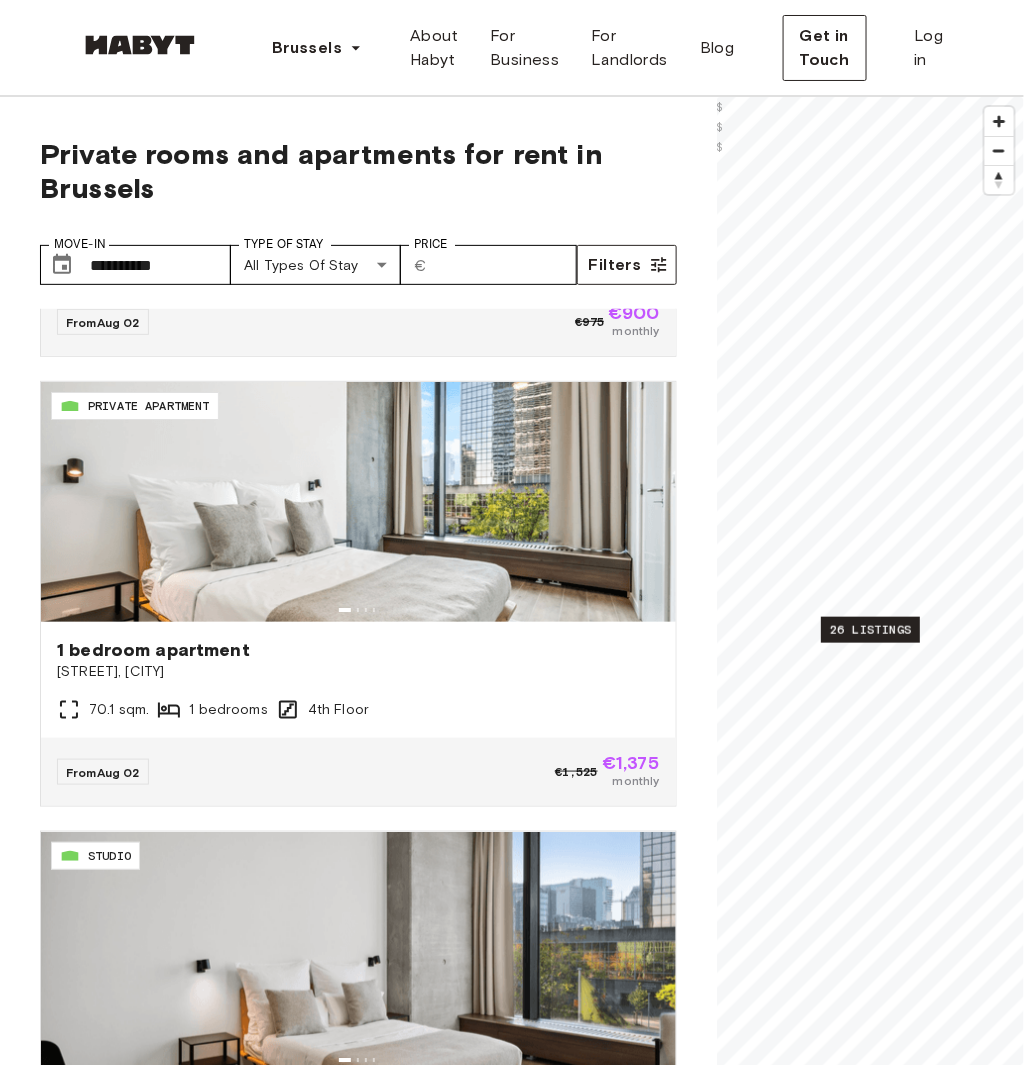 scroll, scrollTop: 3530, scrollLeft: 0, axis: vertical 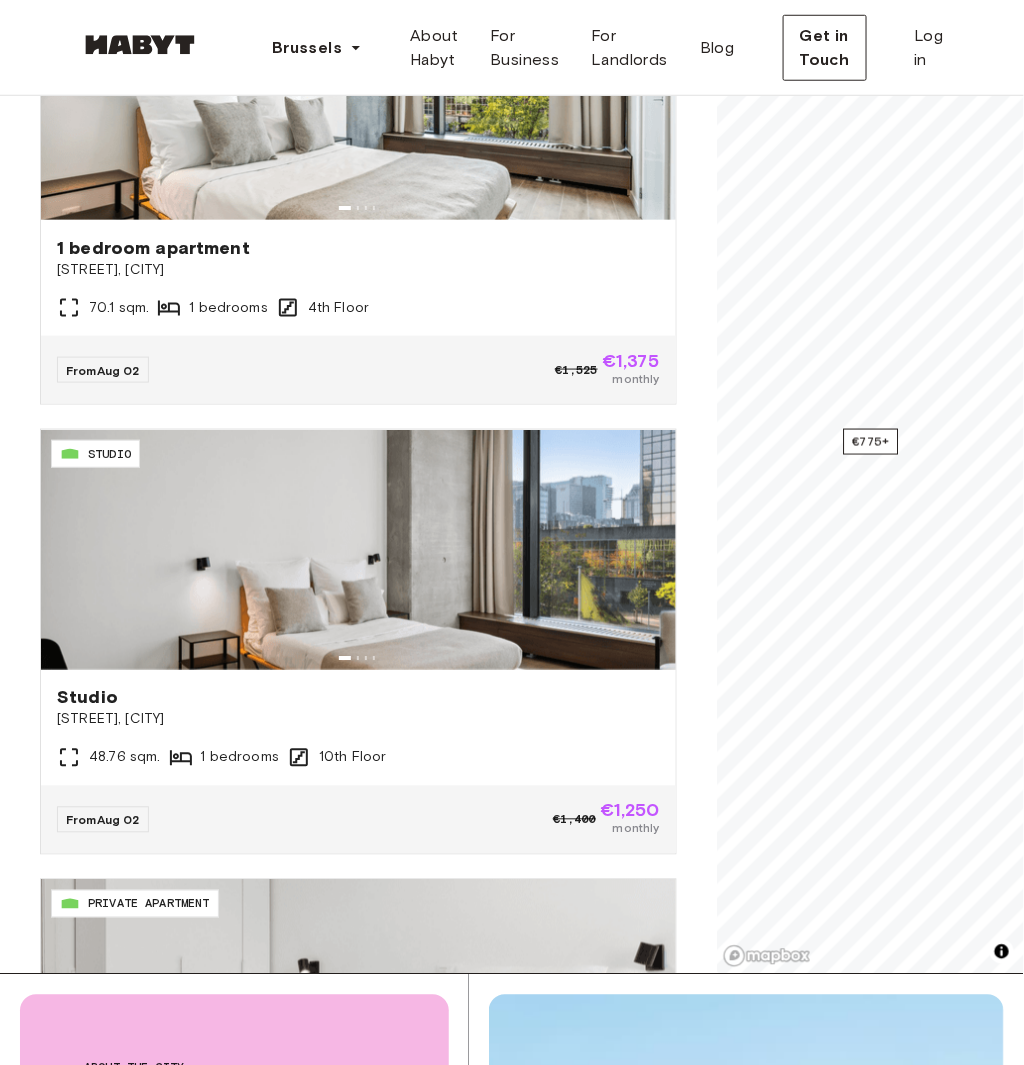 click on "See More" at bounding box center [96, 5408] 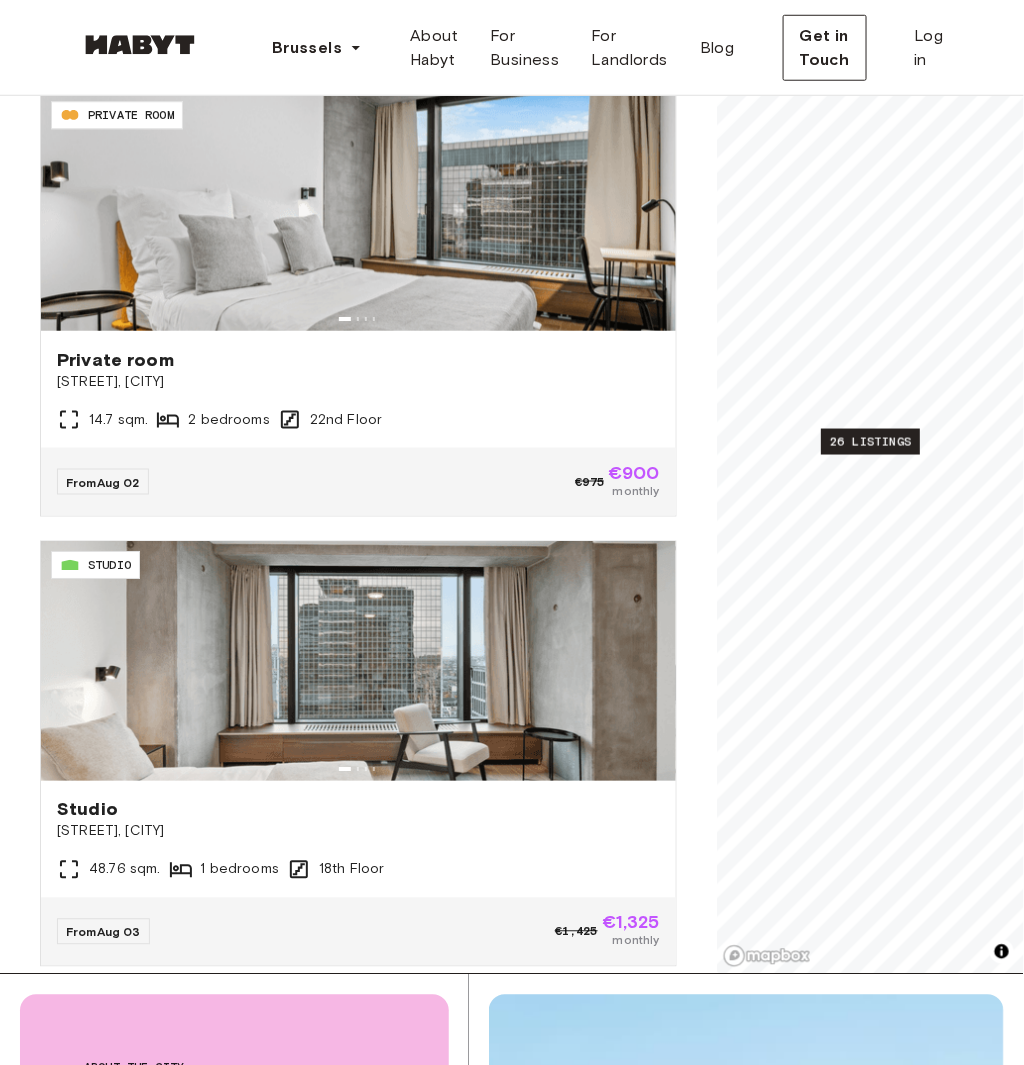 scroll, scrollTop: 4804, scrollLeft: 0, axis: vertical 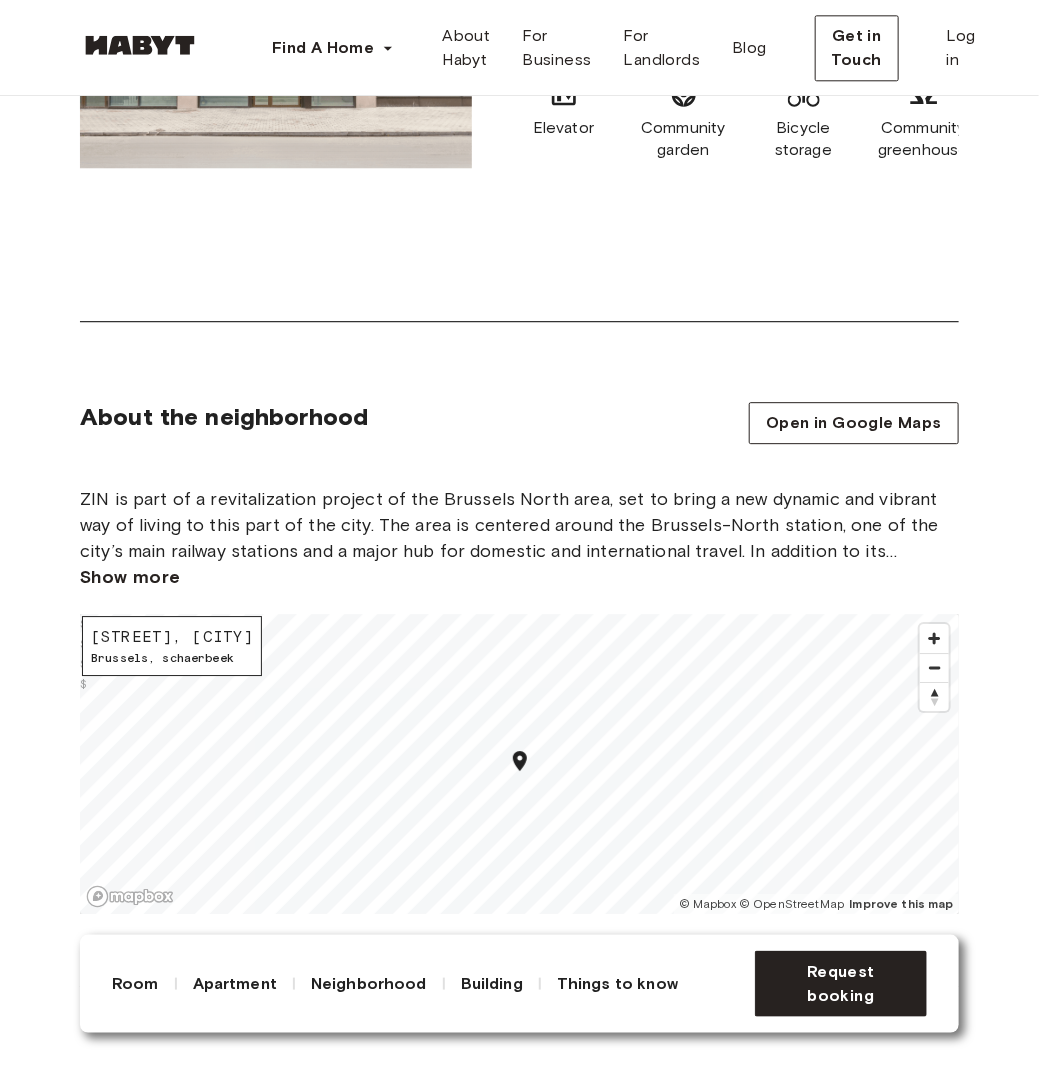 click on "Show more" at bounding box center (130, 577) 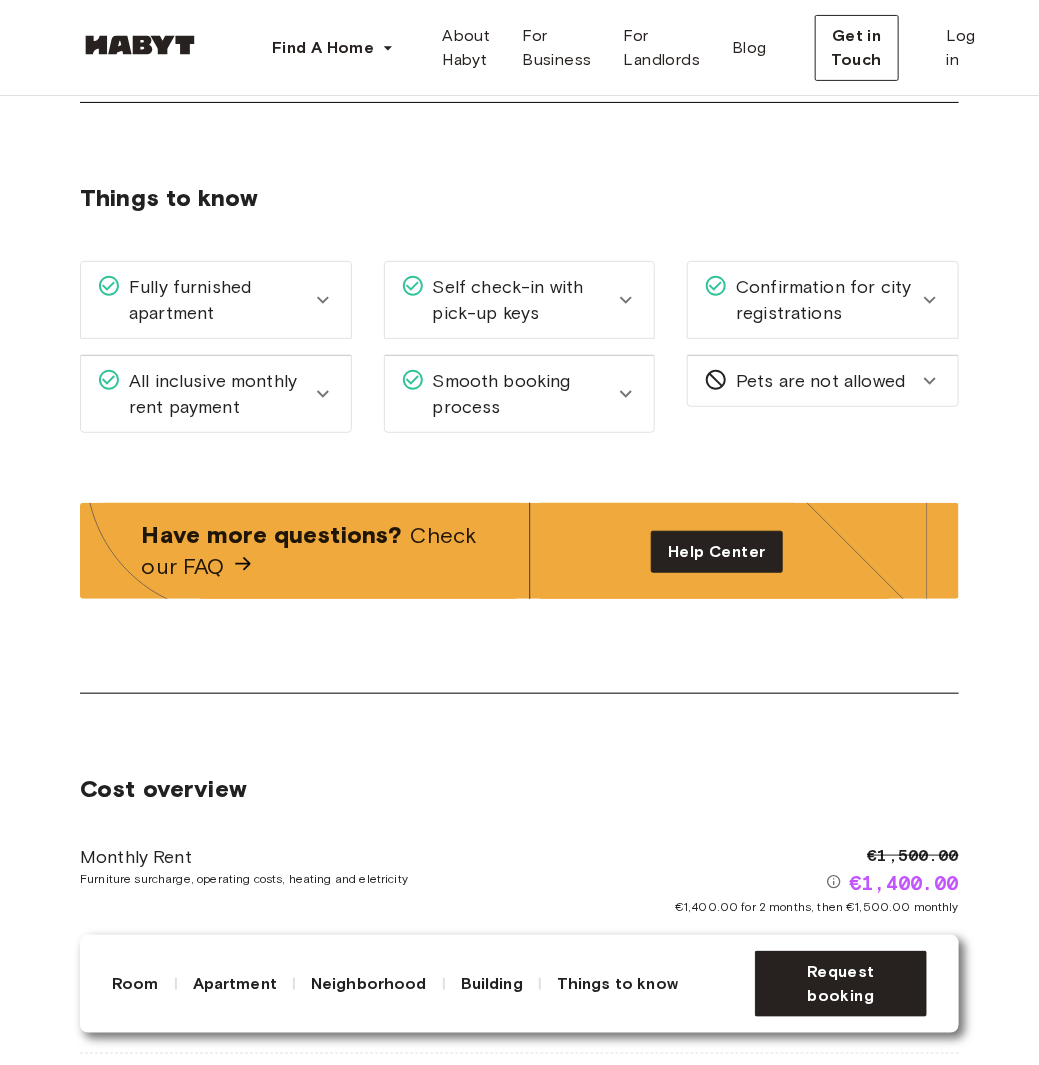 scroll, scrollTop: 2600, scrollLeft: 0, axis: vertical 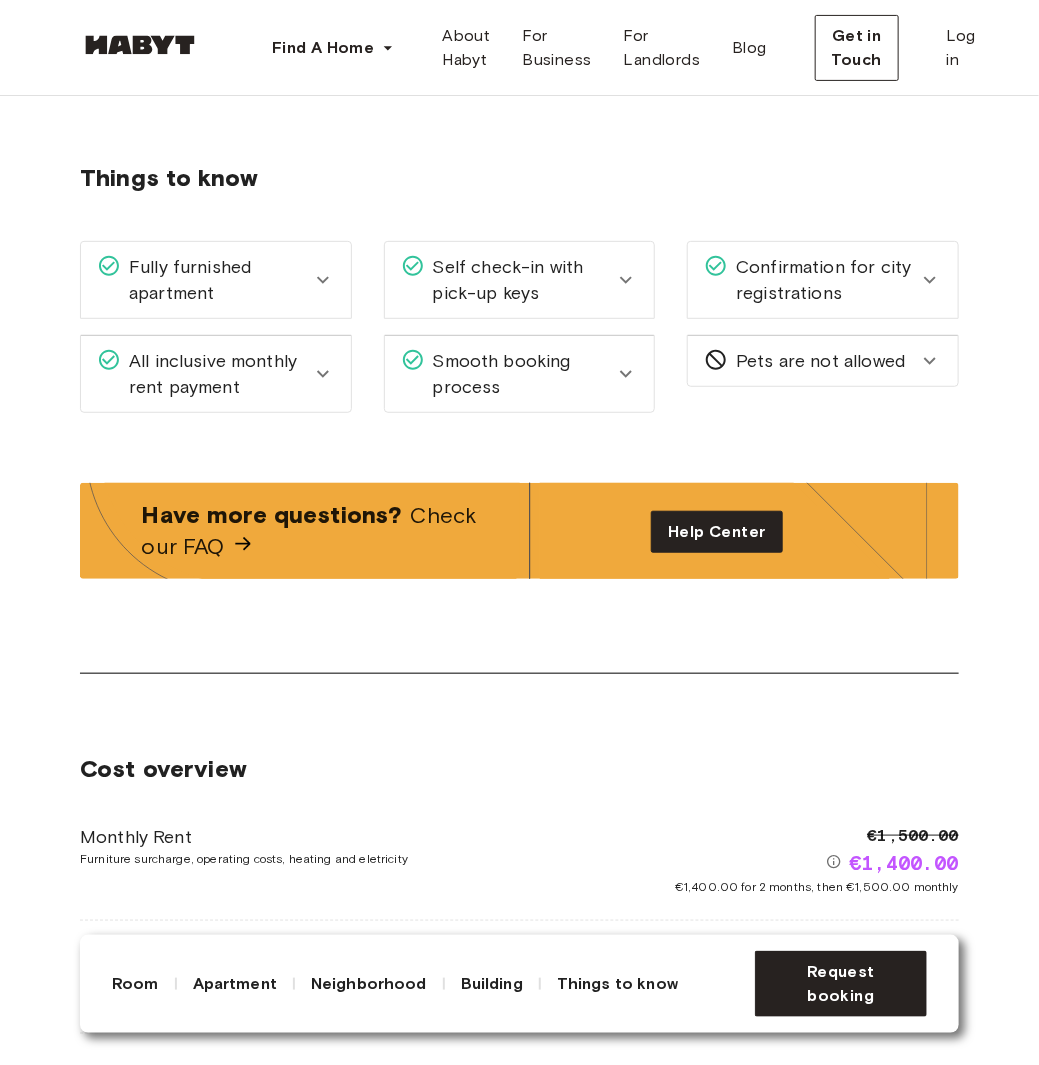 click 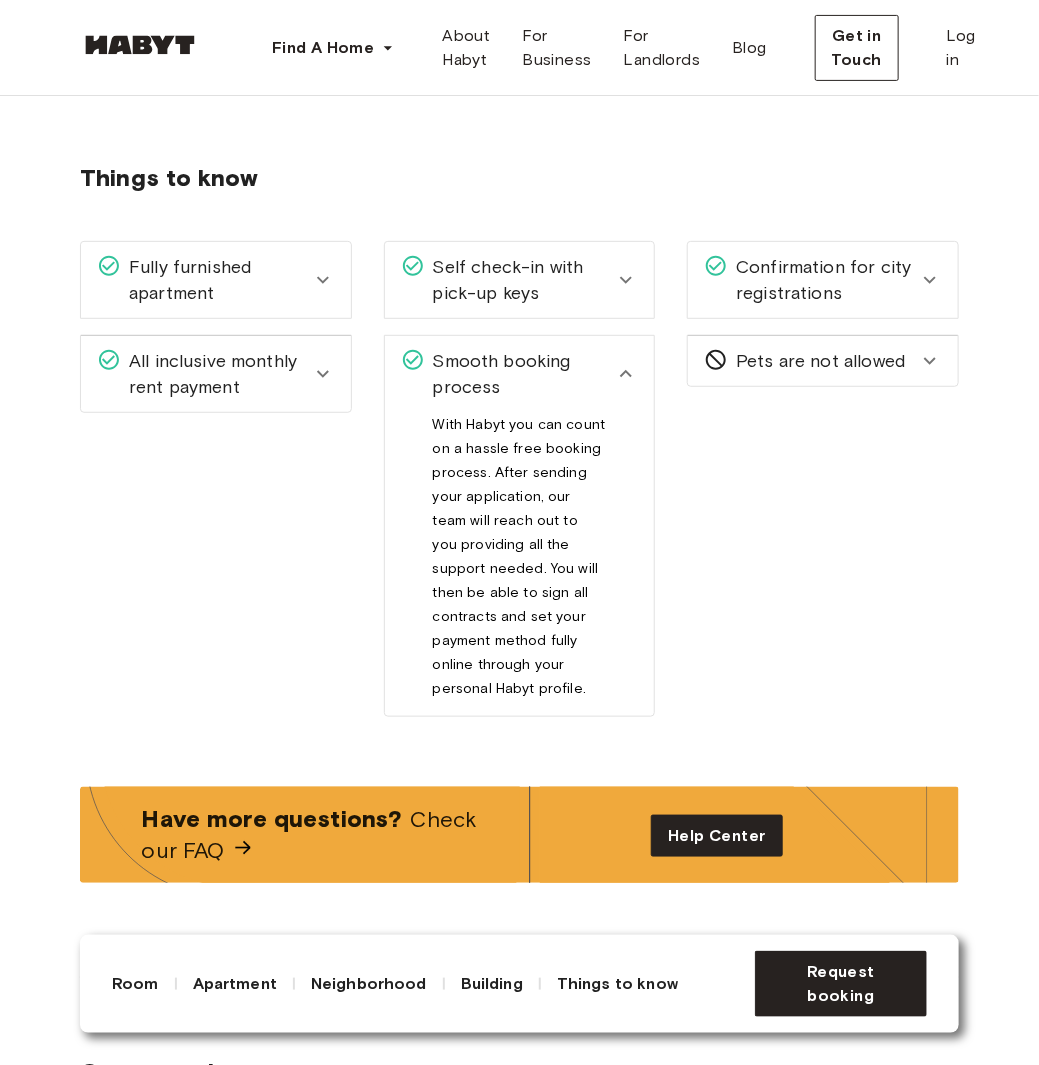 click 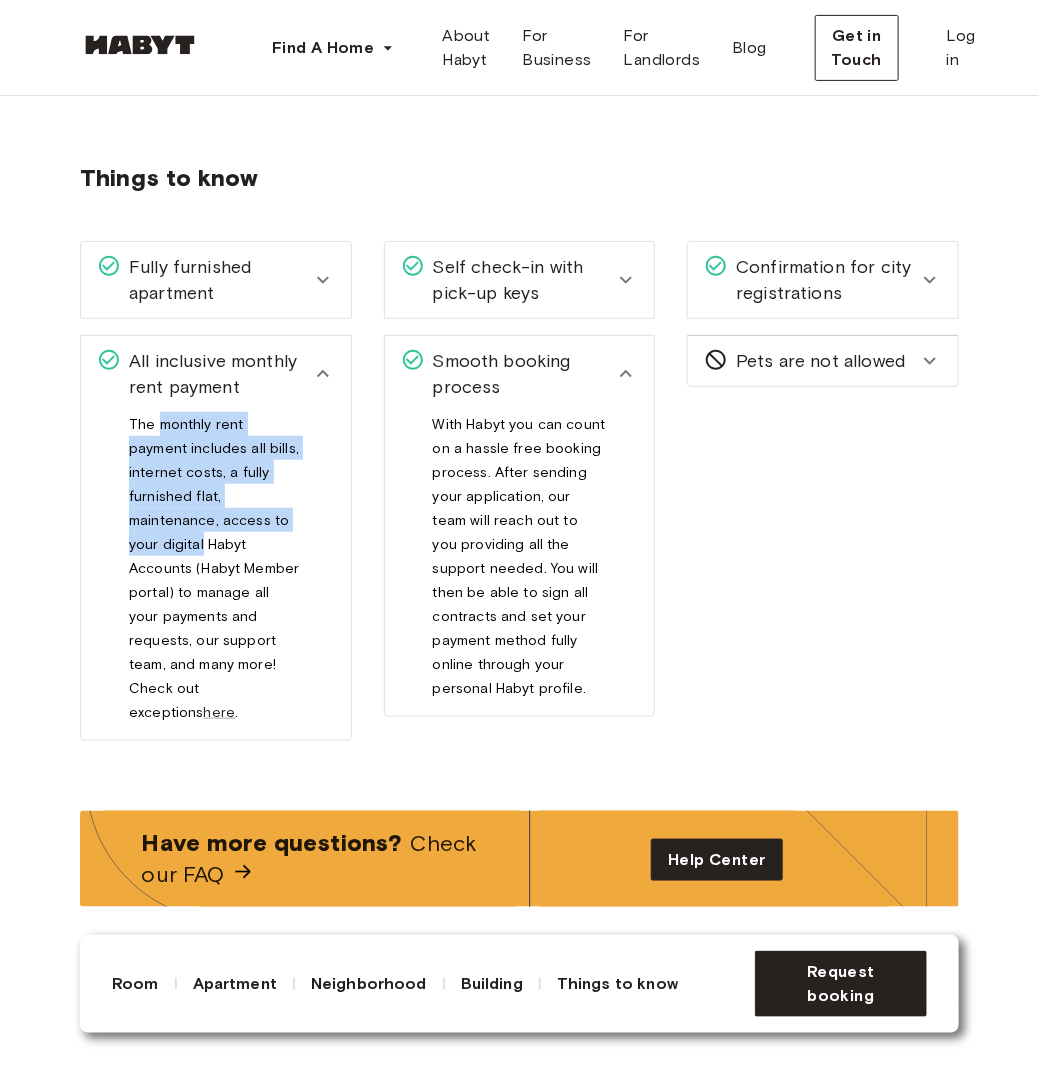 drag, startPoint x: 158, startPoint y: 428, endPoint x: 200, endPoint y: 514, distance: 95.707886 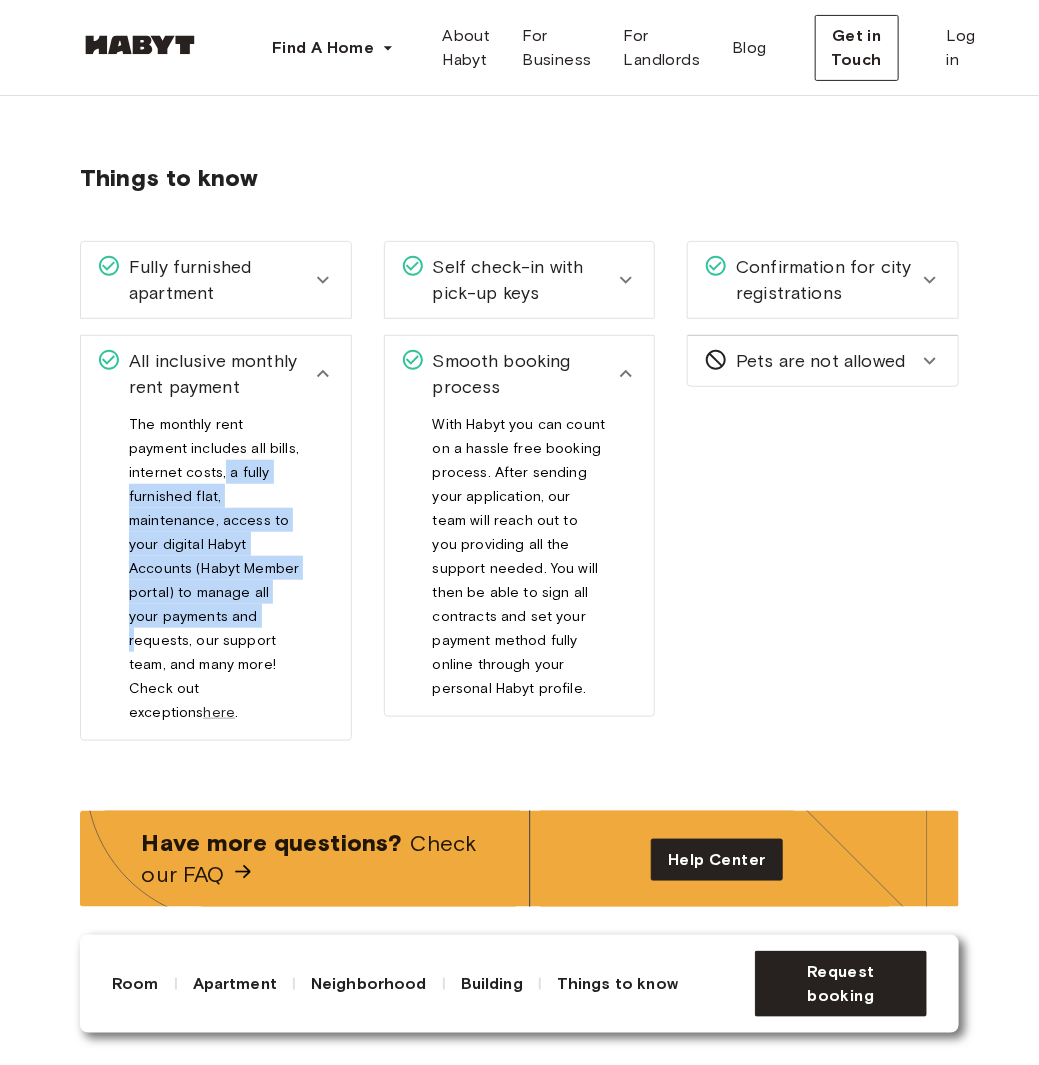 drag, startPoint x: 166, startPoint y: 465, endPoint x: 228, endPoint y: 593, distance: 142.22517 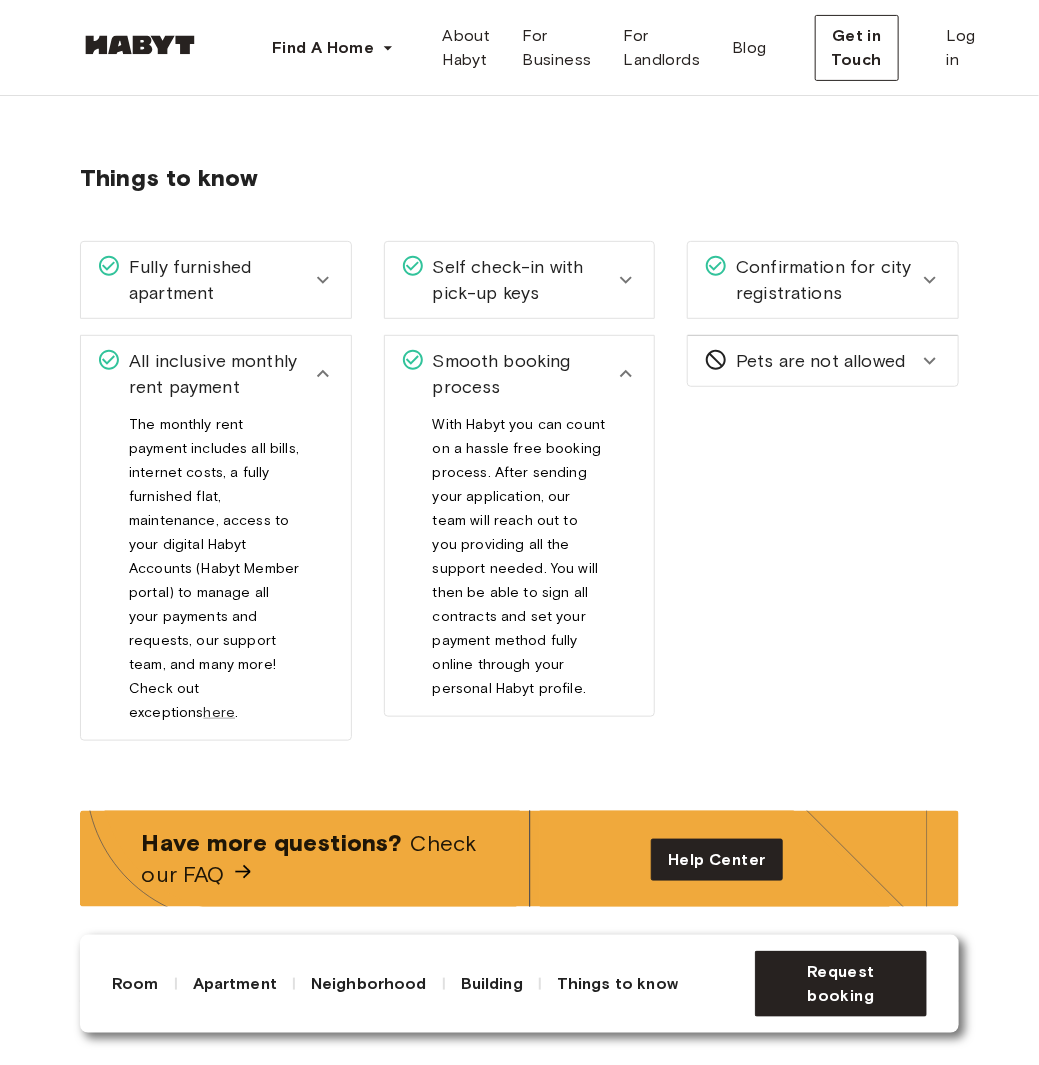 click on "The monthly rent payment includes all bills, internet costs, a fully furnished flat, maintenance, access to your digital Habyt Accounts (Habyt Member portal) to manage all your payments and requests, our support team, and many more! Check out exceptions  here ." at bounding box center (214, 576) 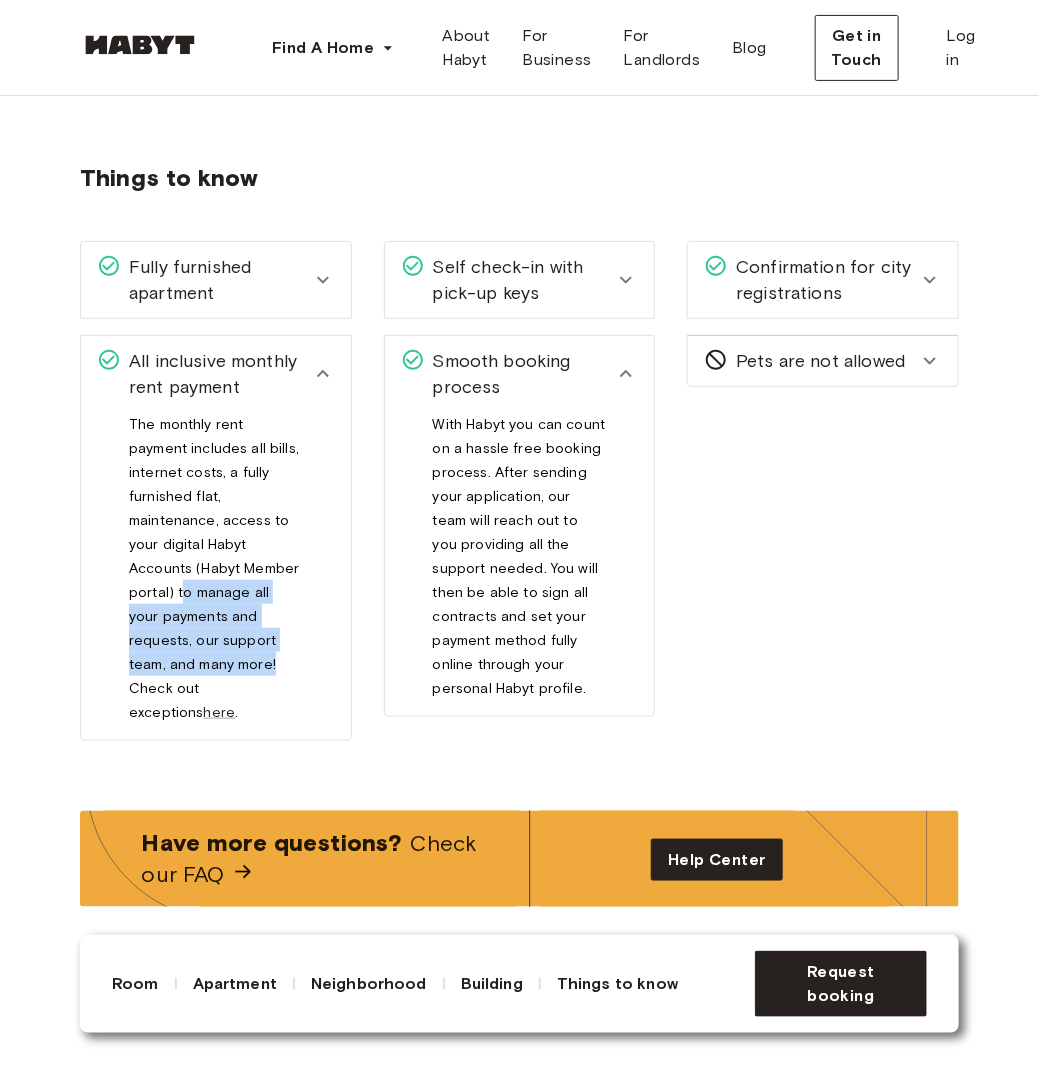 drag, startPoint x: 182, startPoint y: 564, endPoint x: 204, endPoint y: 641, distance: 80.08121 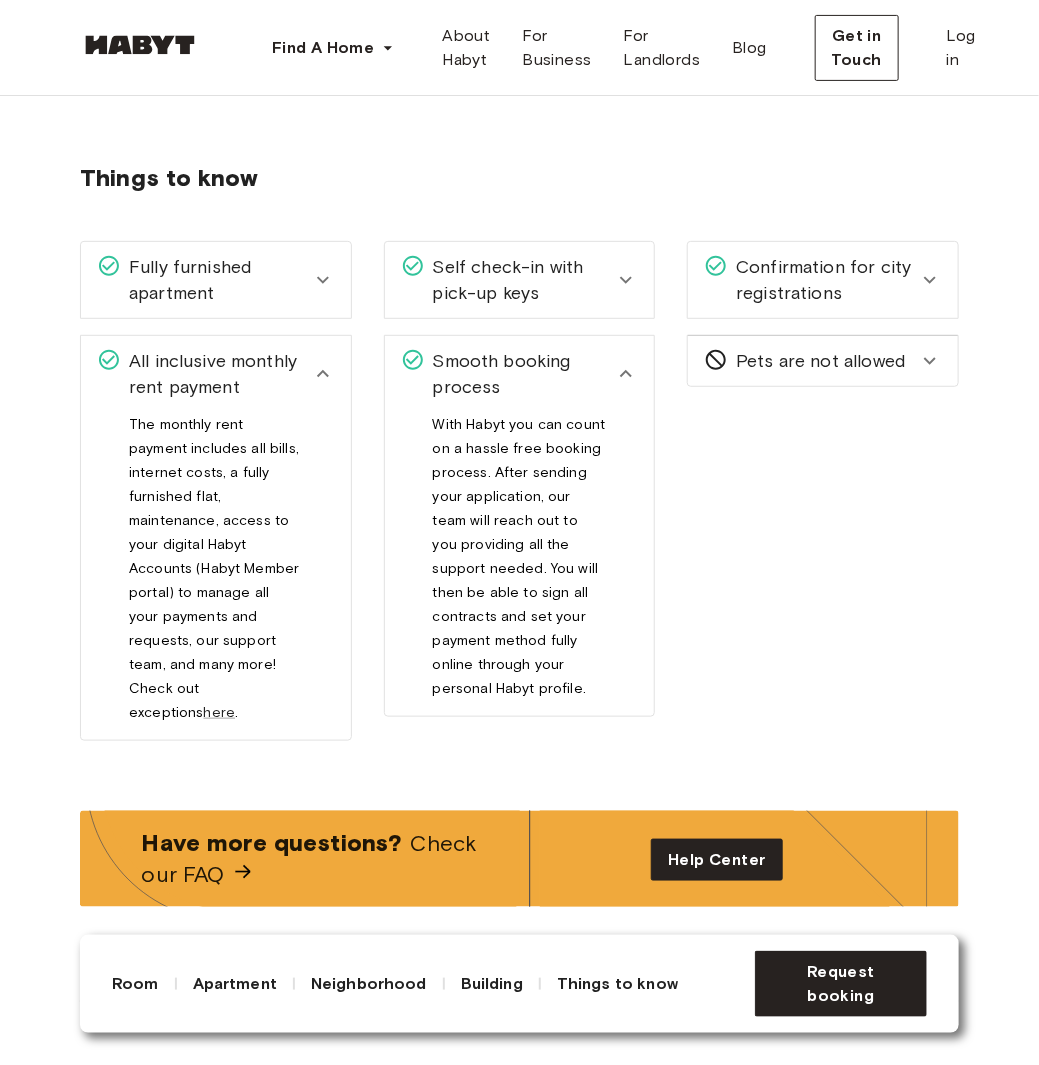 click on "The monthly rent payment includes all bills, internet costs, a fully furnished flat, maintenance, access to your digital Habyt Accounts (Habyt Member portal) to manage all your payments and requests, our support team, and many more! Check out exceptions  here ." at bounding box center (214, 576) 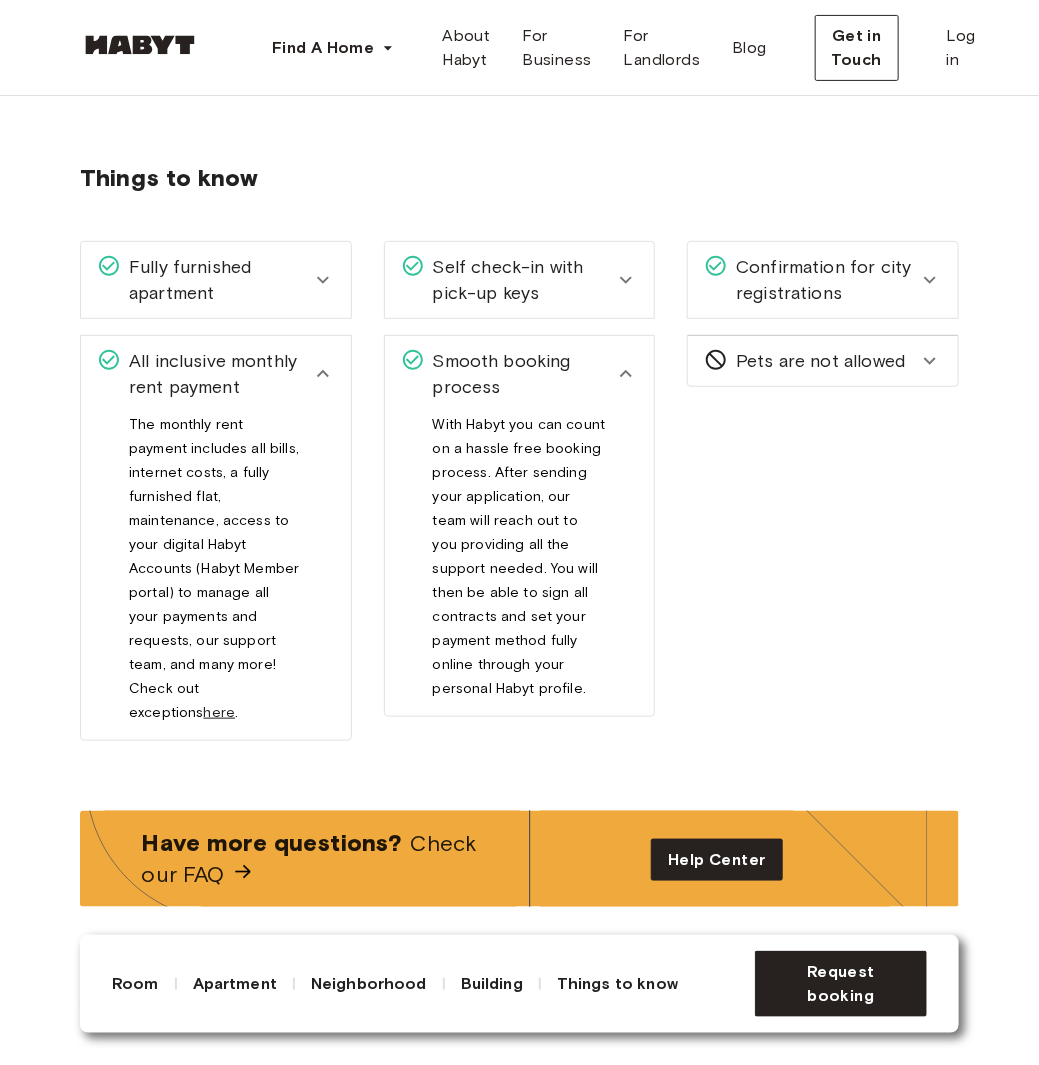 click on "here" at bounding box center [220, 712] 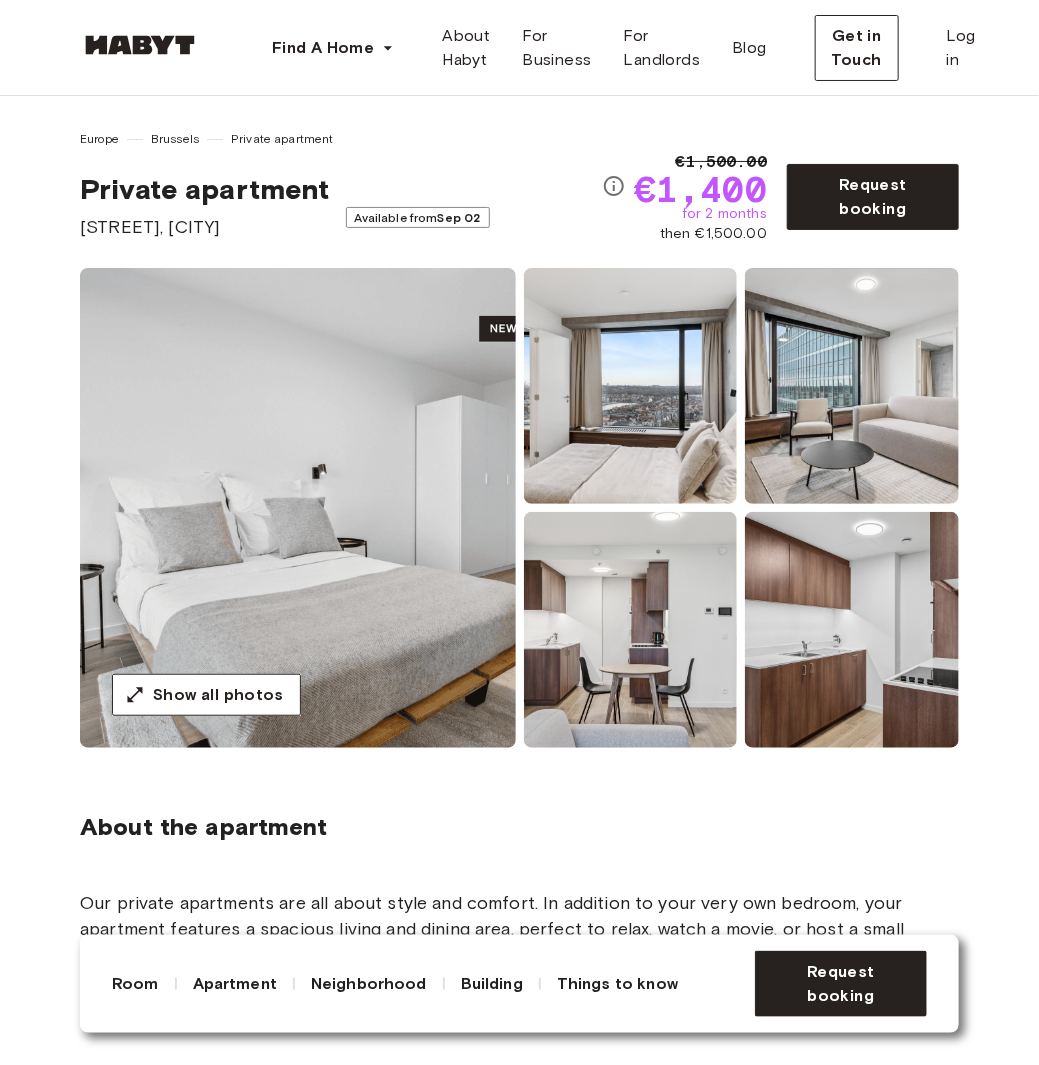 scroll, scrollTop: 0, scrollLeft: 0, axis: both 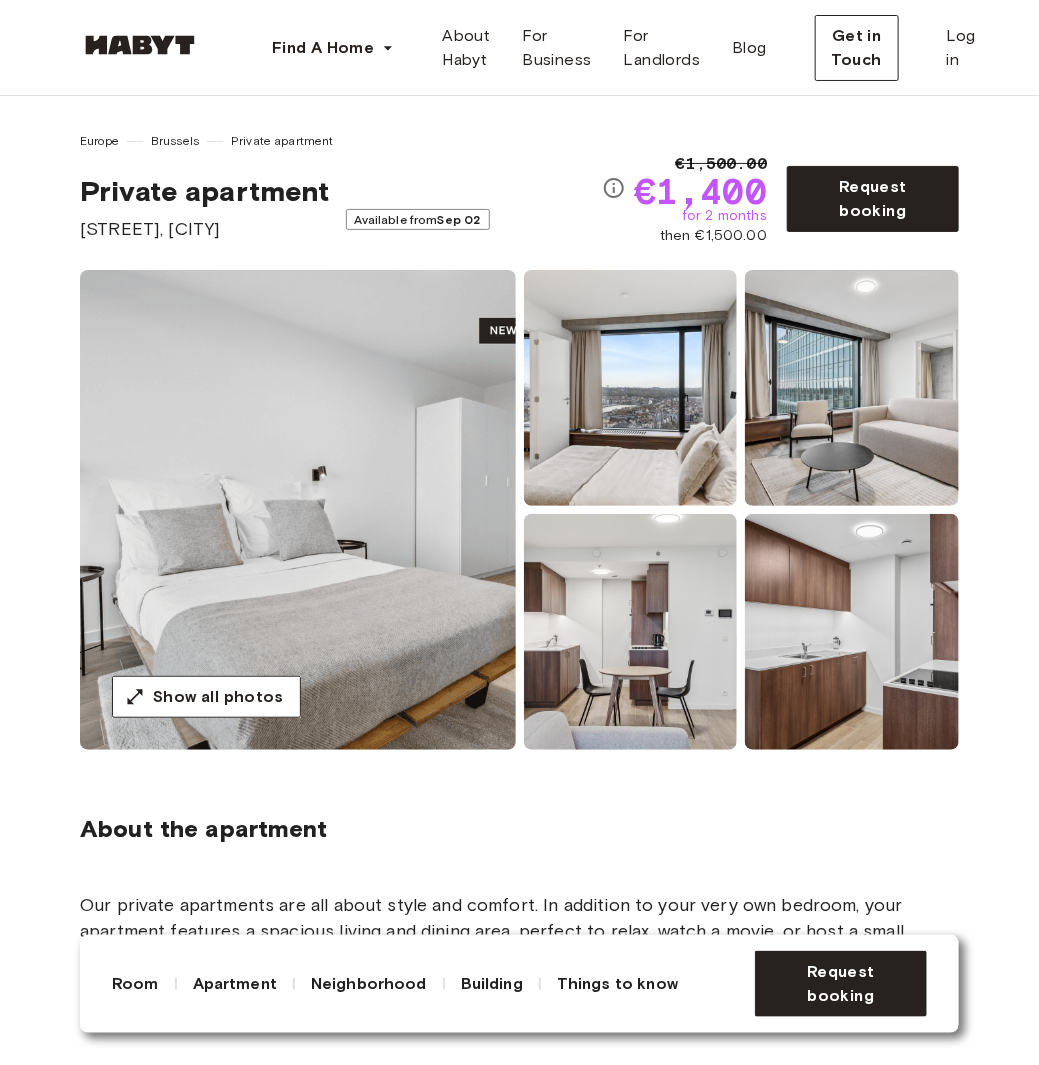 click at bounding box center (298, 510) 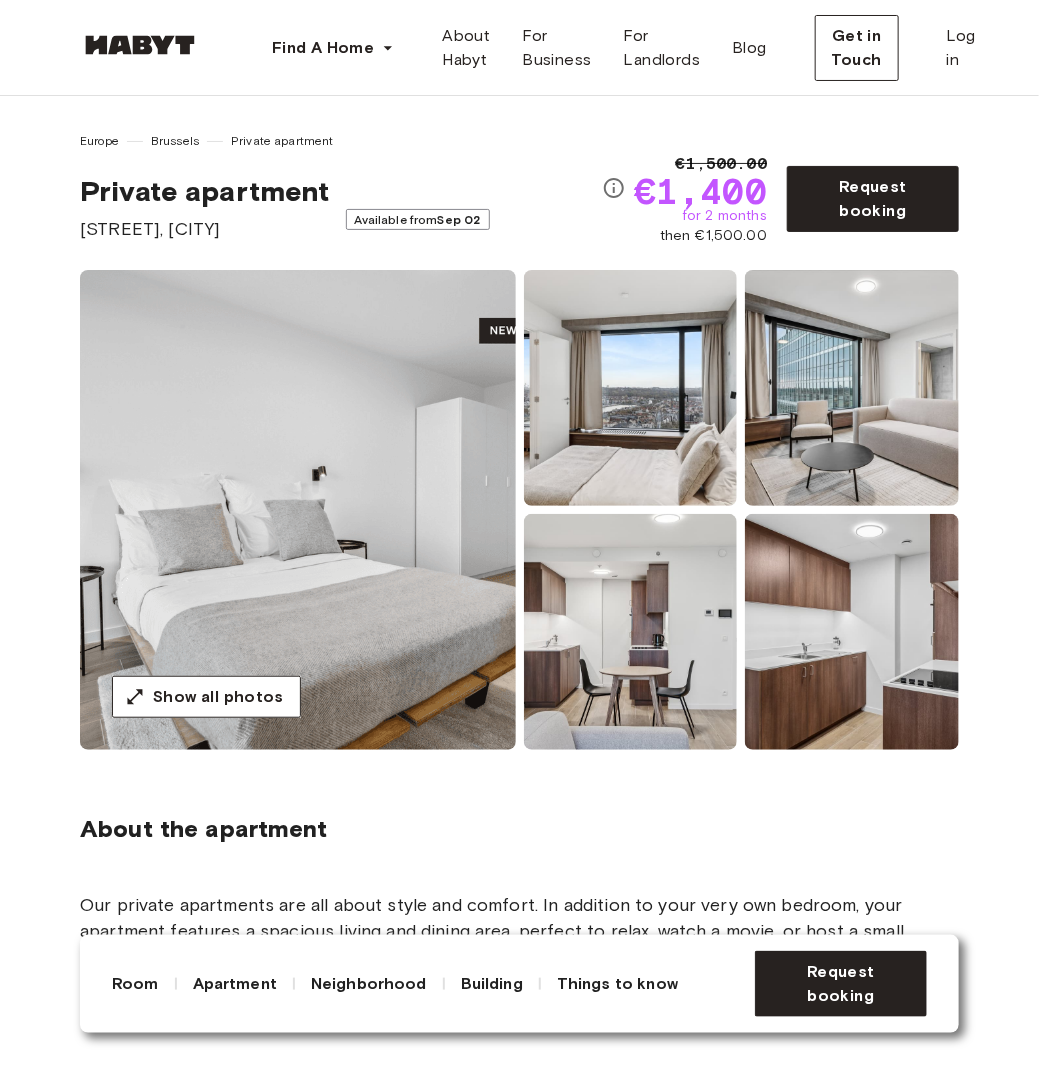 click at bounding box center (631, 388) 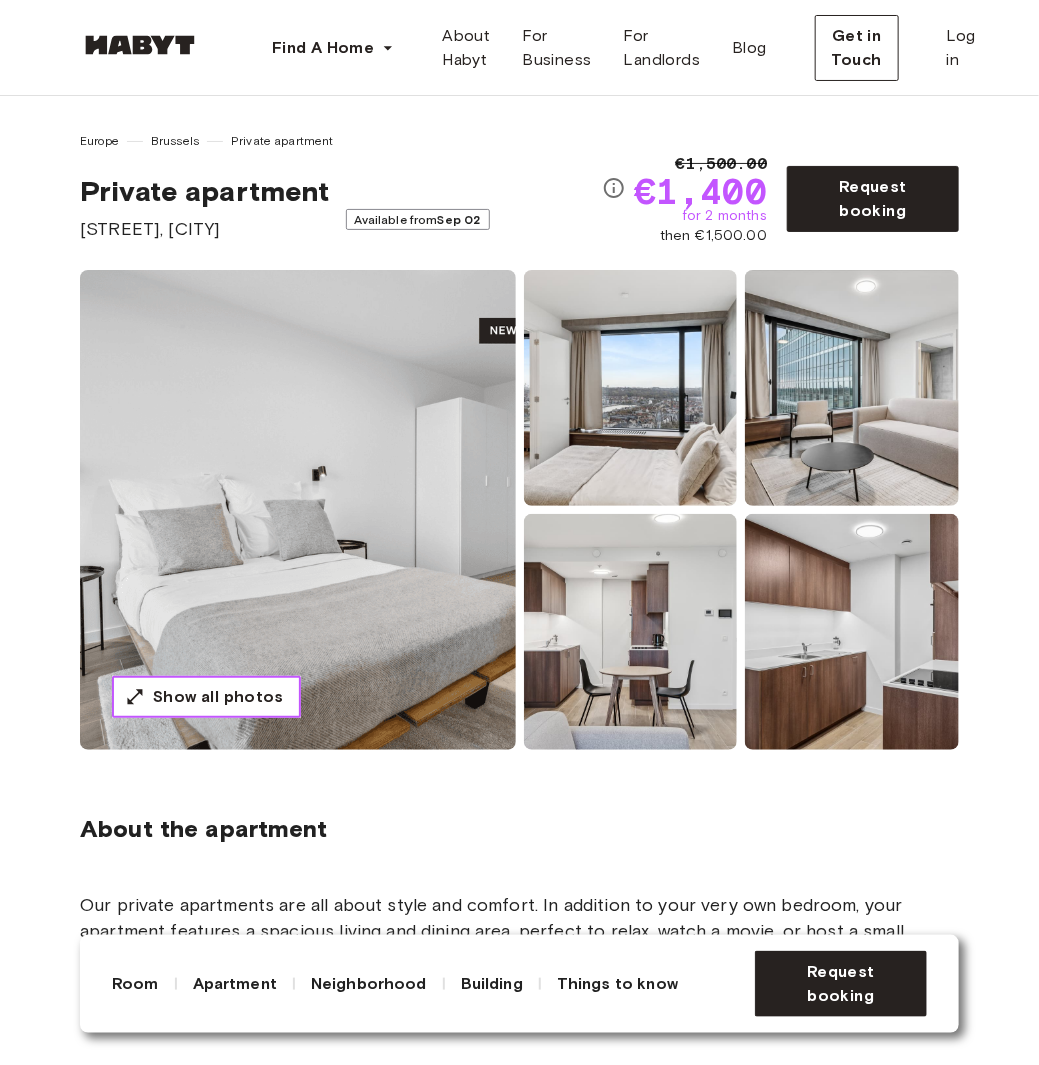 click on "Show all photos" at bounding box center [218, 697] 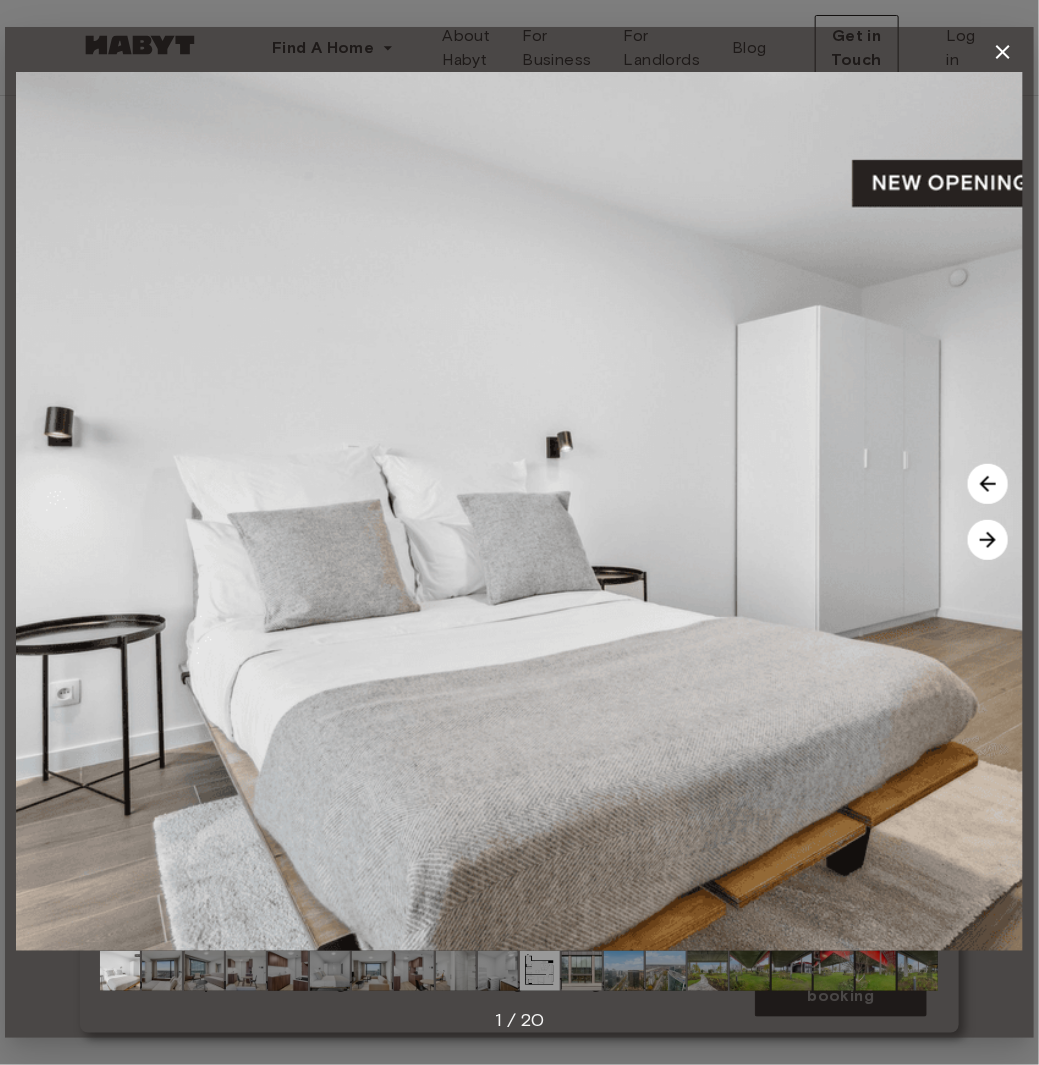 click at bounding box center [988, 540] 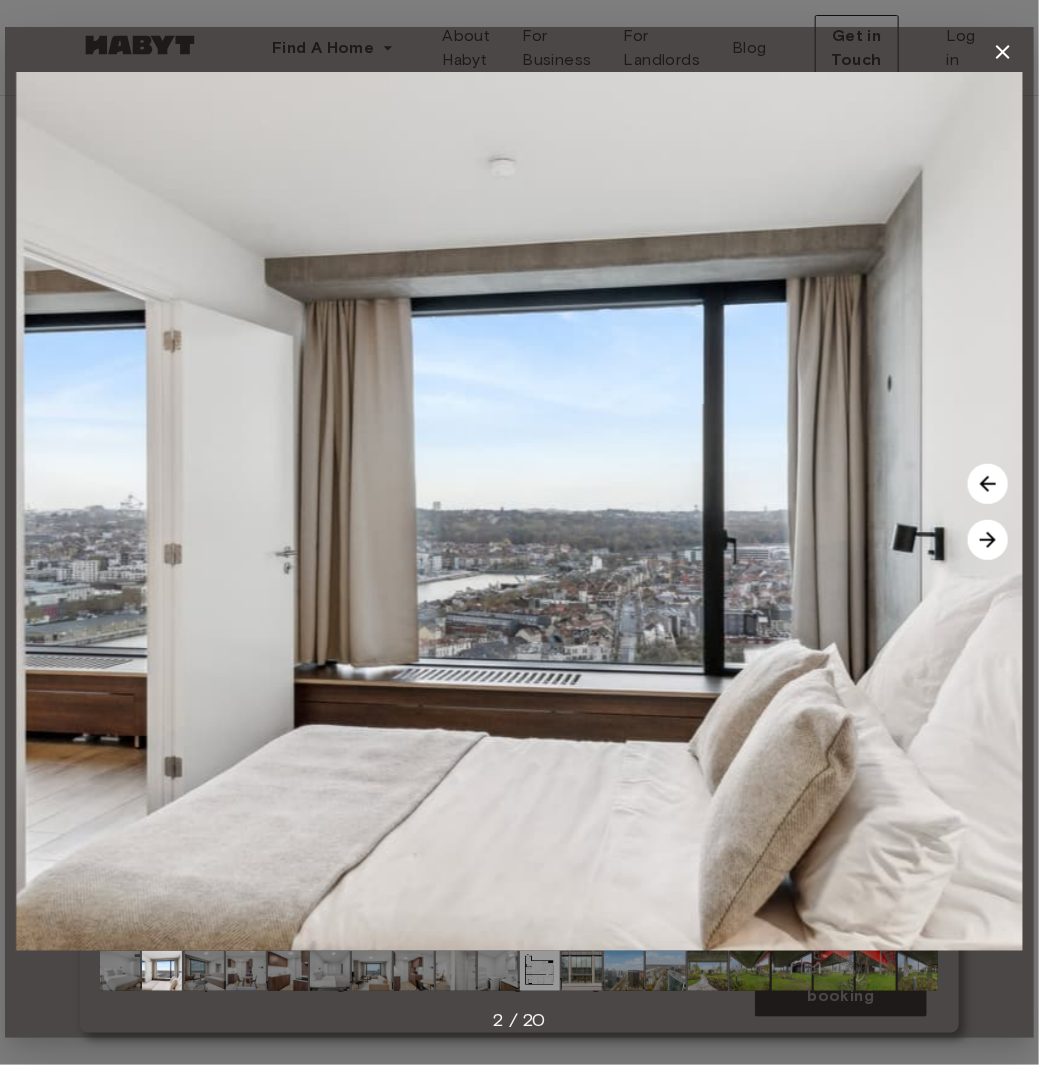 click at bounding box center [988, 540] 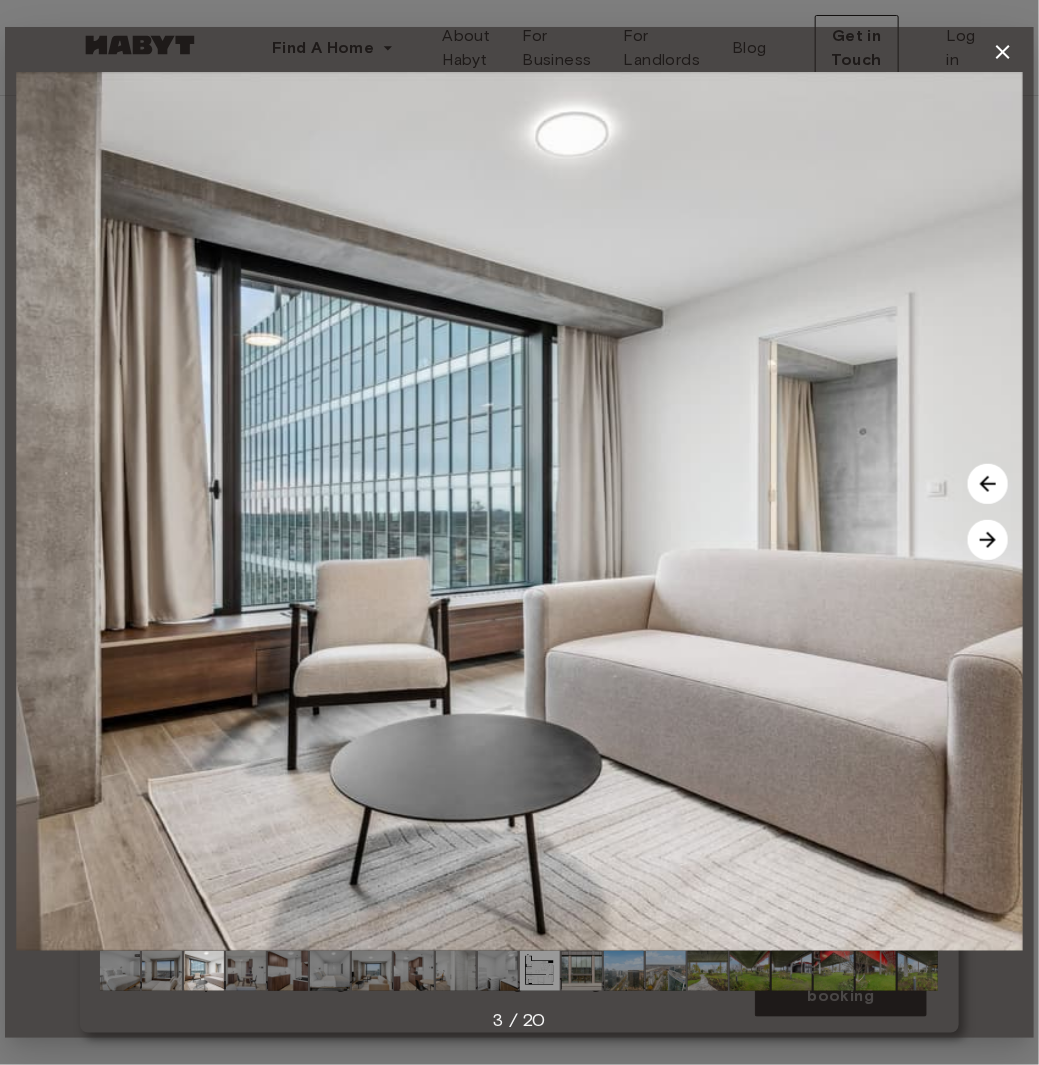 click at bounding box center [988, 540] 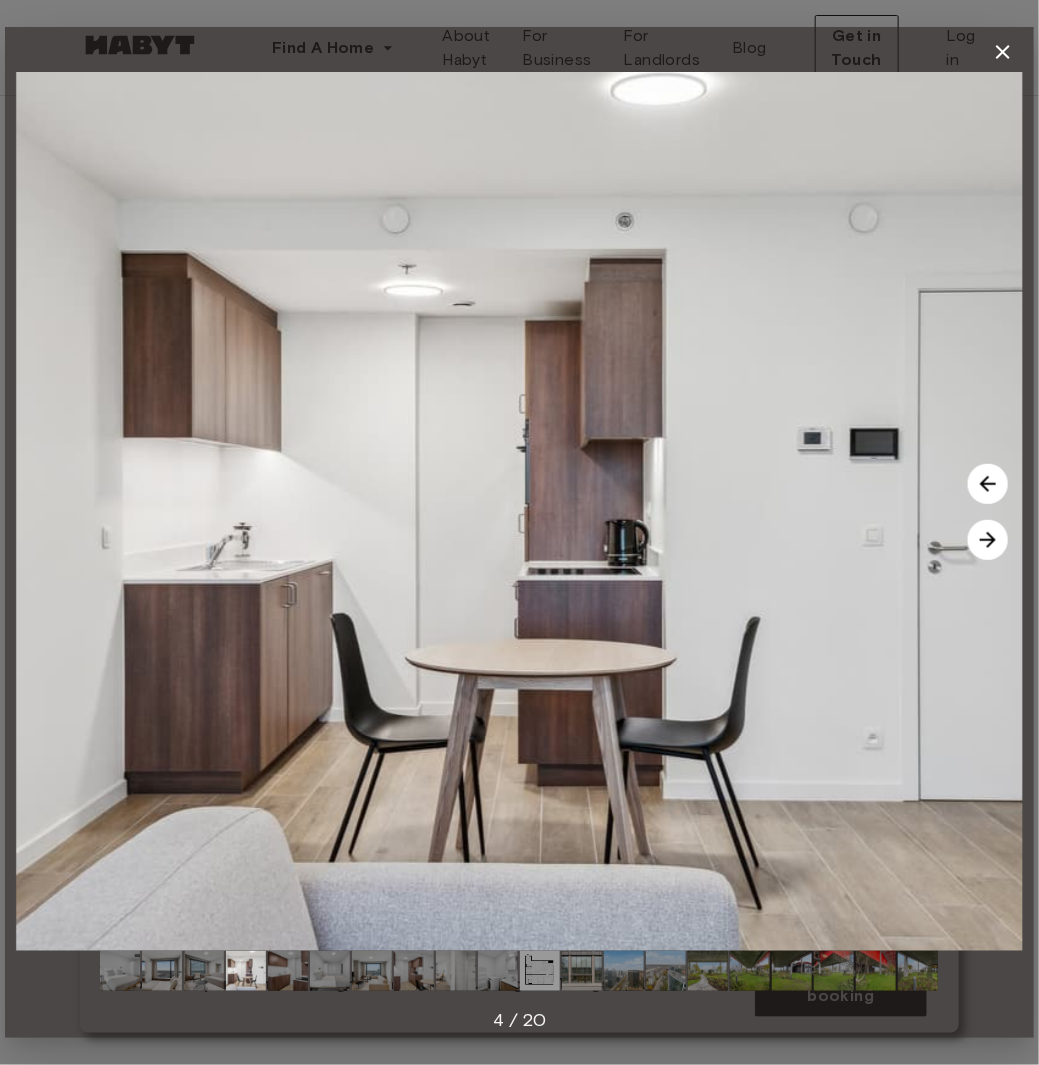 click at bounding box center (988, 540) 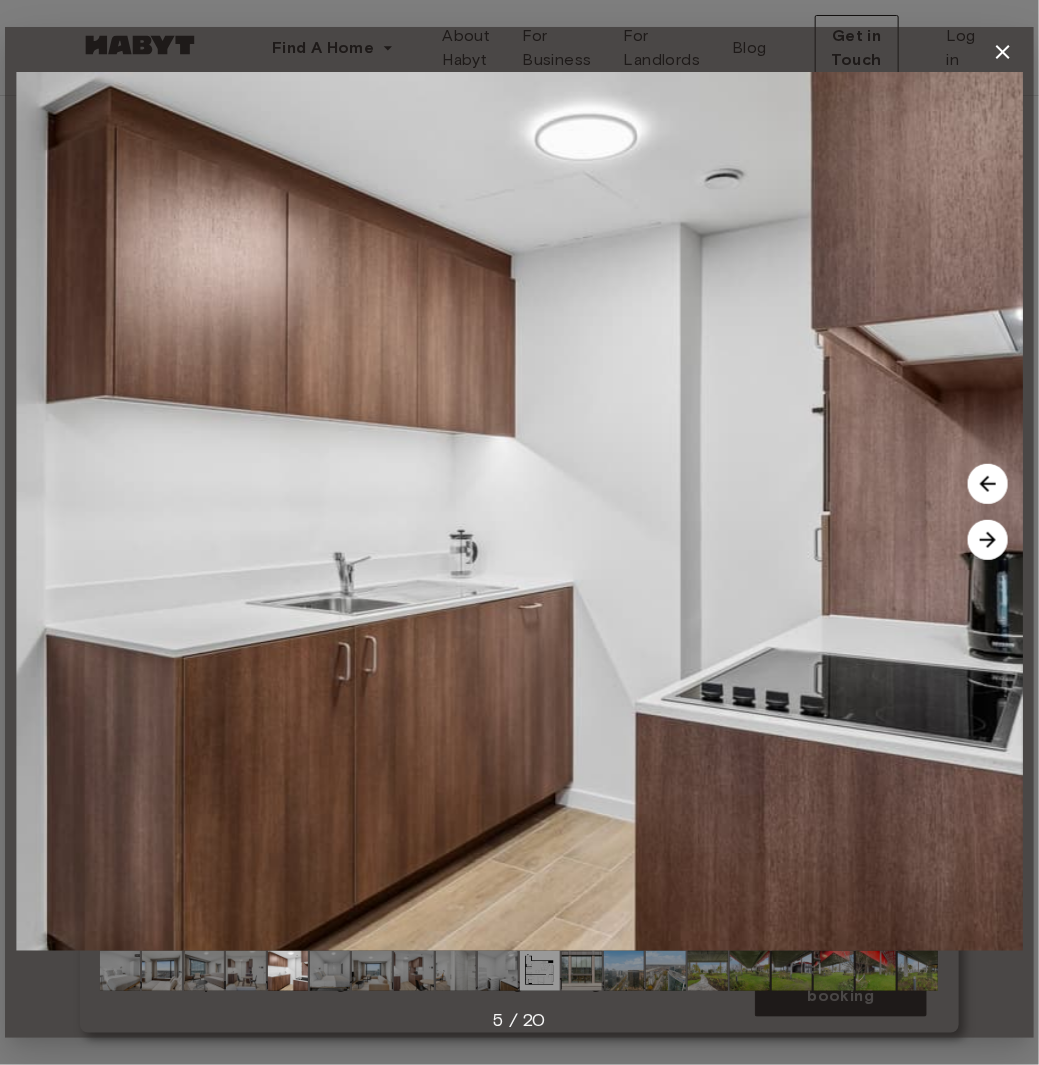 click at bounding box center (988, 540) 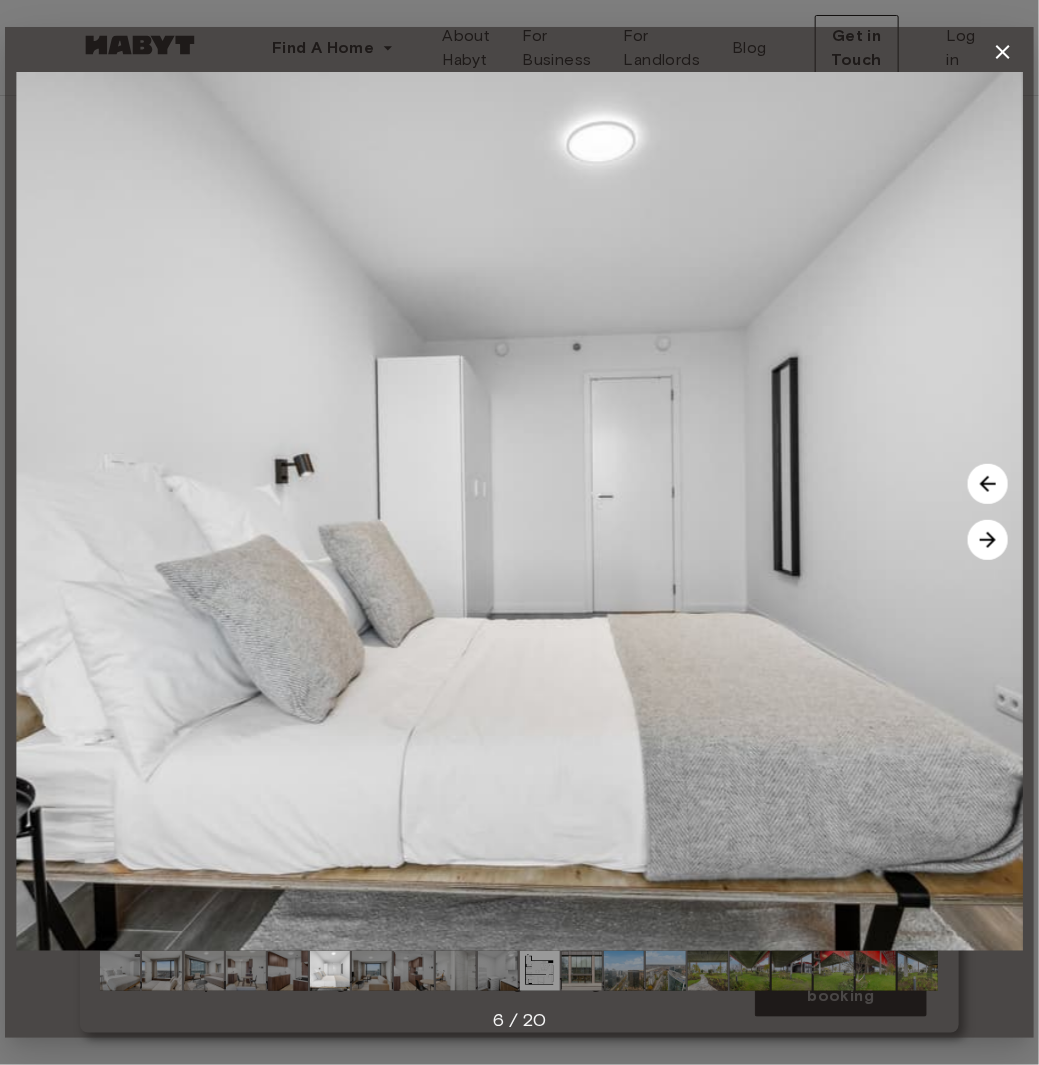 click at bounding box center [988, 540] 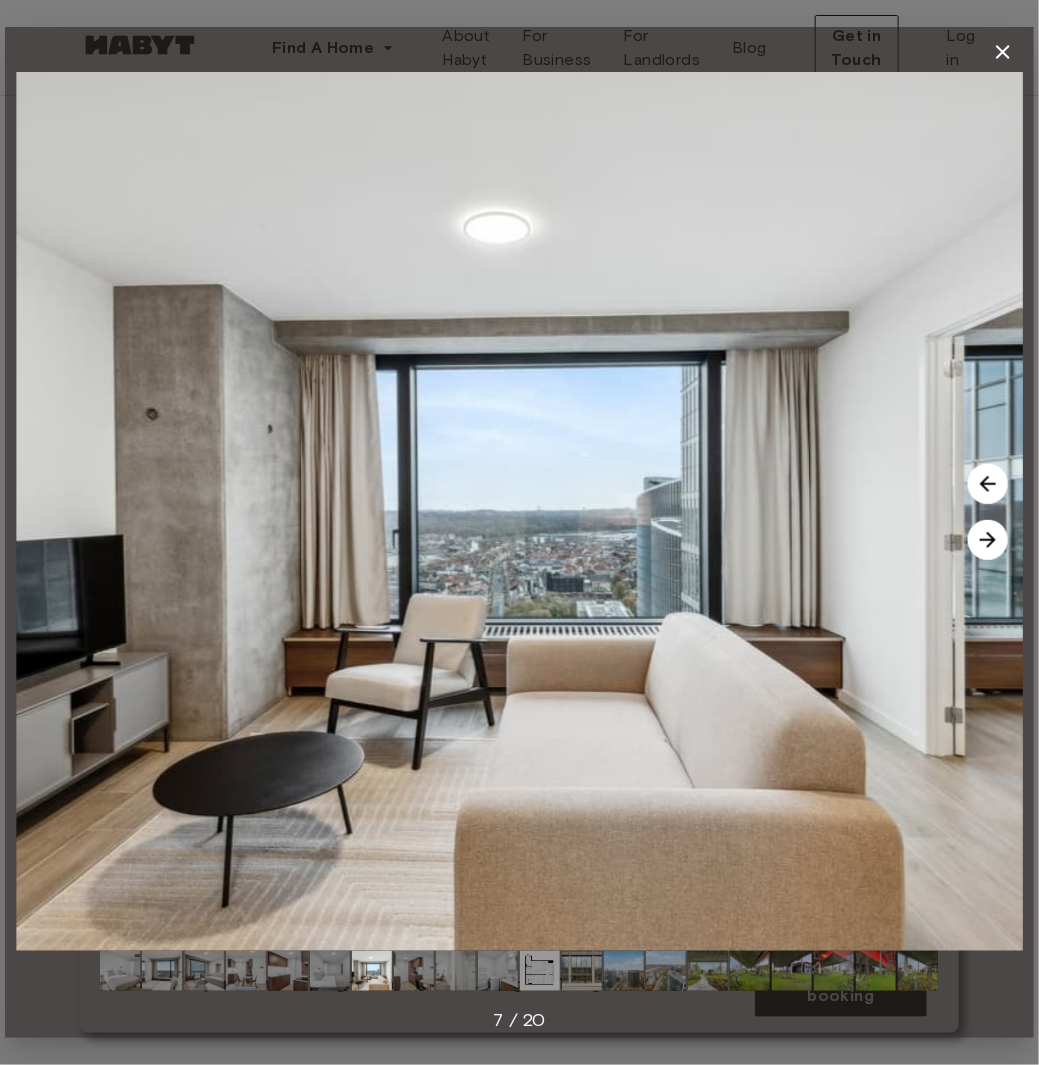 click at bounding box center [988, 540] 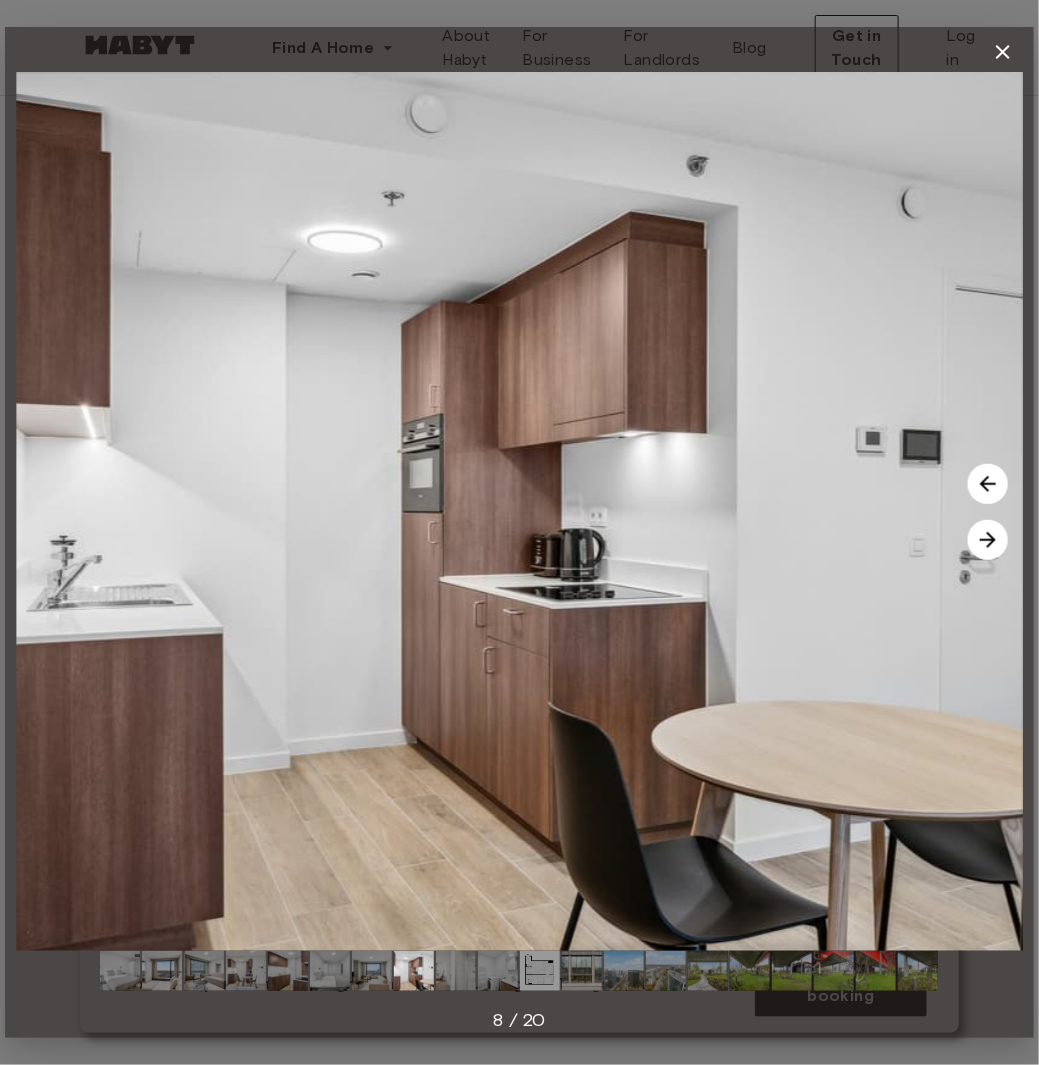 click at bounding box center [988, 540] 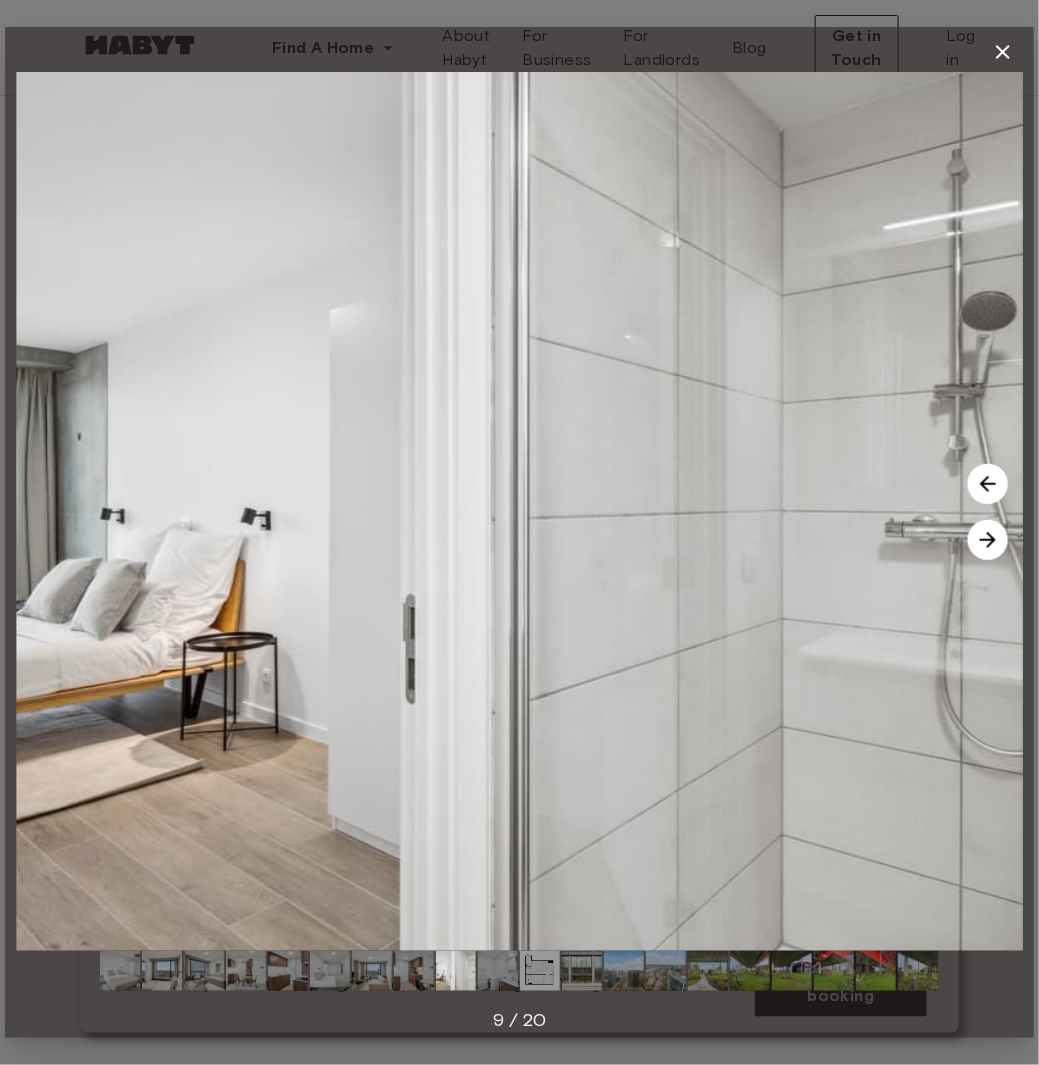 click at bounding box center (988, 540) 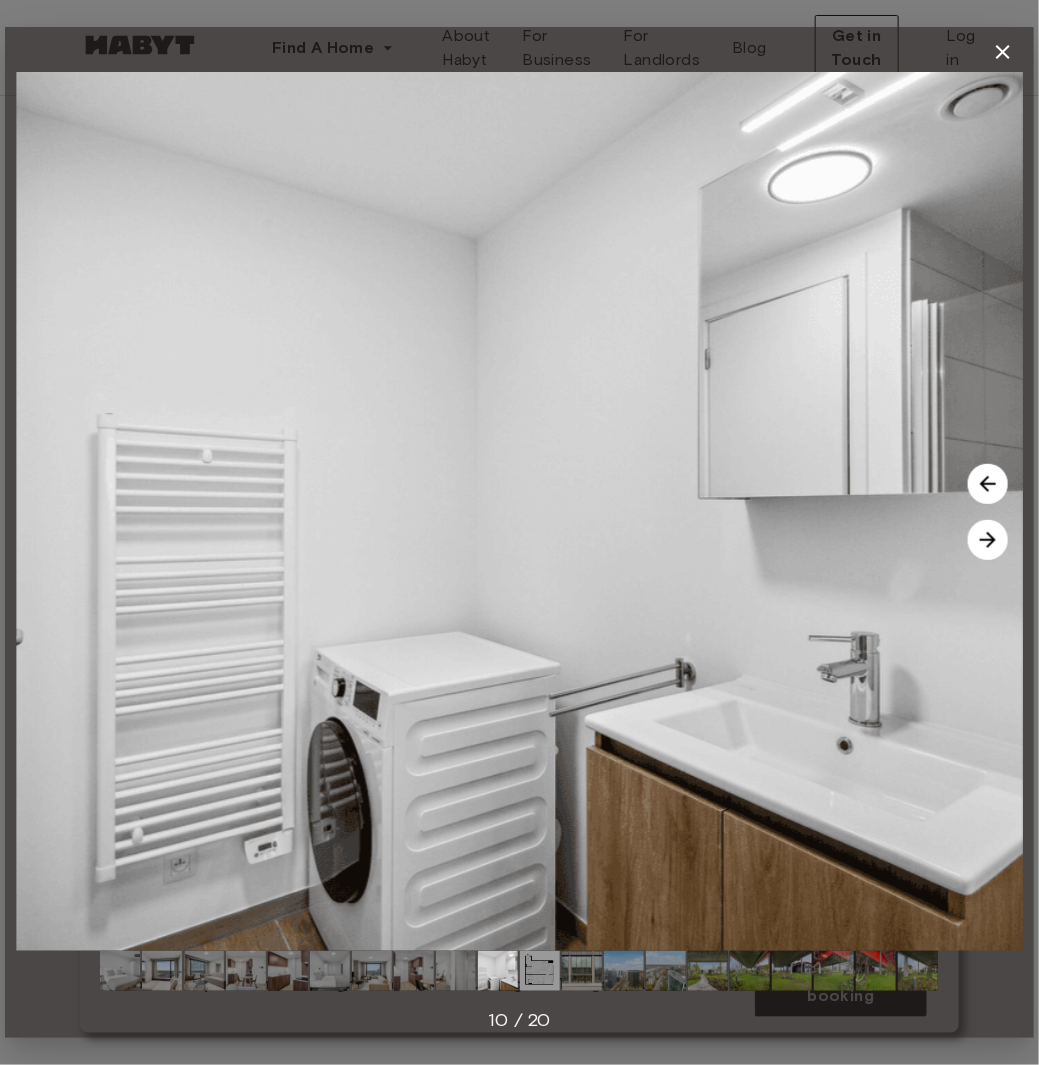 click at bounding box center (988, 540) 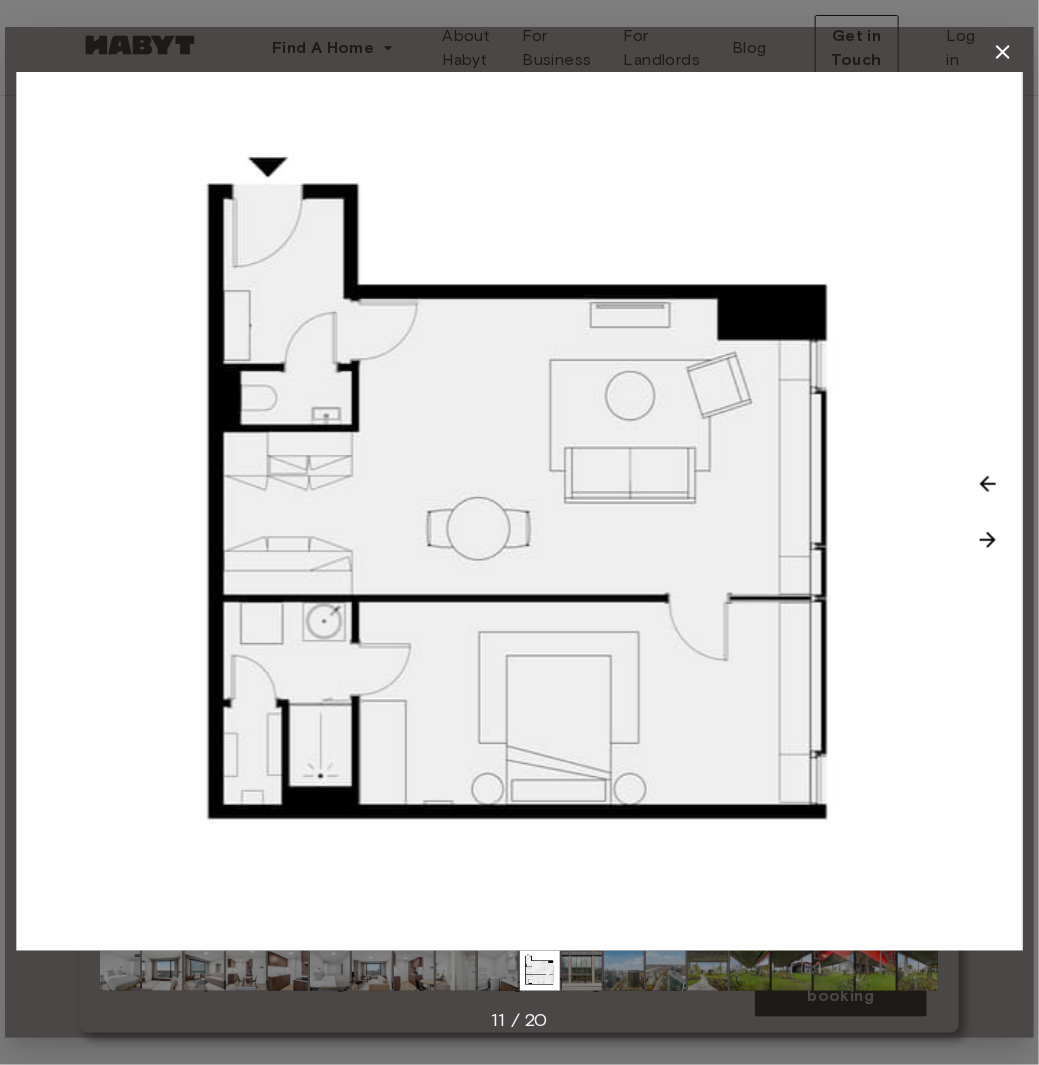 click 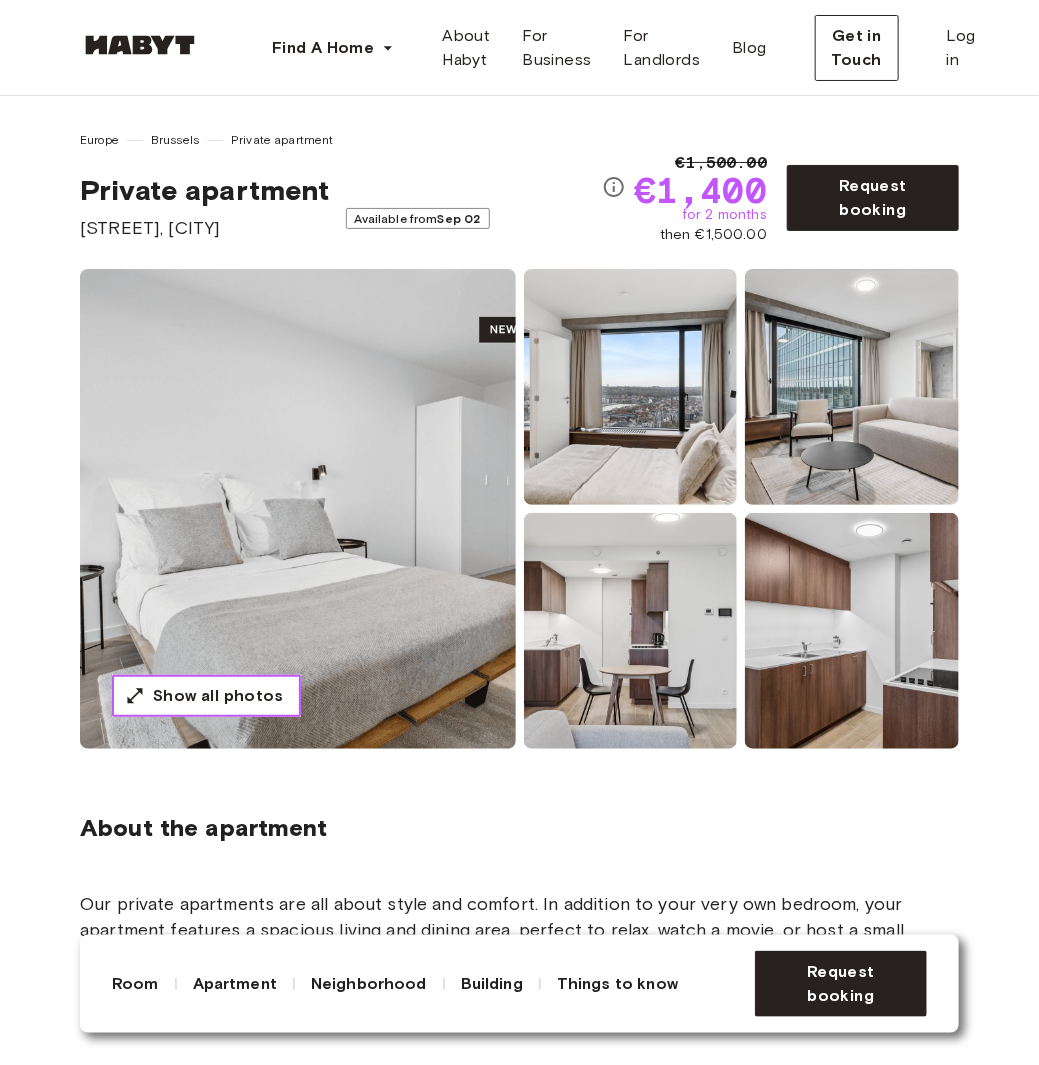 scroll, scrollTop: 0, scrollLeft: 0, axis: both 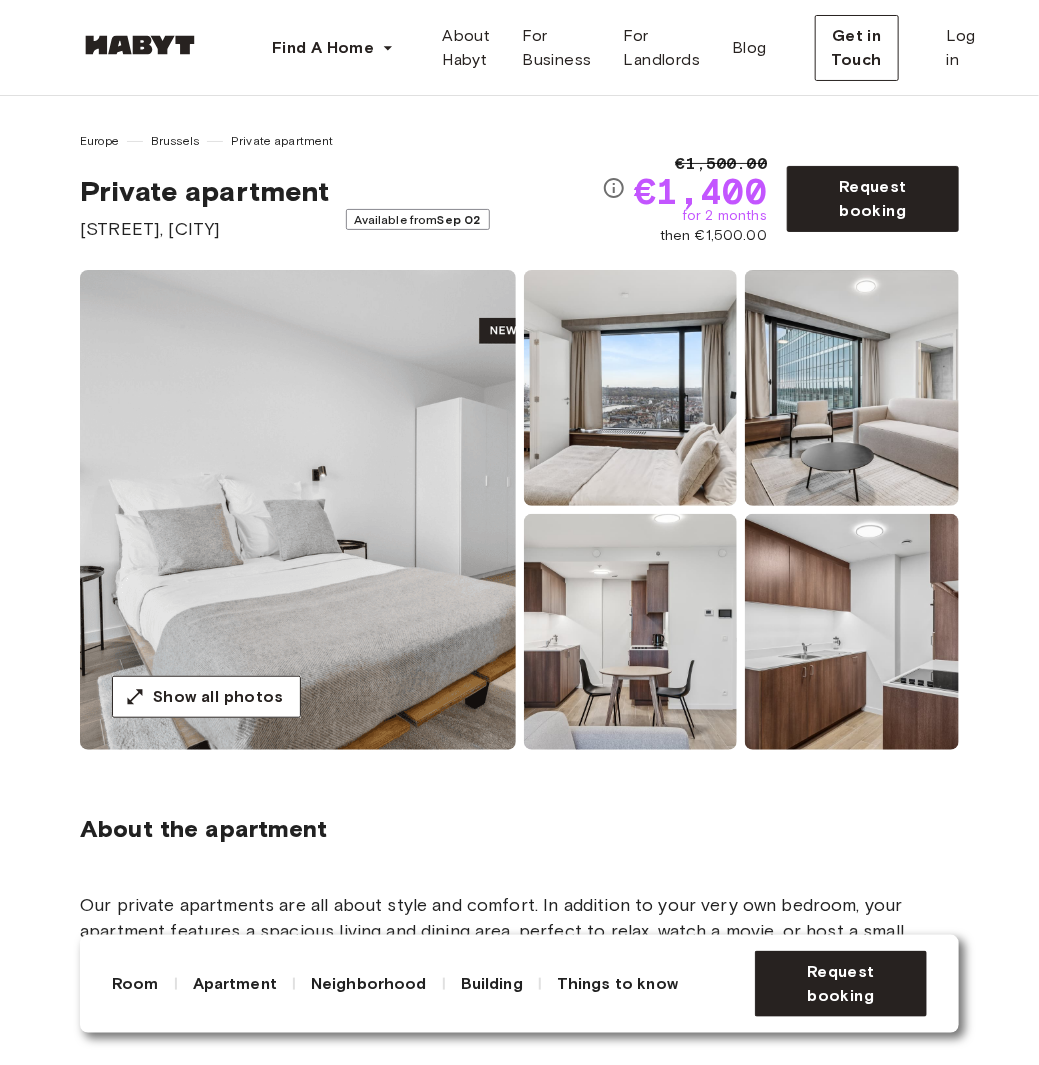 click at bounding box center (298, 510) 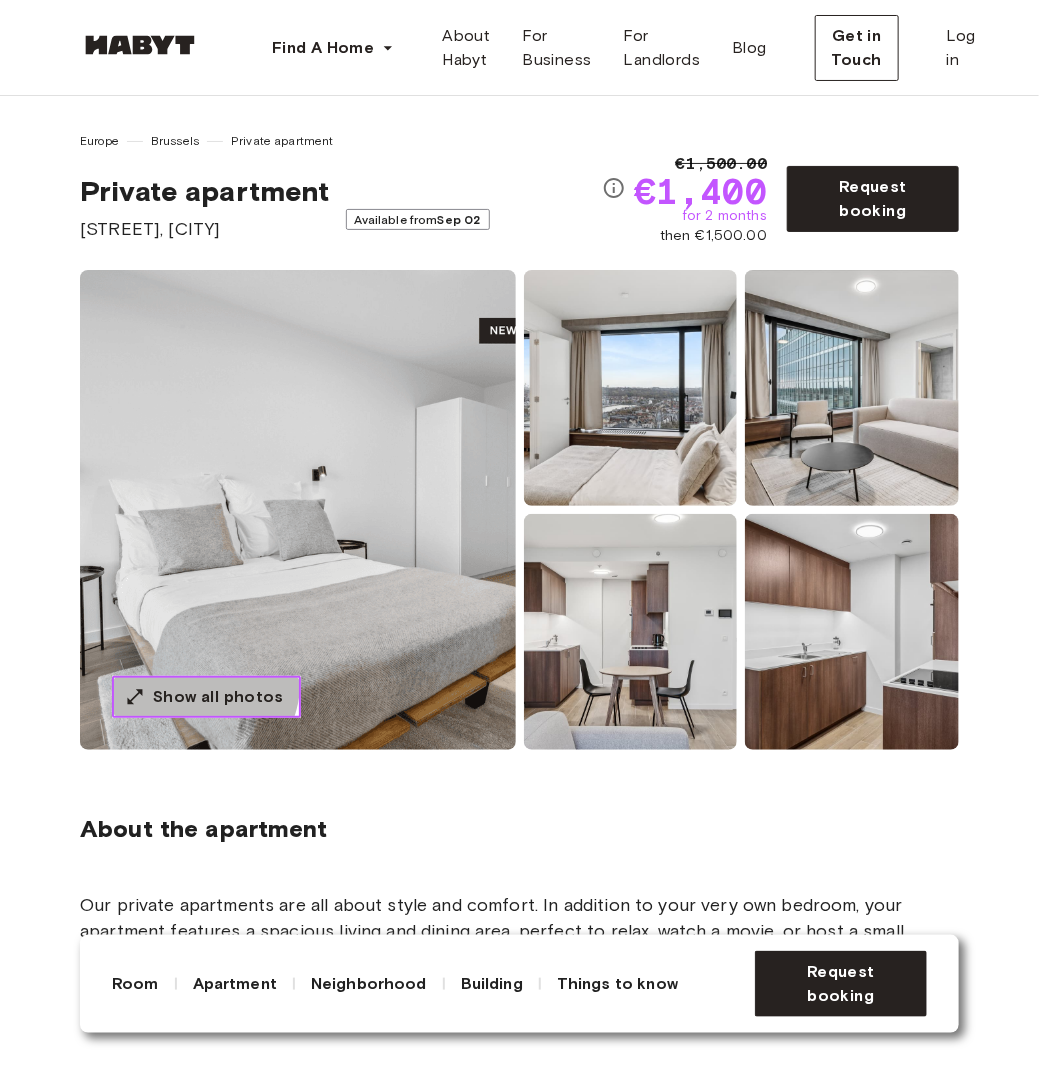 click on "Show all photos" at bounding box center (206, 697) 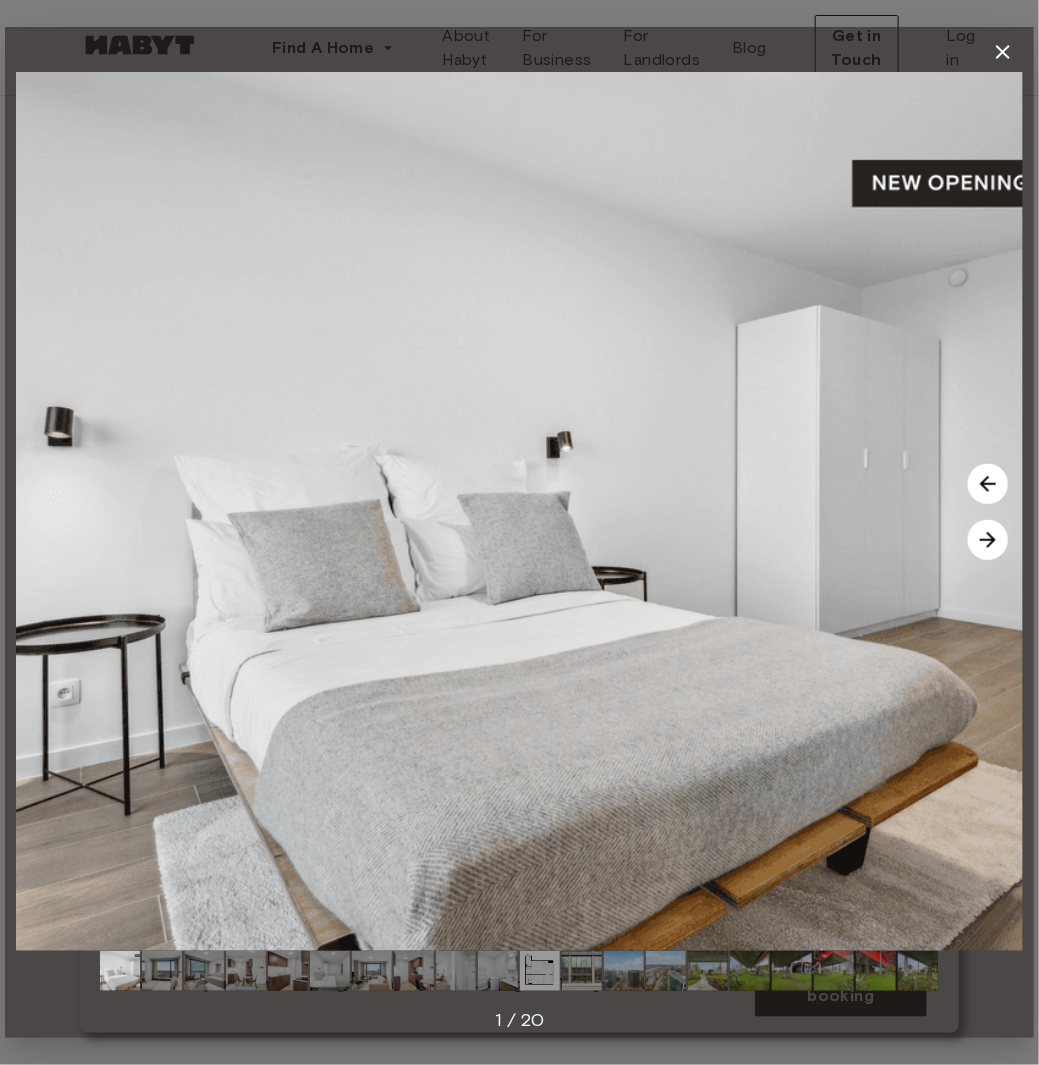 click at bounding box center [988, 540] 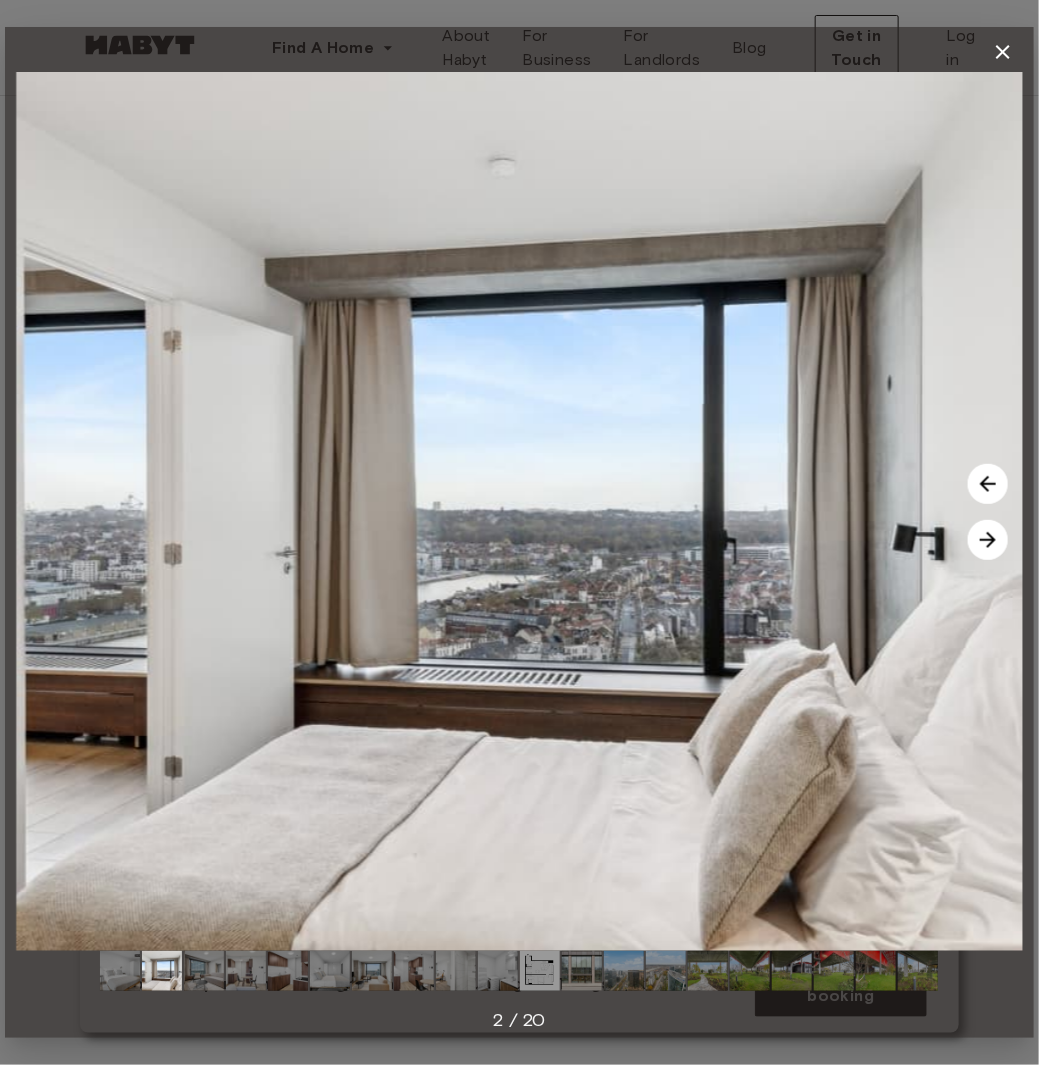 click at bounding box center [988, 540] 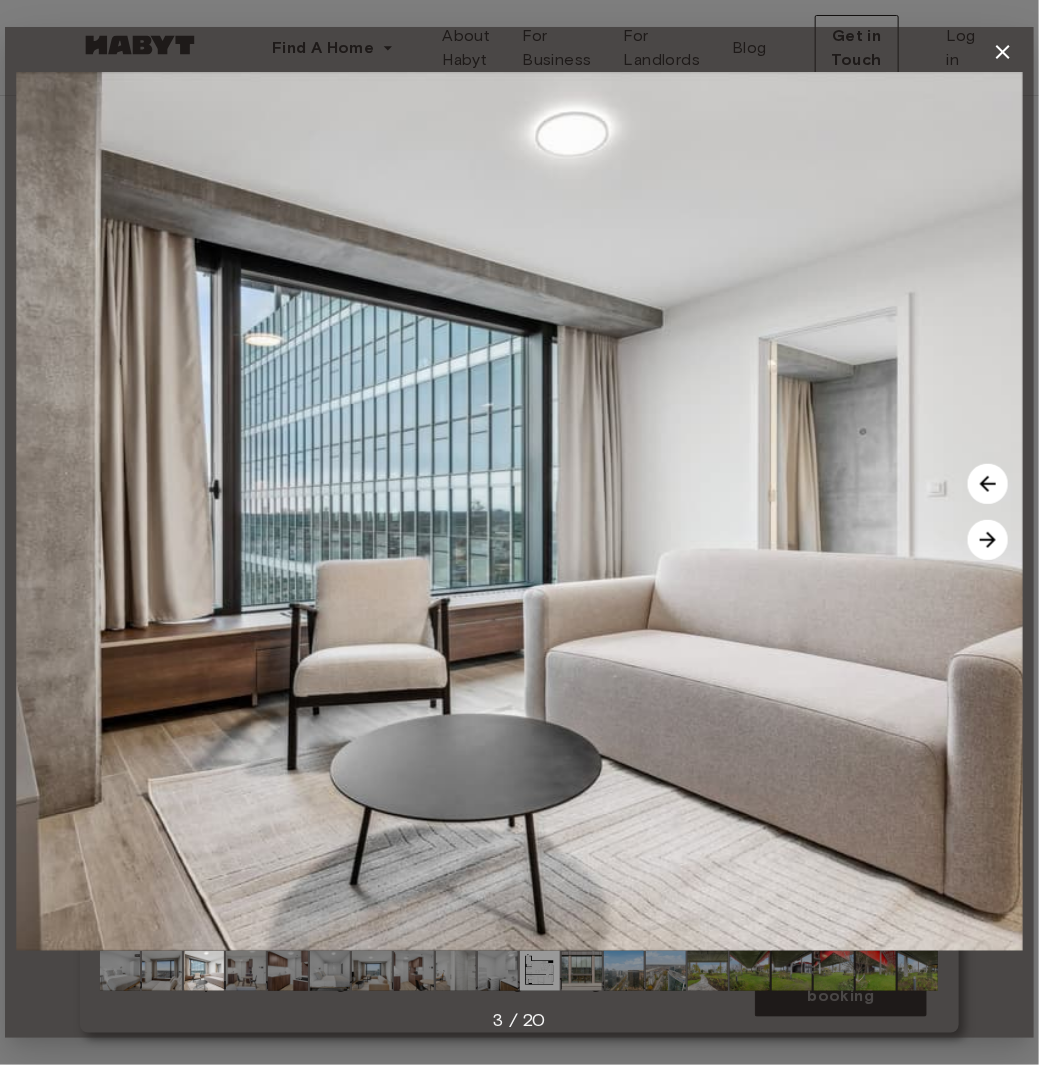 click at bounding box center (988, 540) 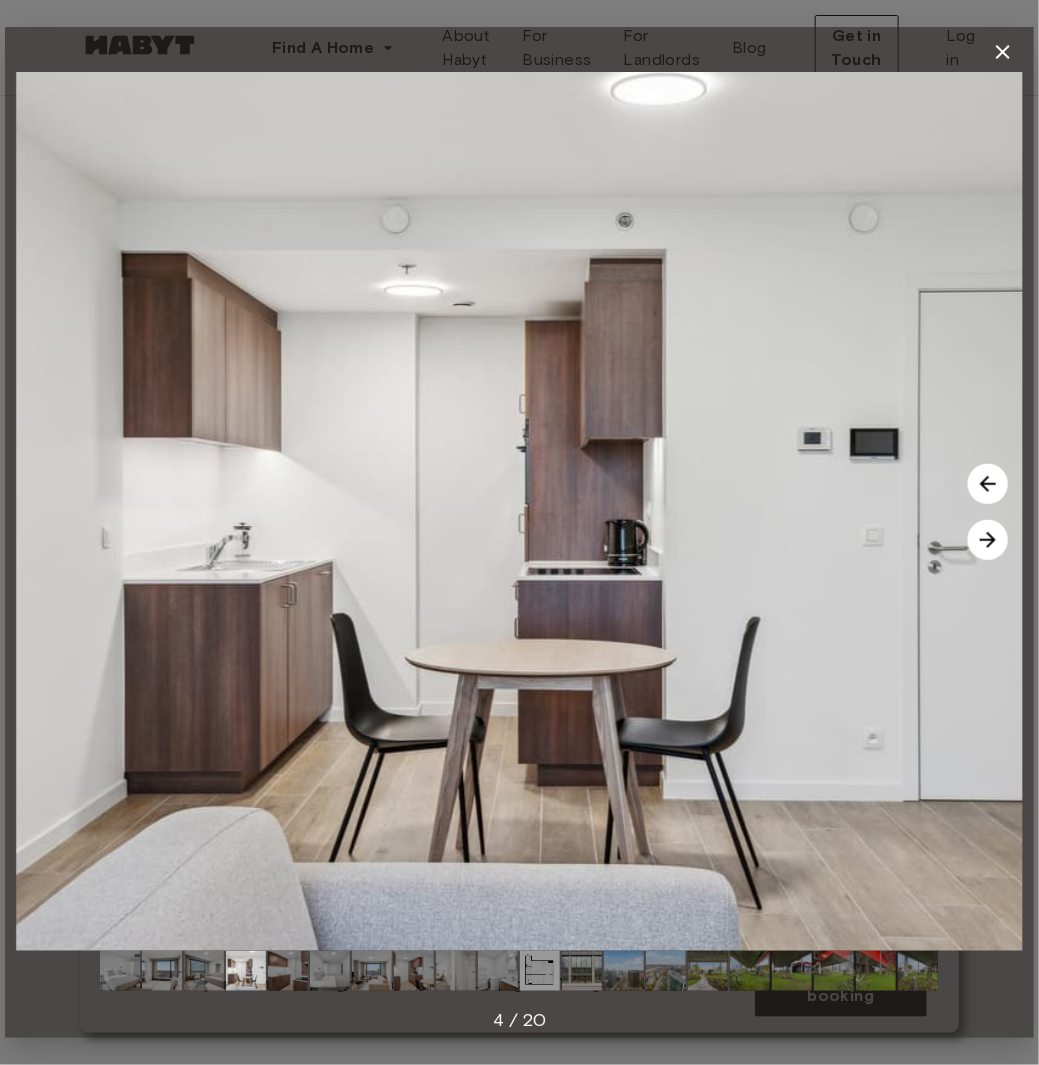 click at bounding box center (988, 540) 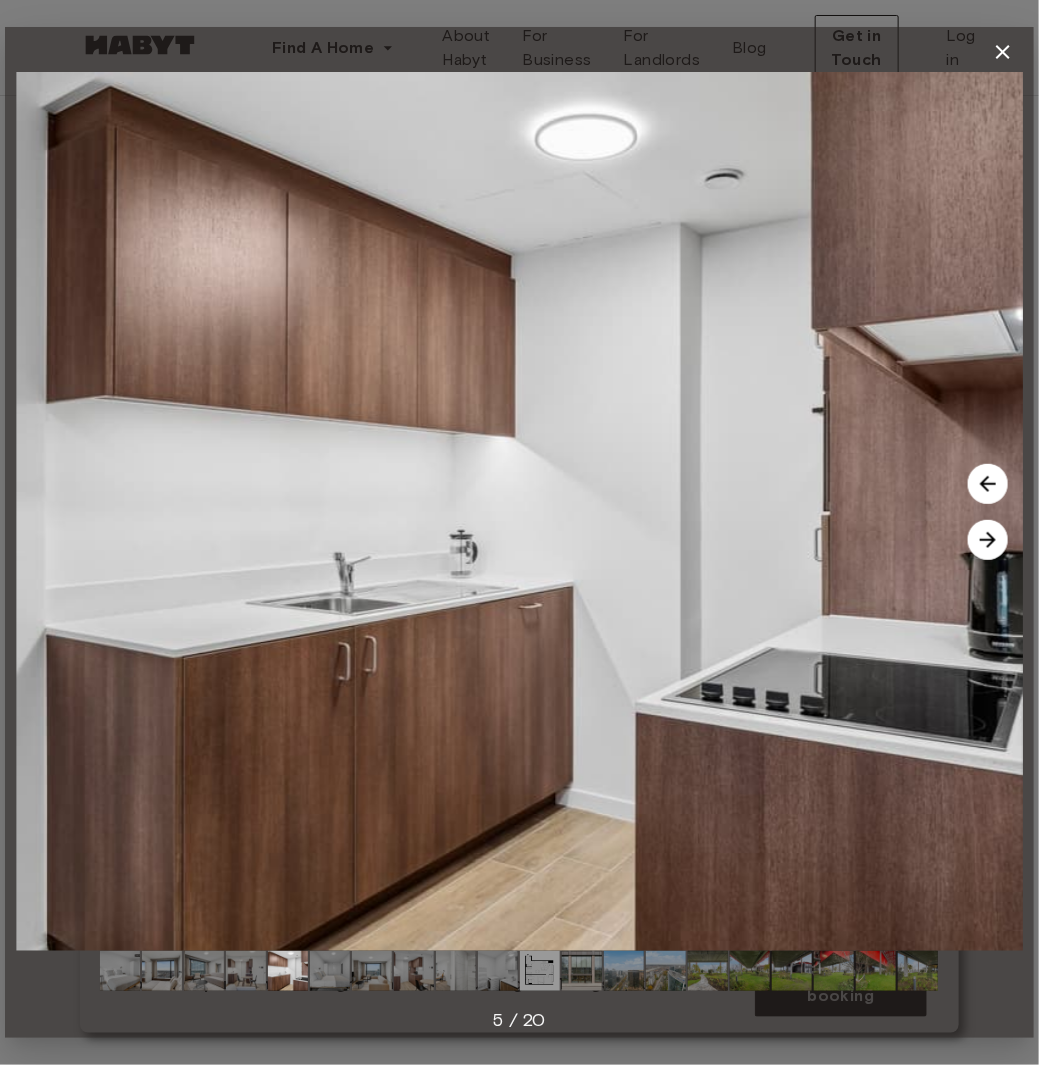 click at bounding box center [988, 540] 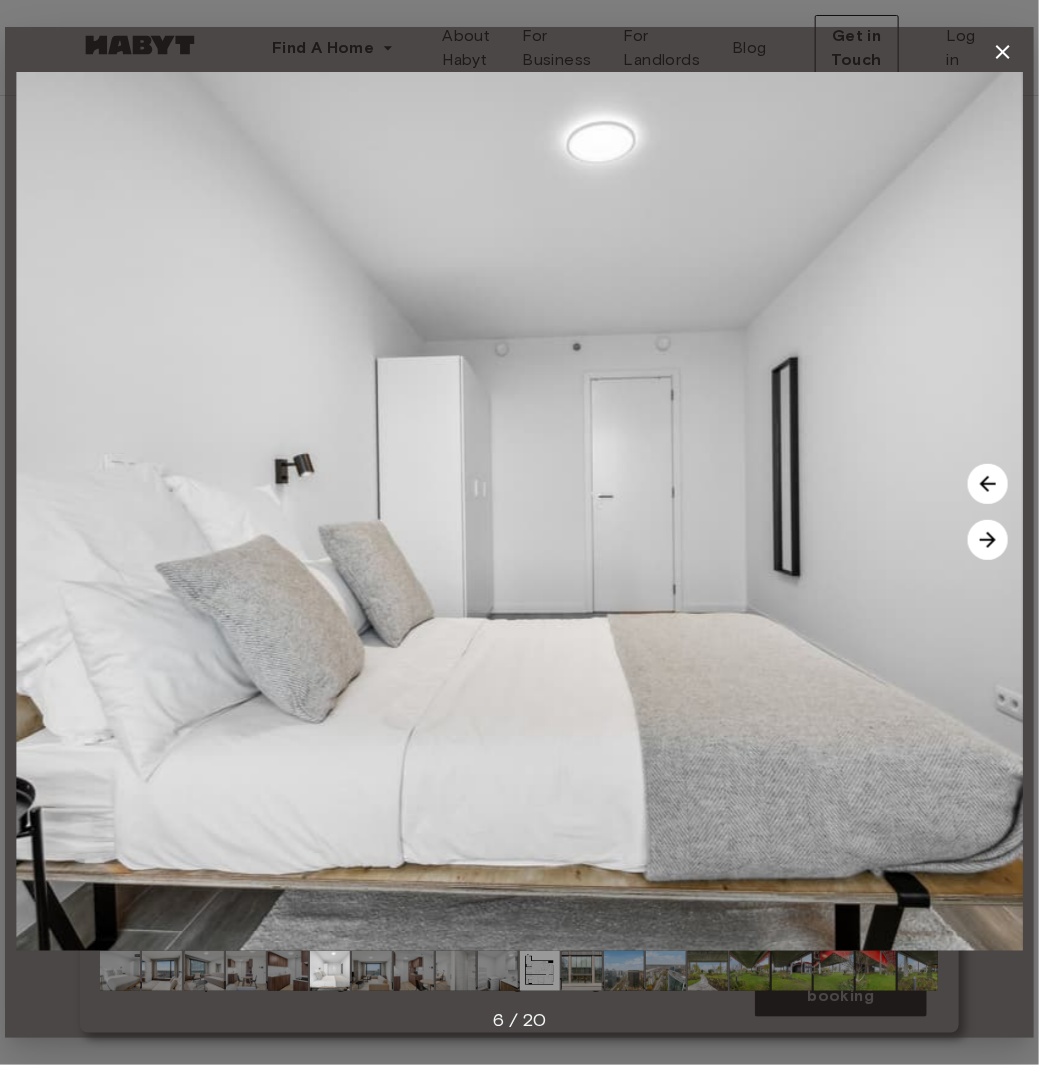 click at bounding box center (988, 540) 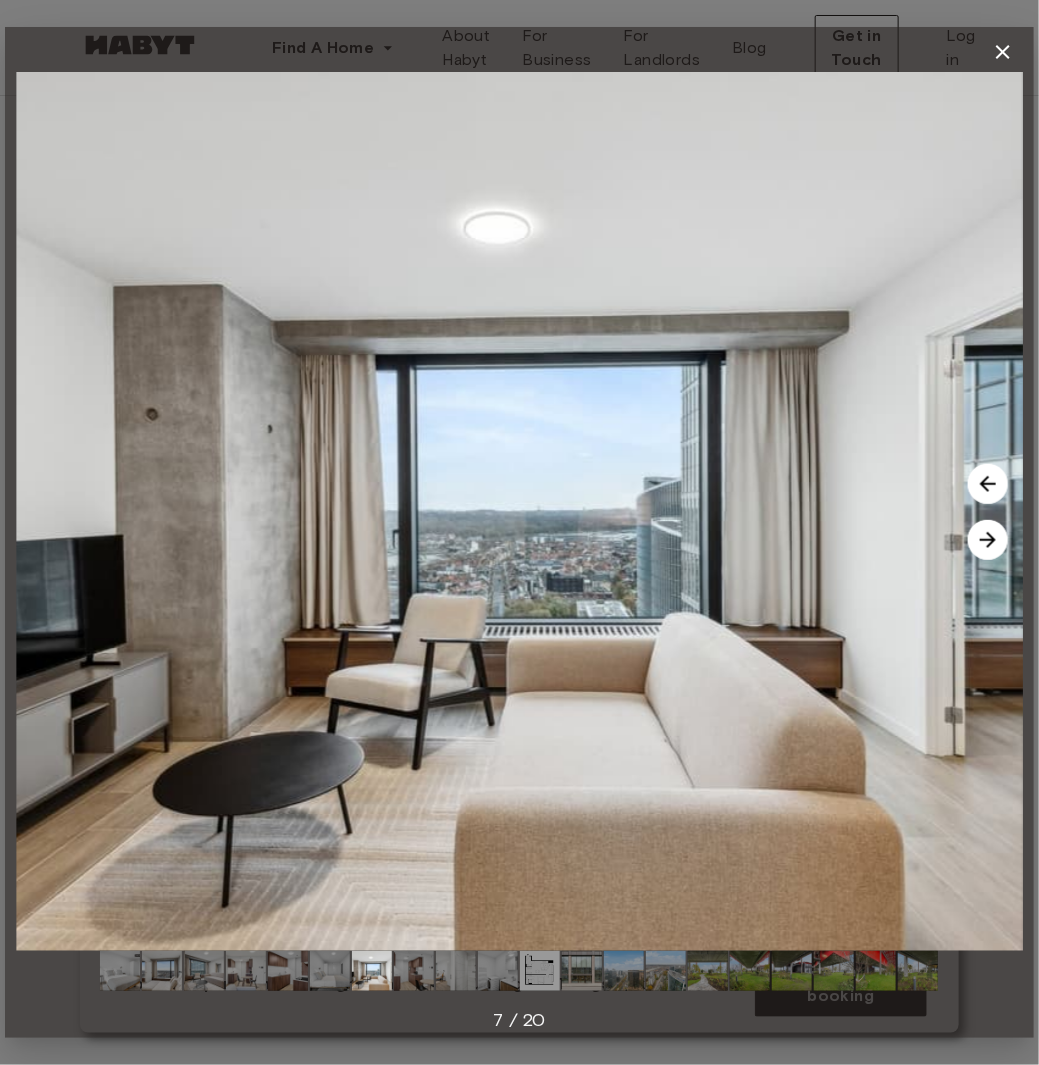 click at bounding box center (988, 540) 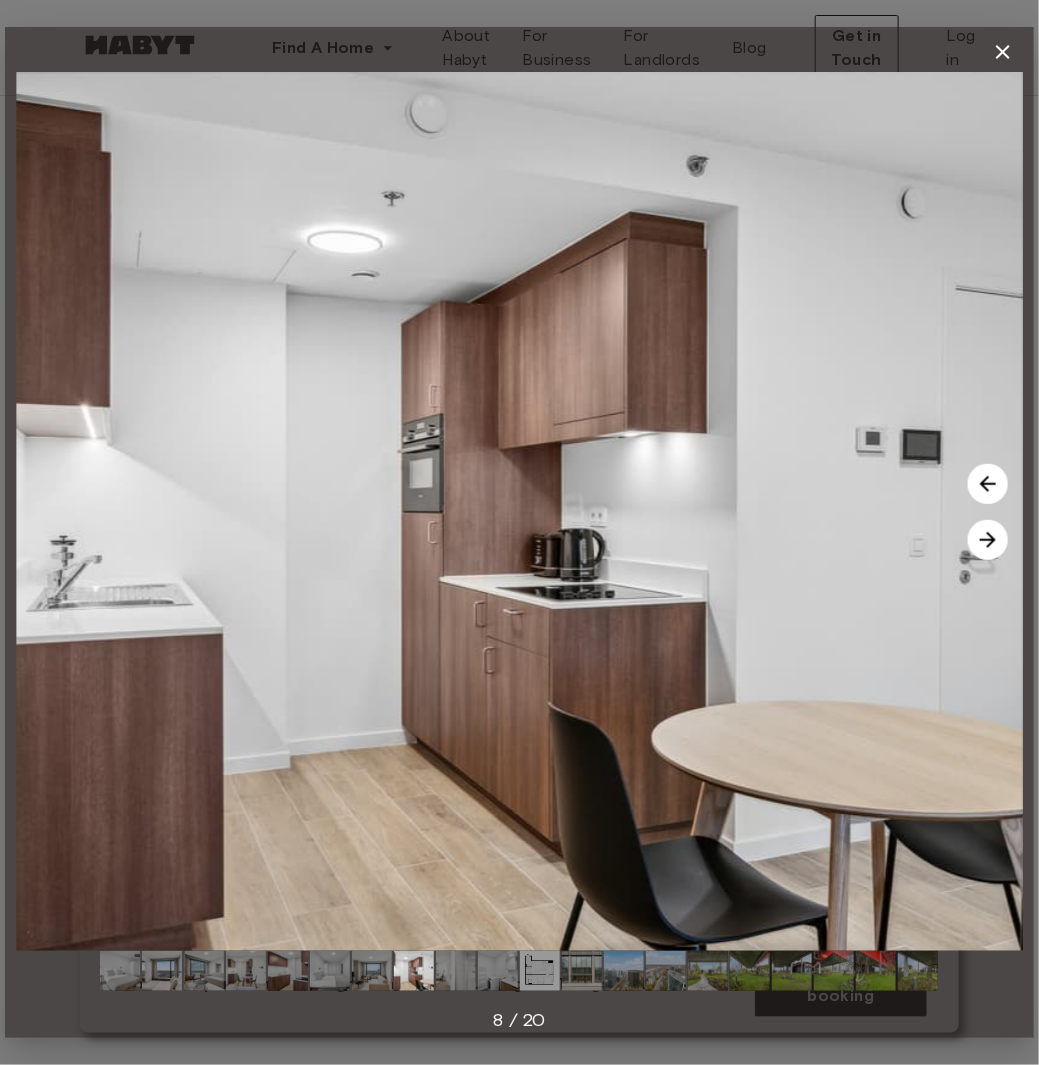 click at bounding box center [988, 540] 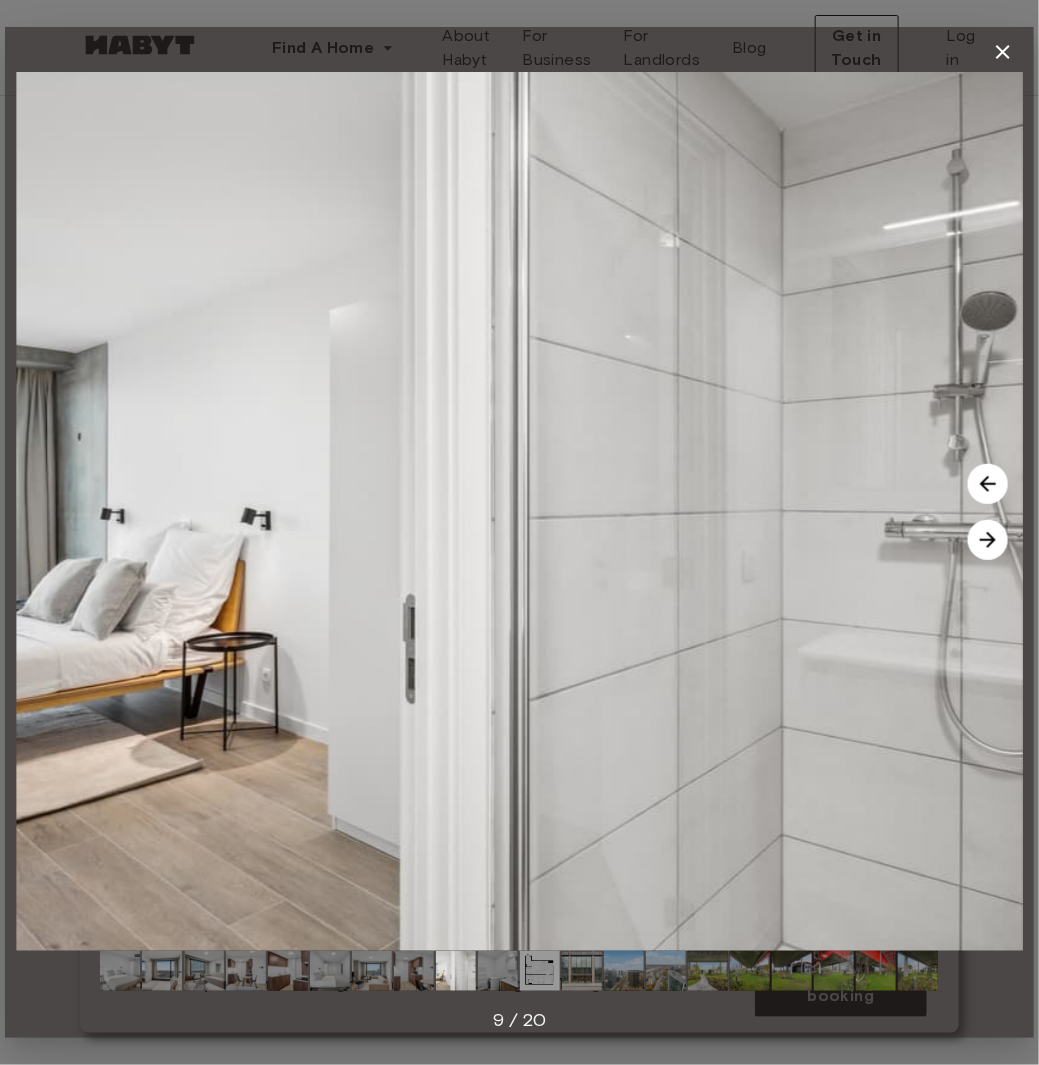 click at bounding box center (988, 540) 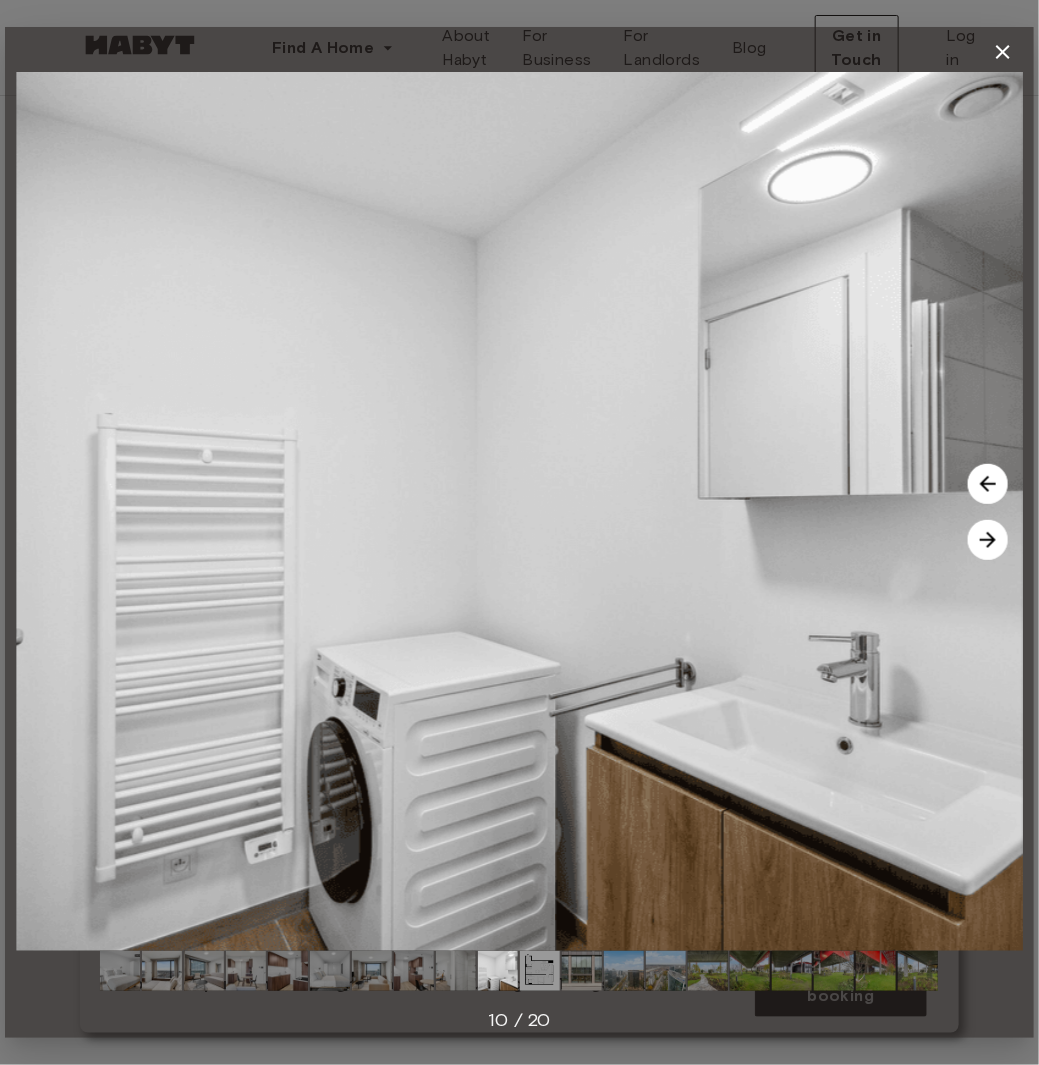 click at bounding box center [988, 540] 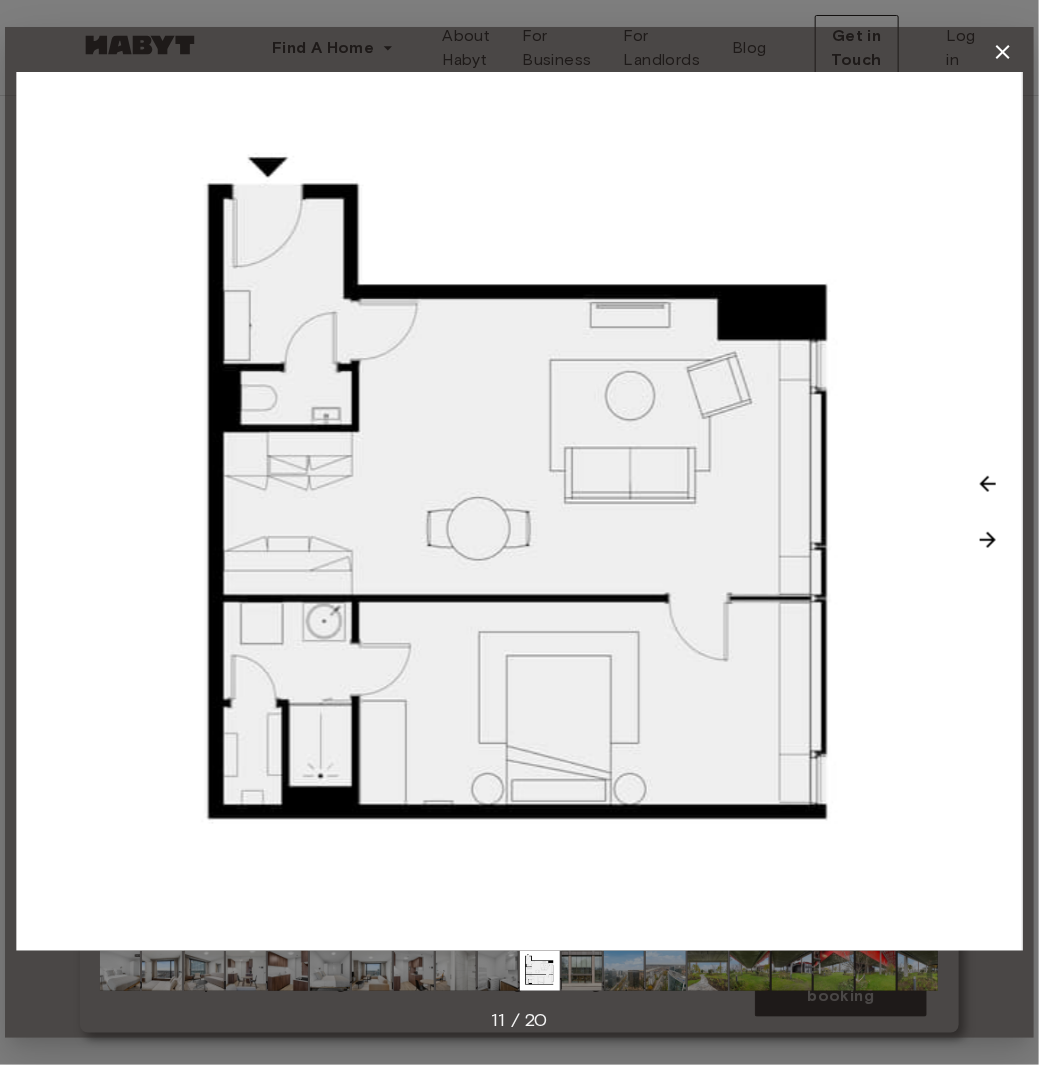 click 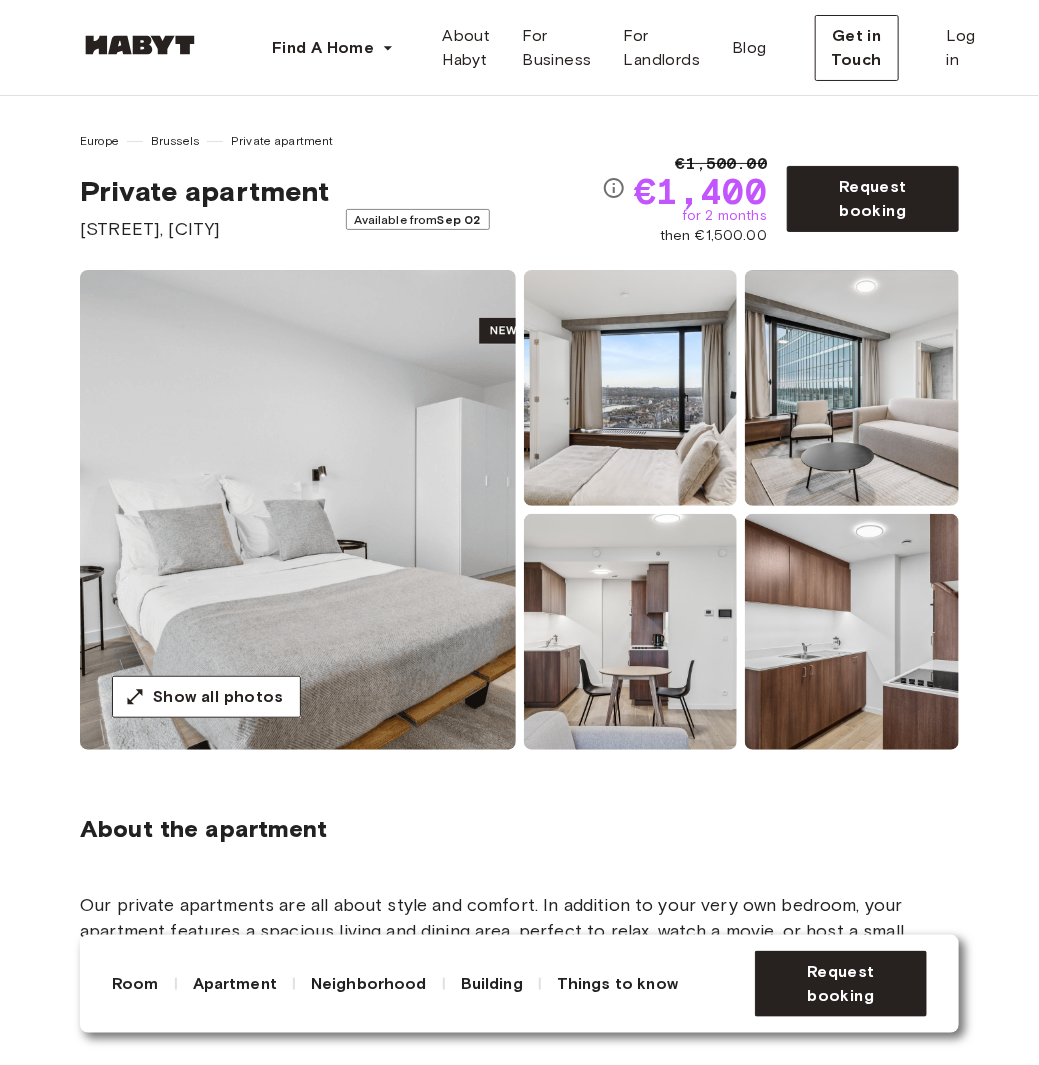 click at bounding box center (298, 510) 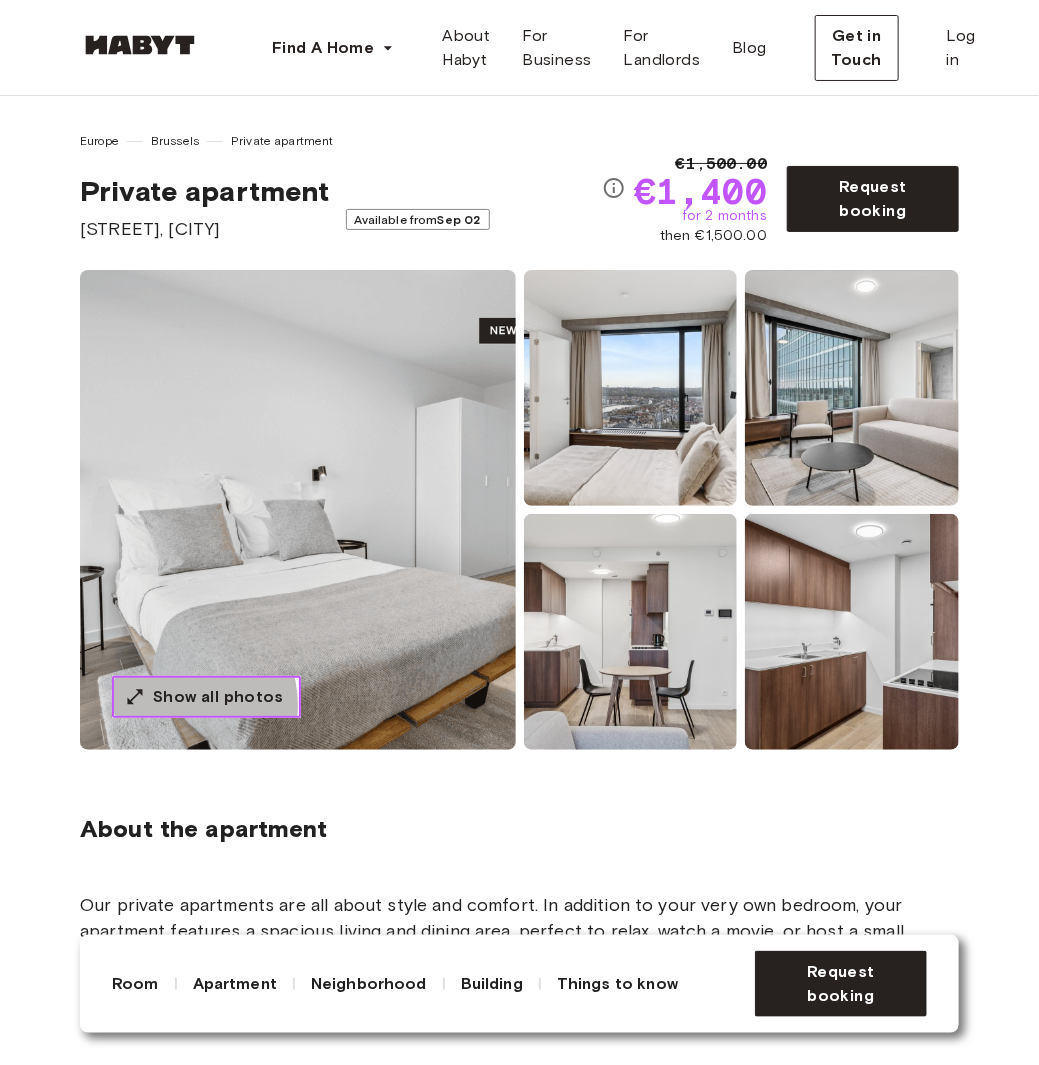 click on "Show all photos" at bounding box center (218, 697) 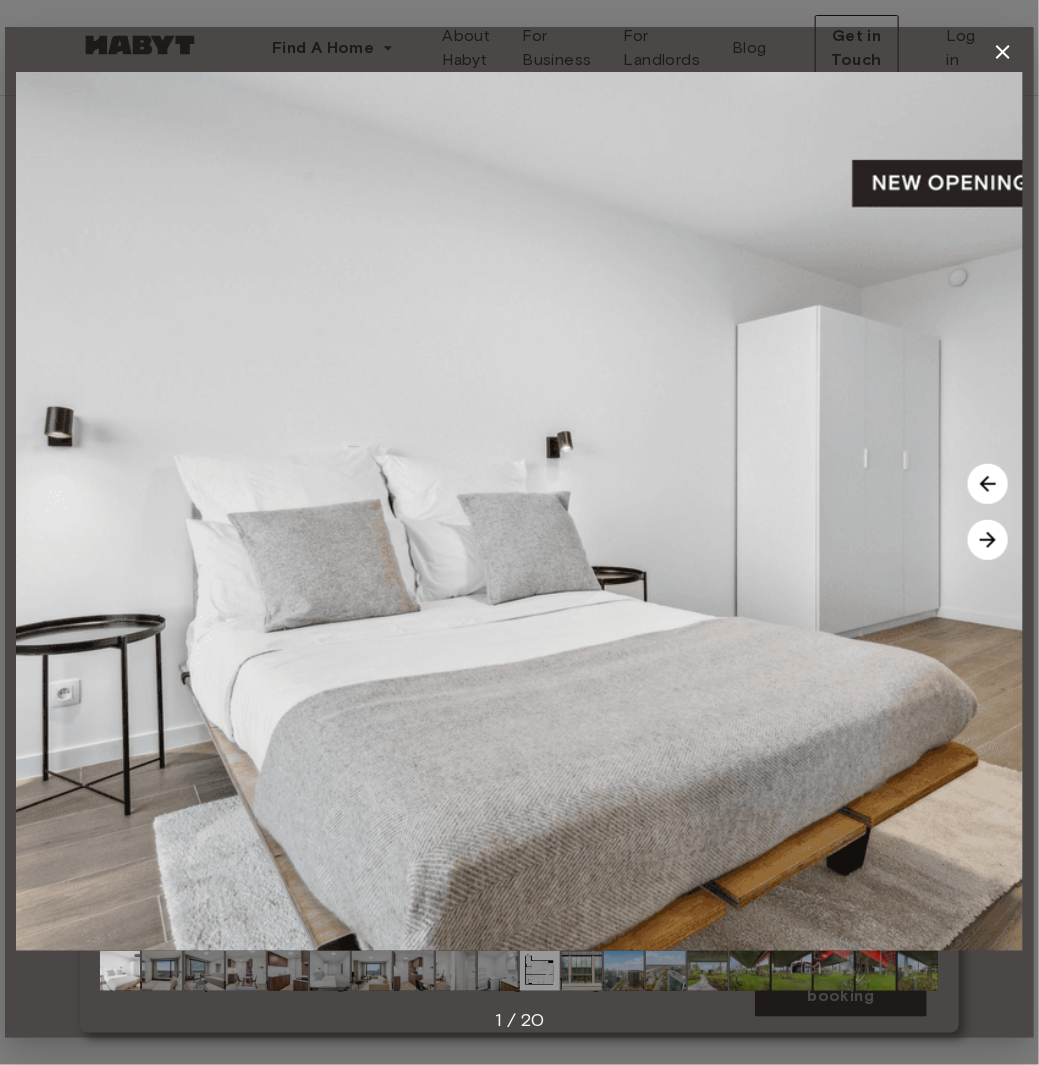 click at bounding box center [988, 540] 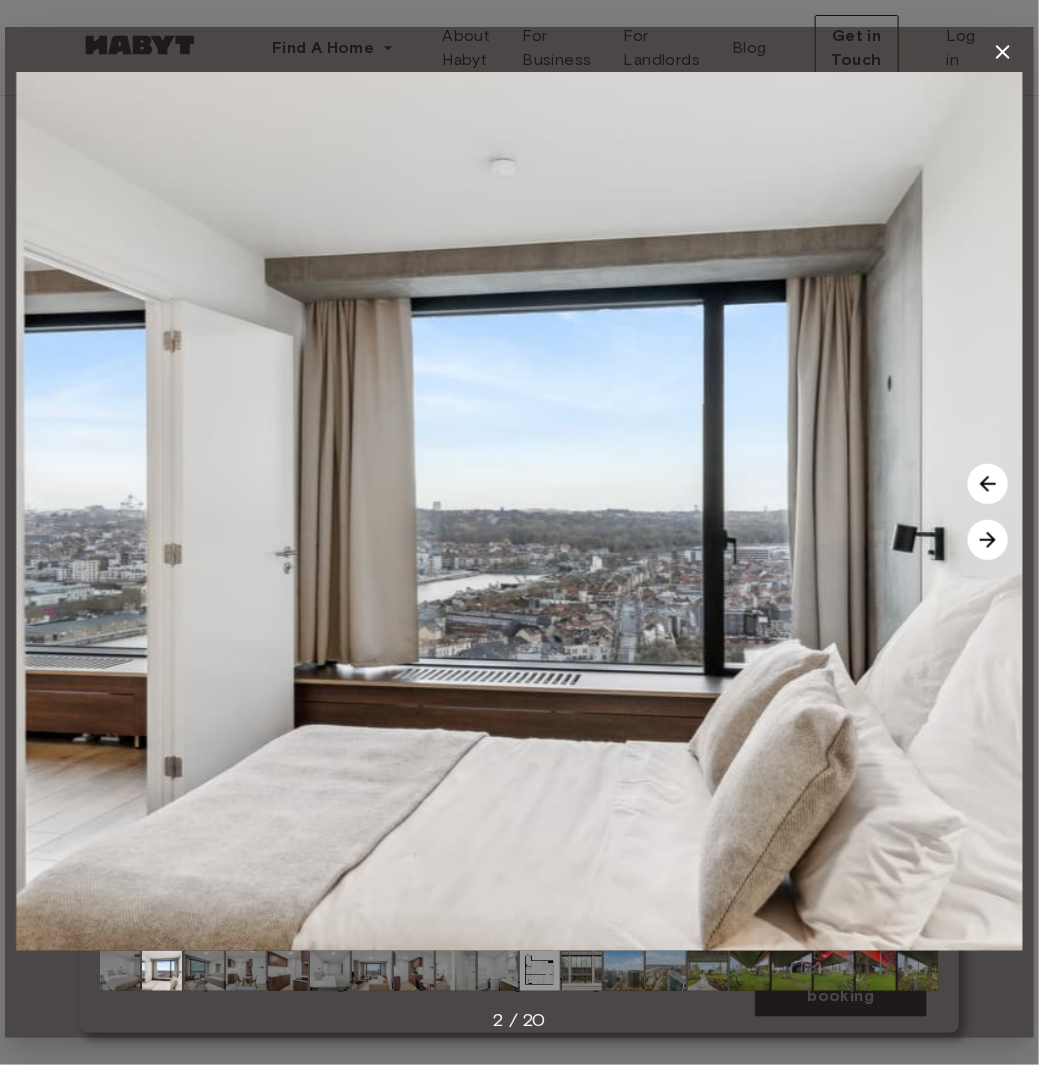 click at bounding box center [988, 540] 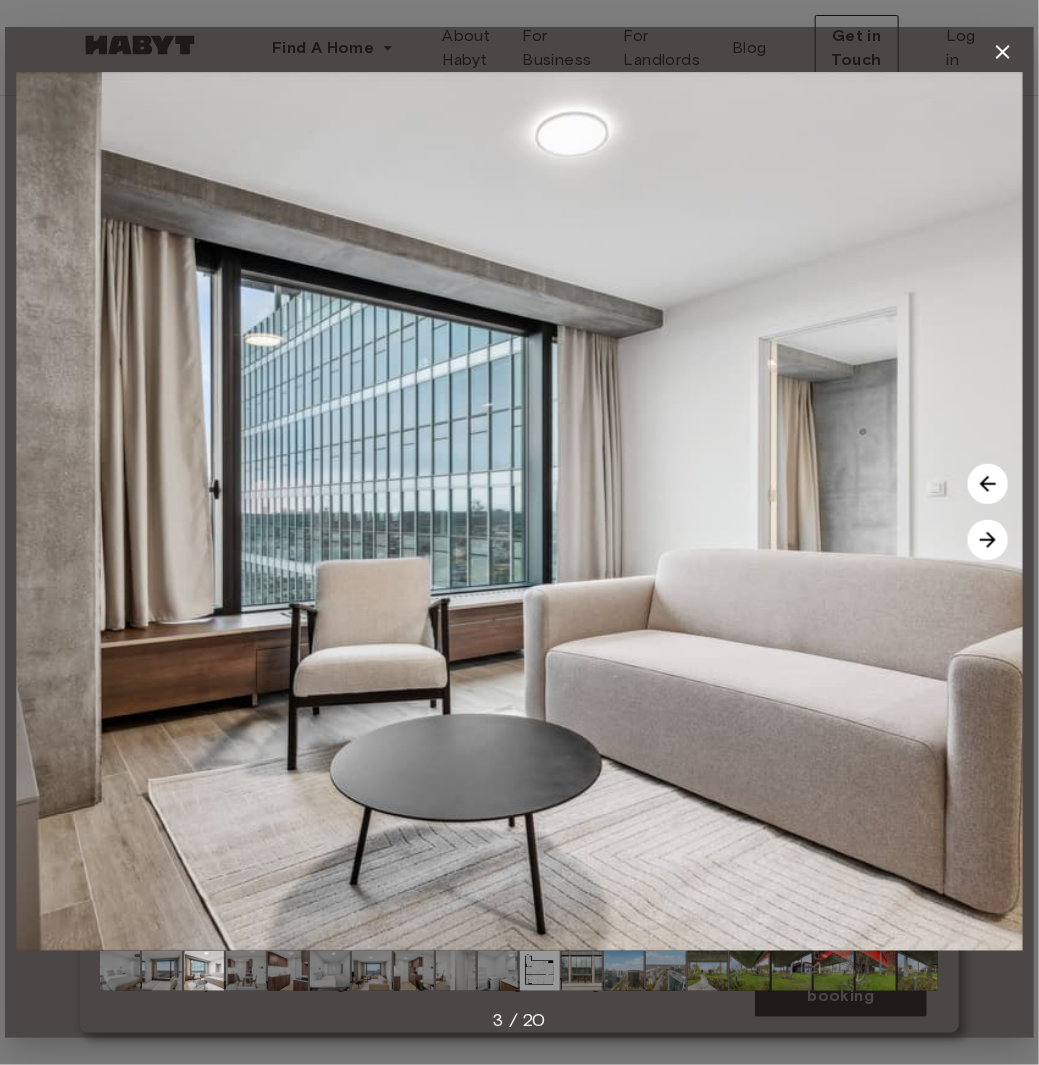 click at bounding box center (988, 540) 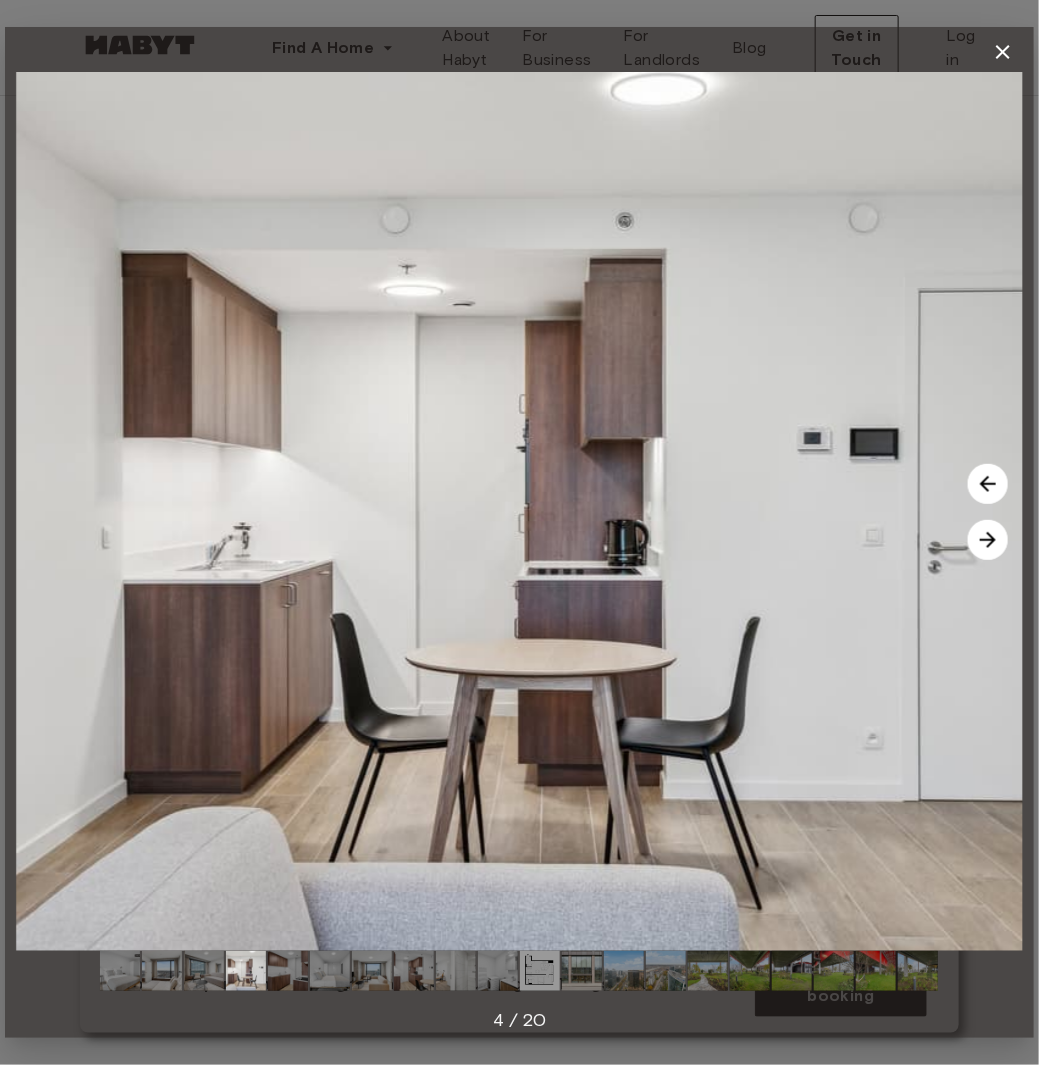 click at bounding box center (988, 540) 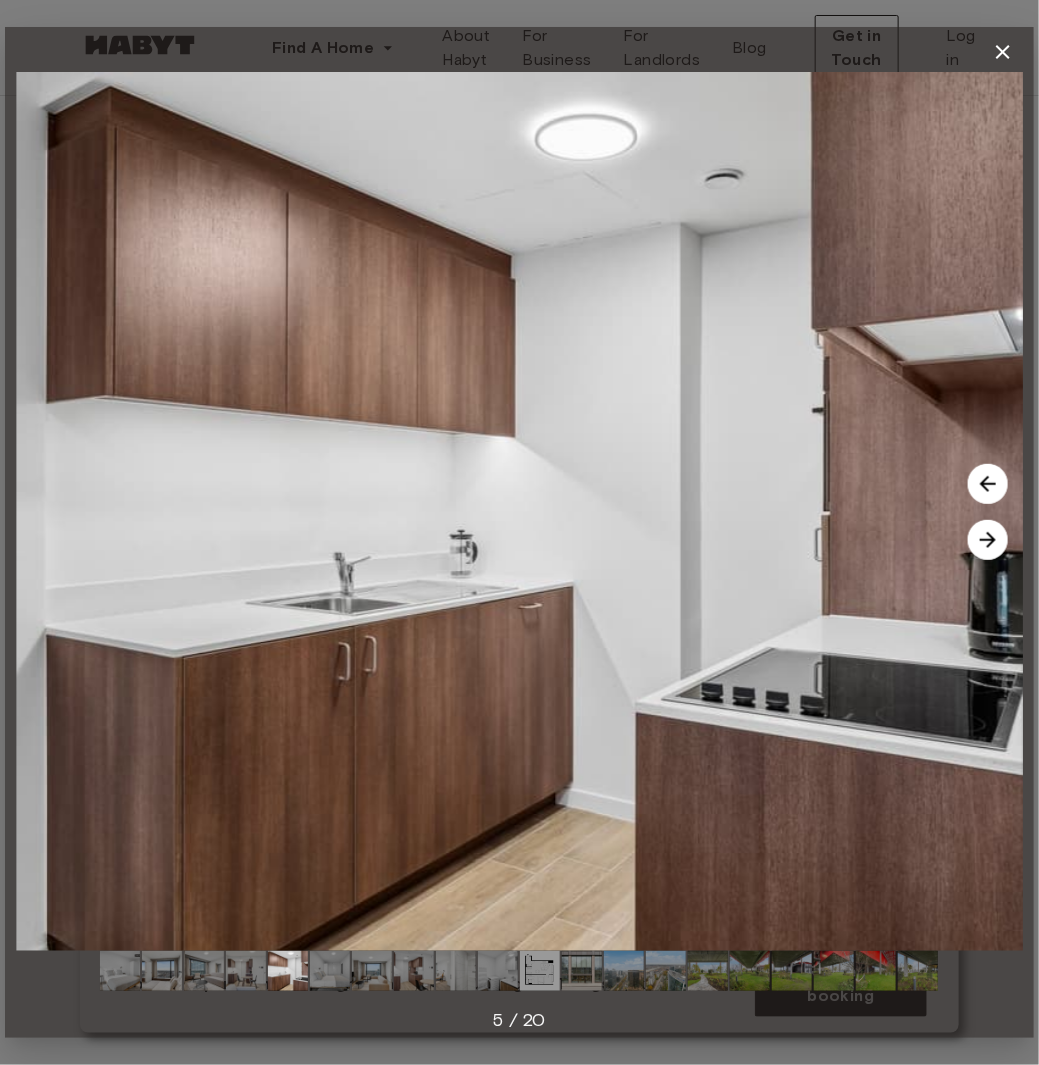 click at bounding box center [988, 540] 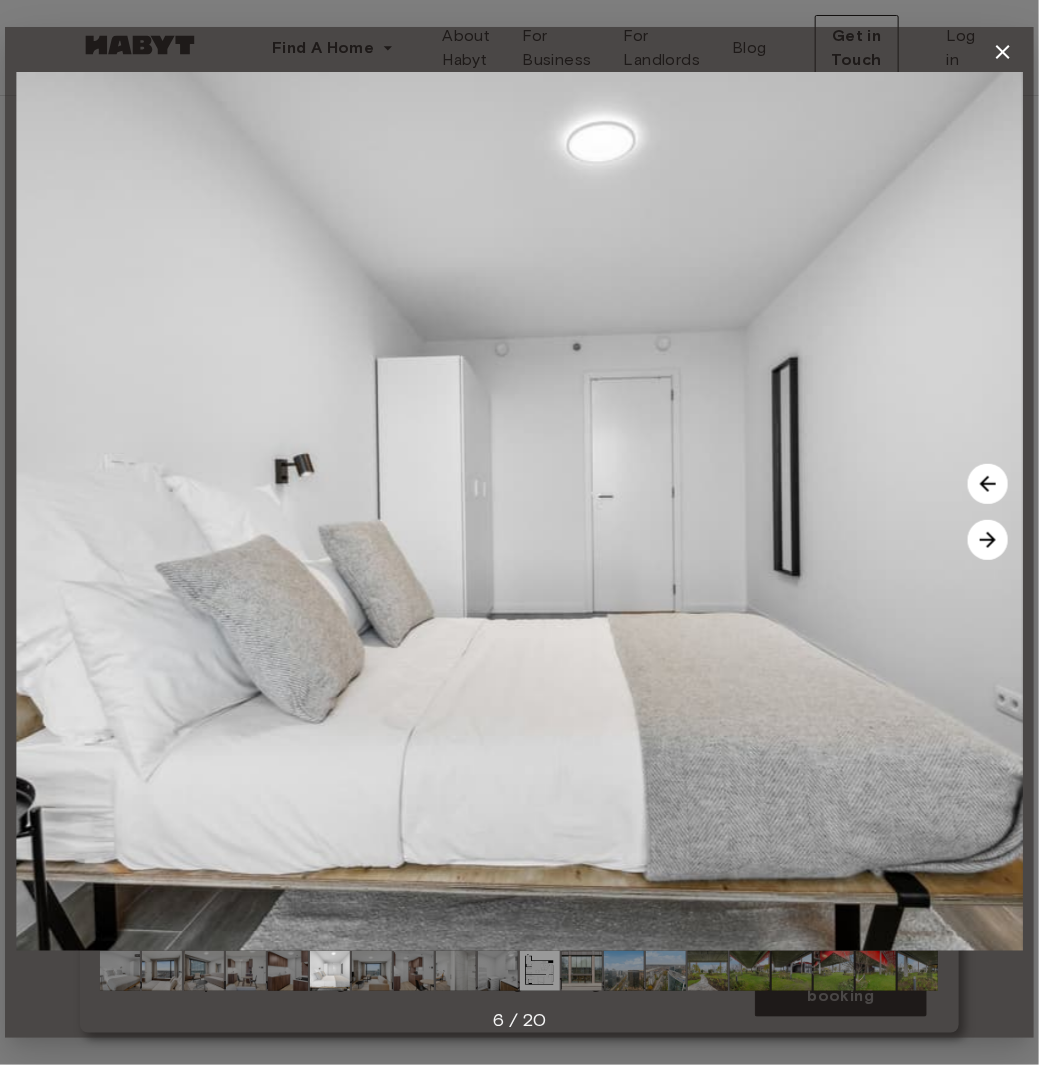 click at bounding box center [988, 540] 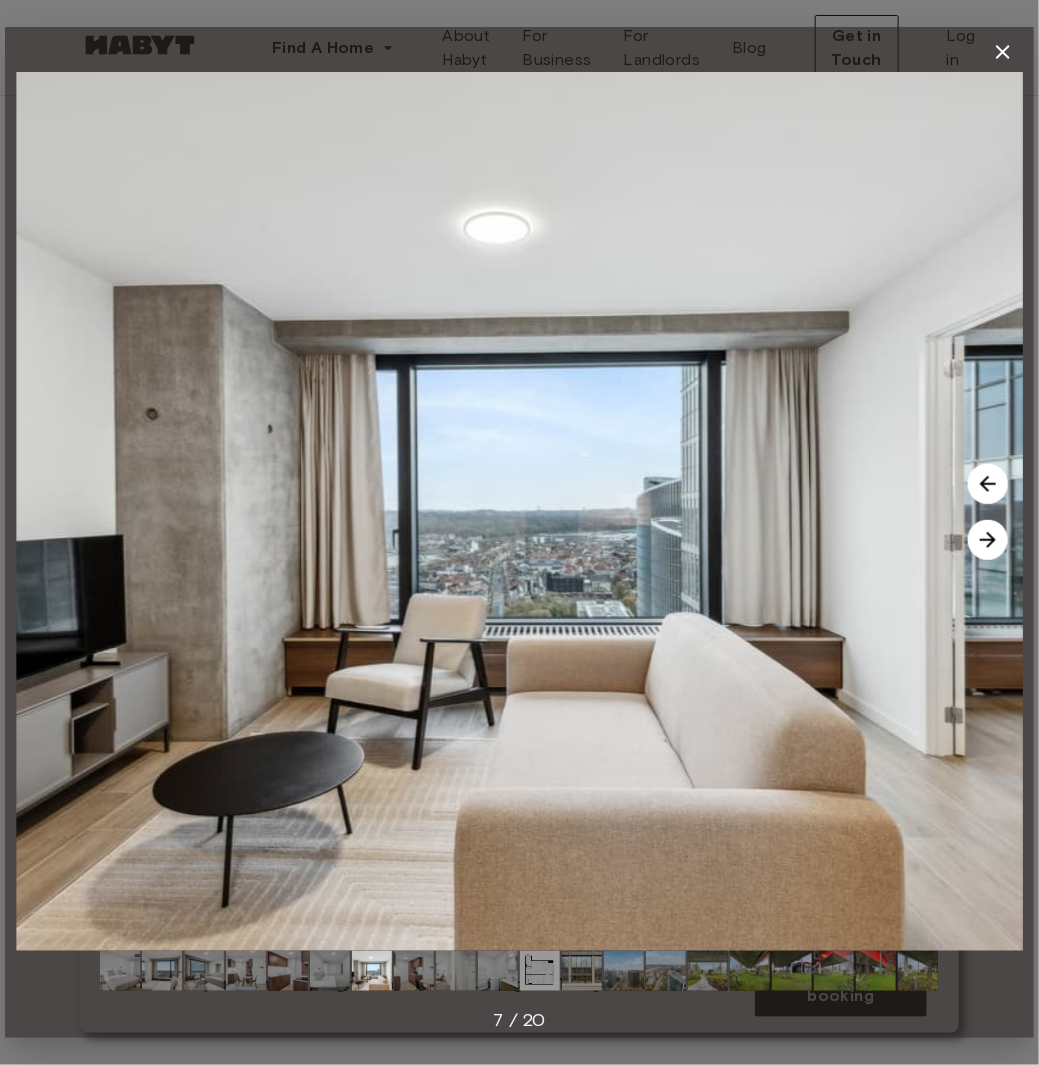 click at bounding box center (988, 540) 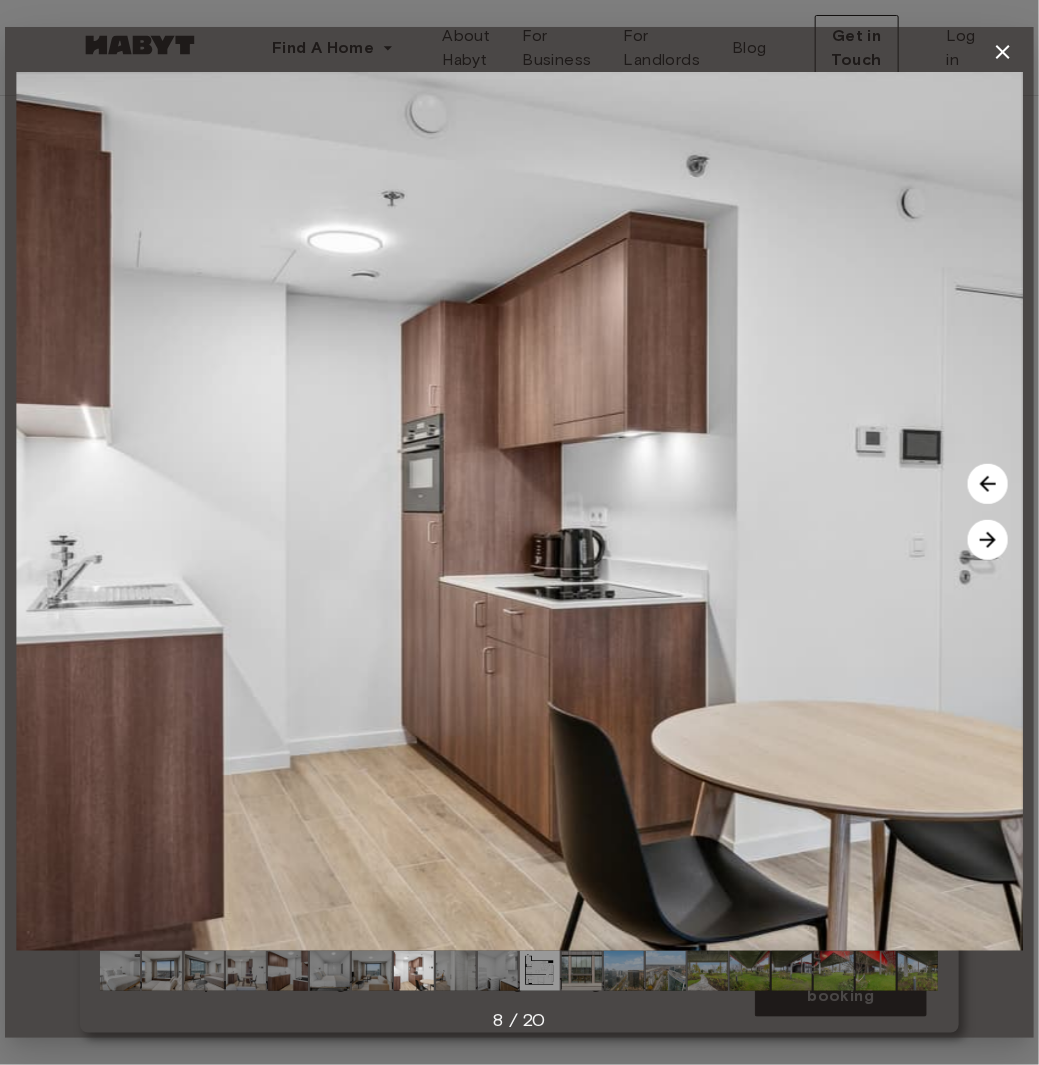 click at bounding box center [988, 540] 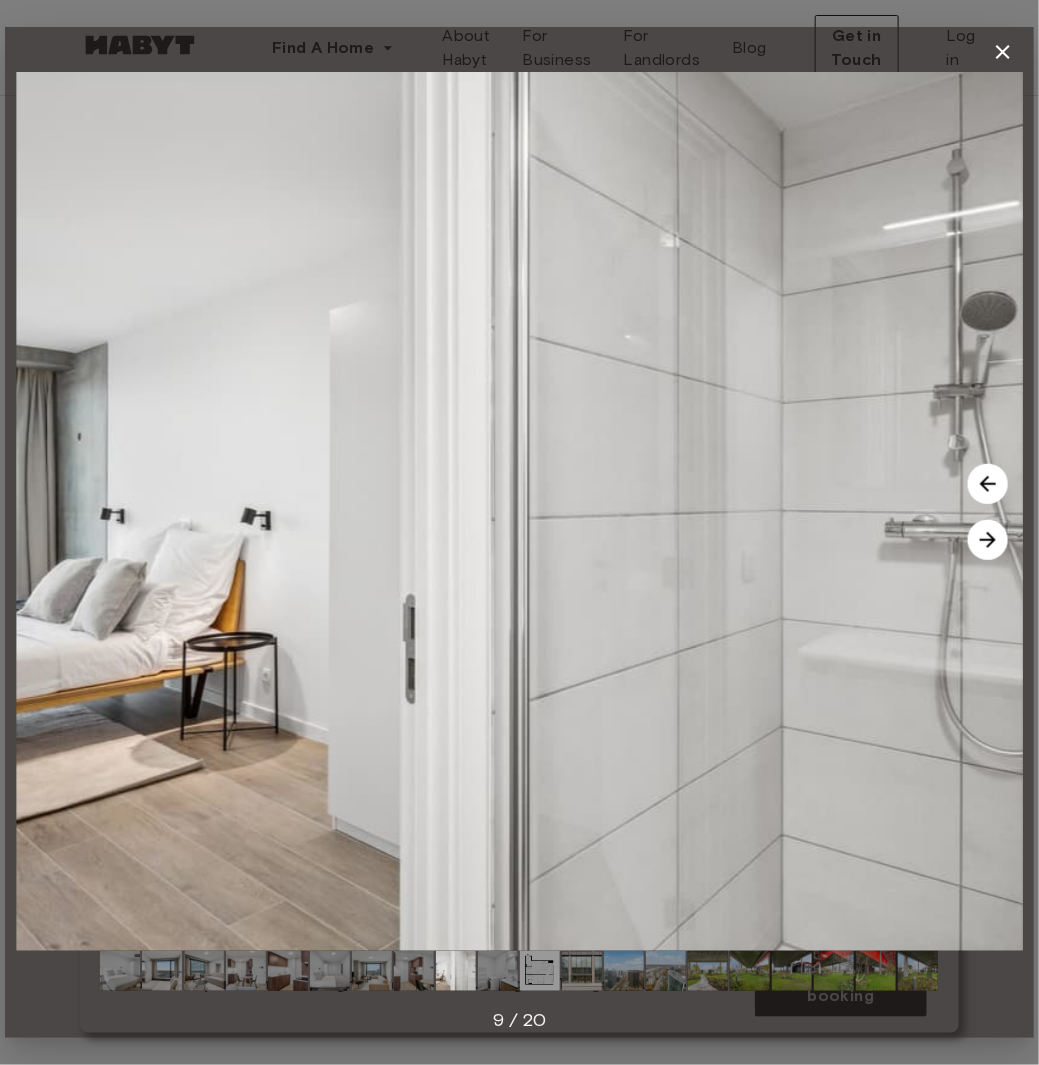 click at bounding box center (988, 540) 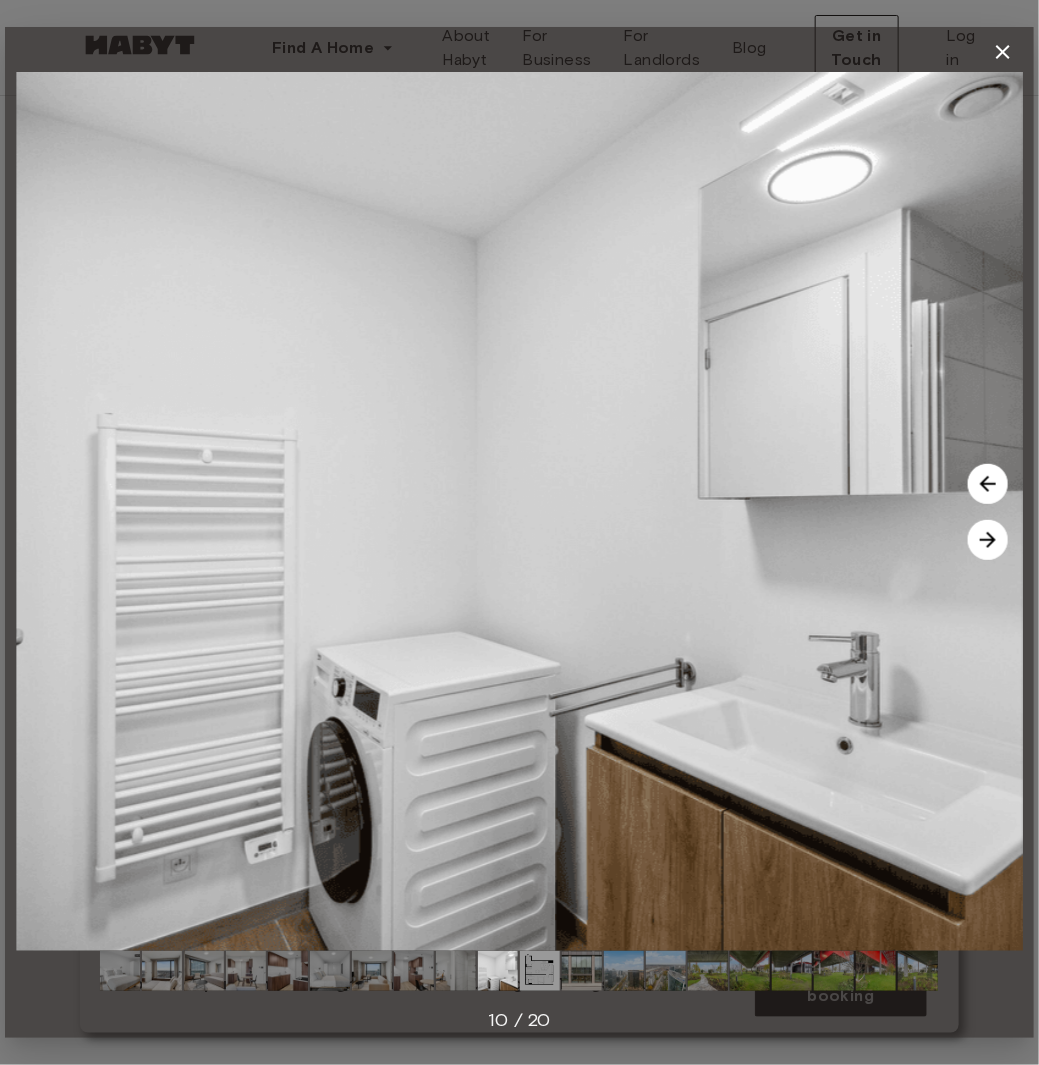 click at bounding box center [988, 540] 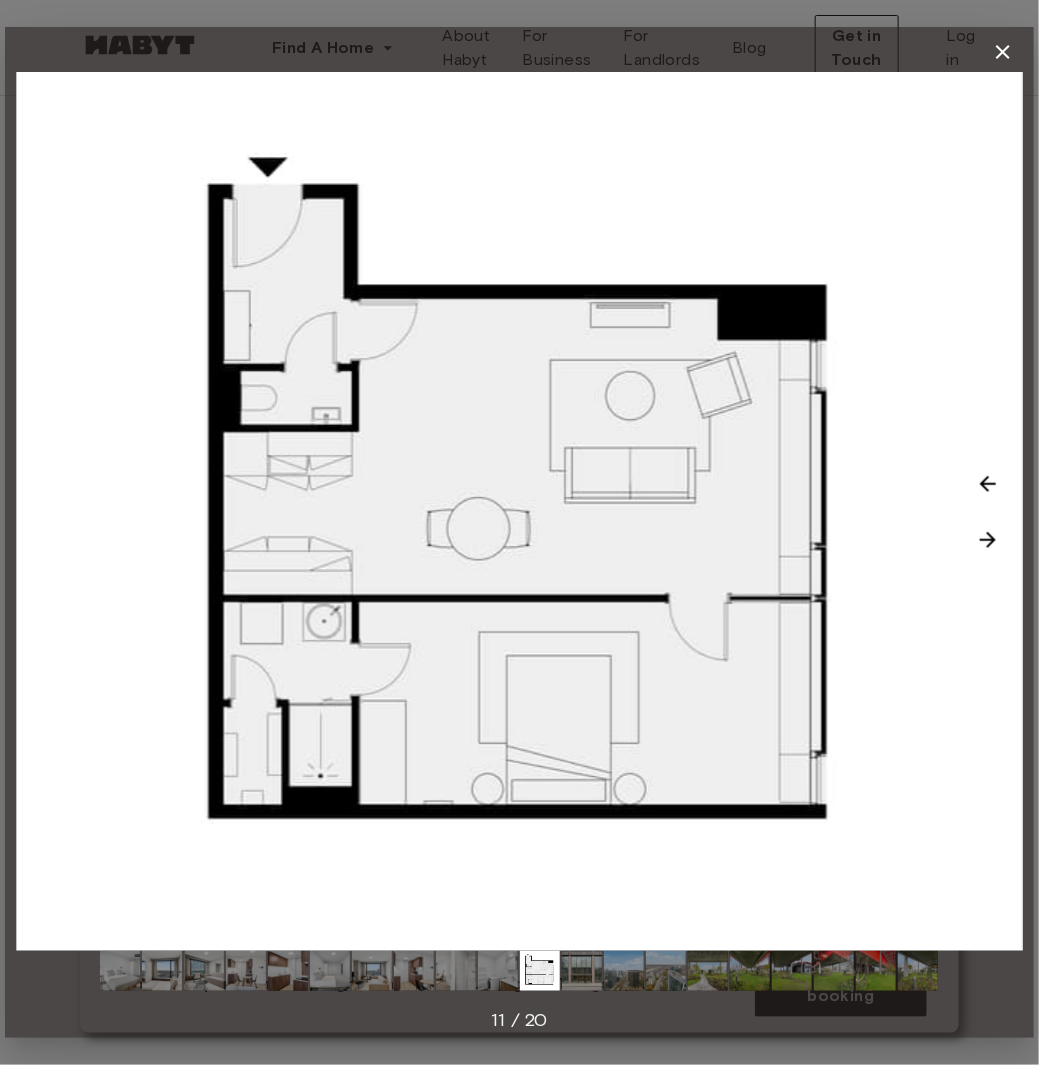 click at bounding box center [988, 540] 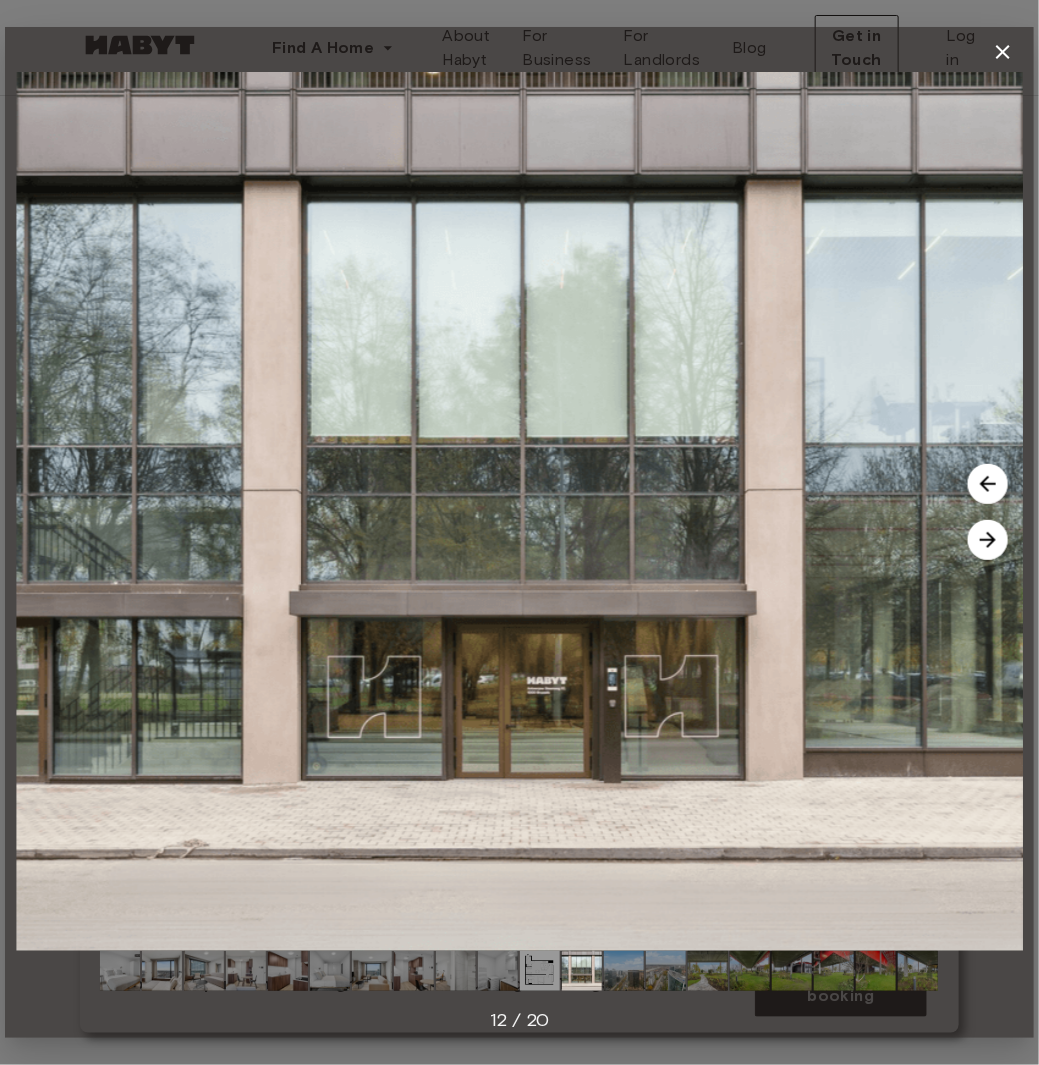 click at bounding box center [988, 540] 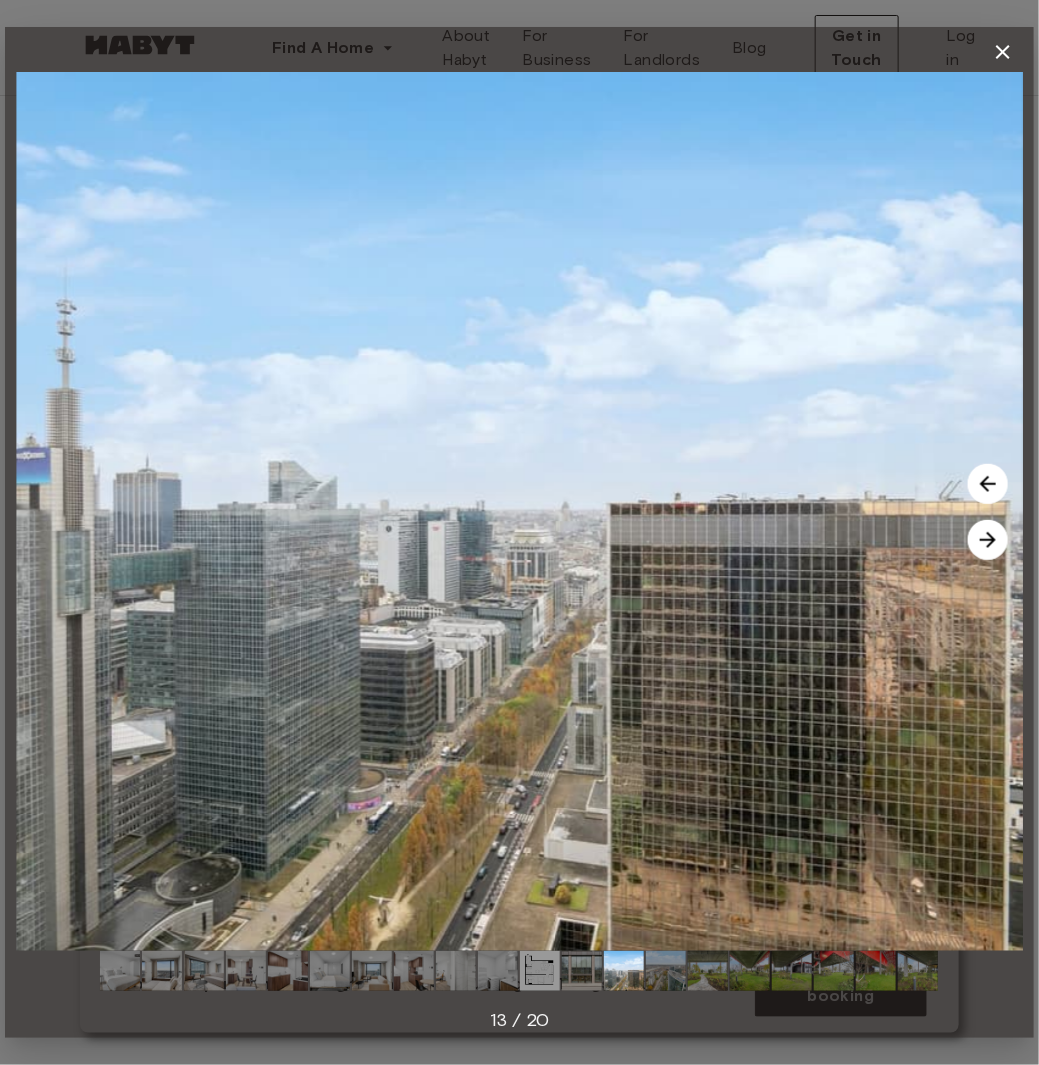 click at bounding box center [988, 484] 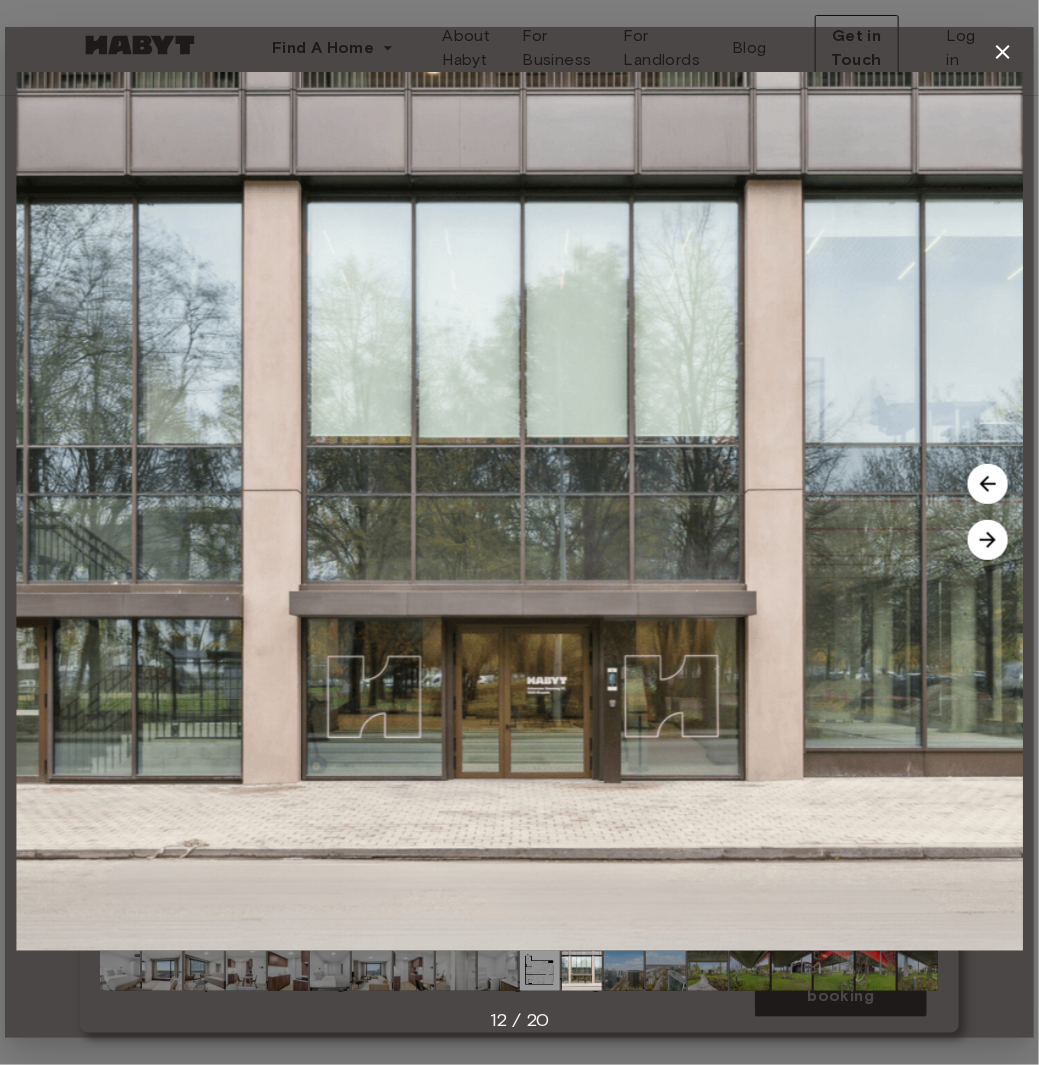 click at bounding box center (988, 484) 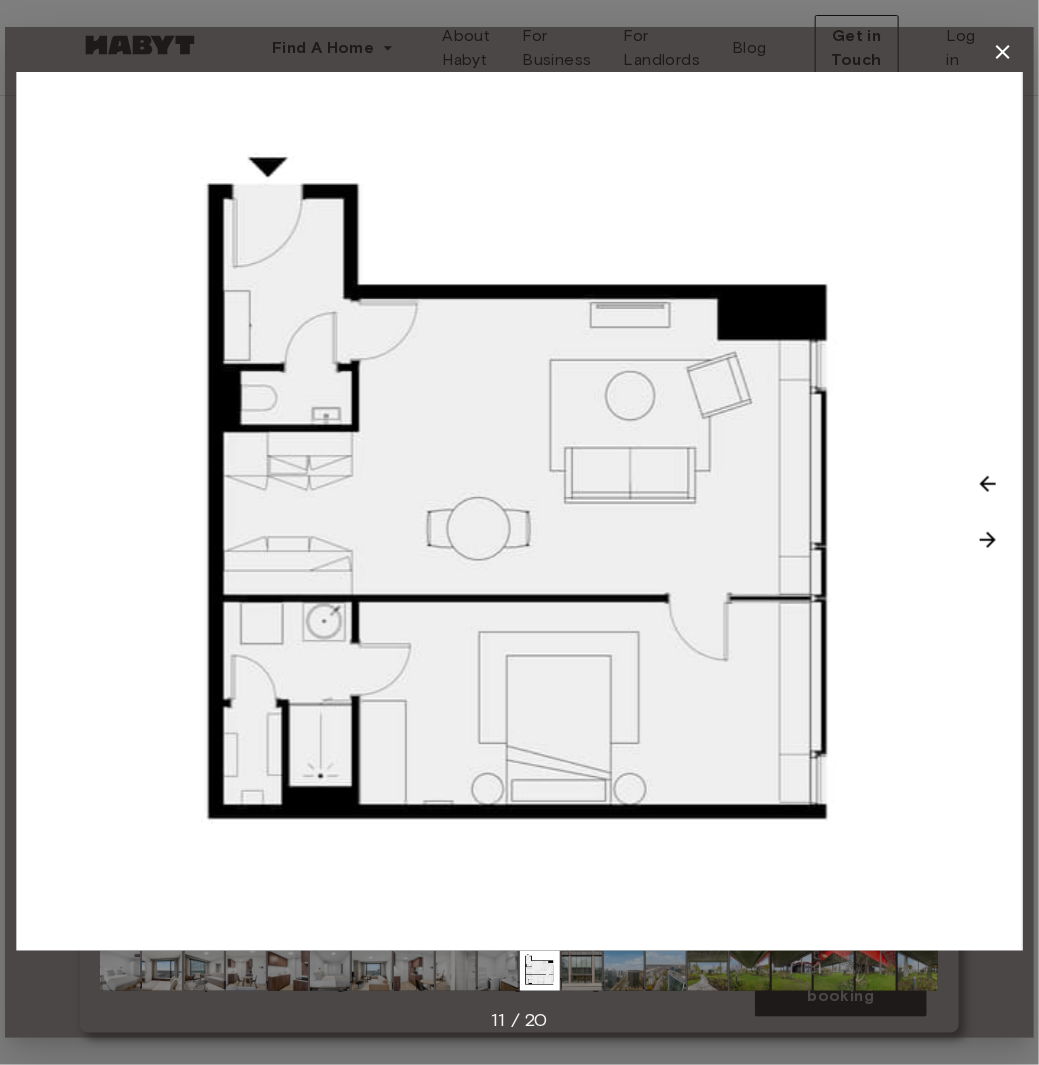 click at bounding box center [988, 540] 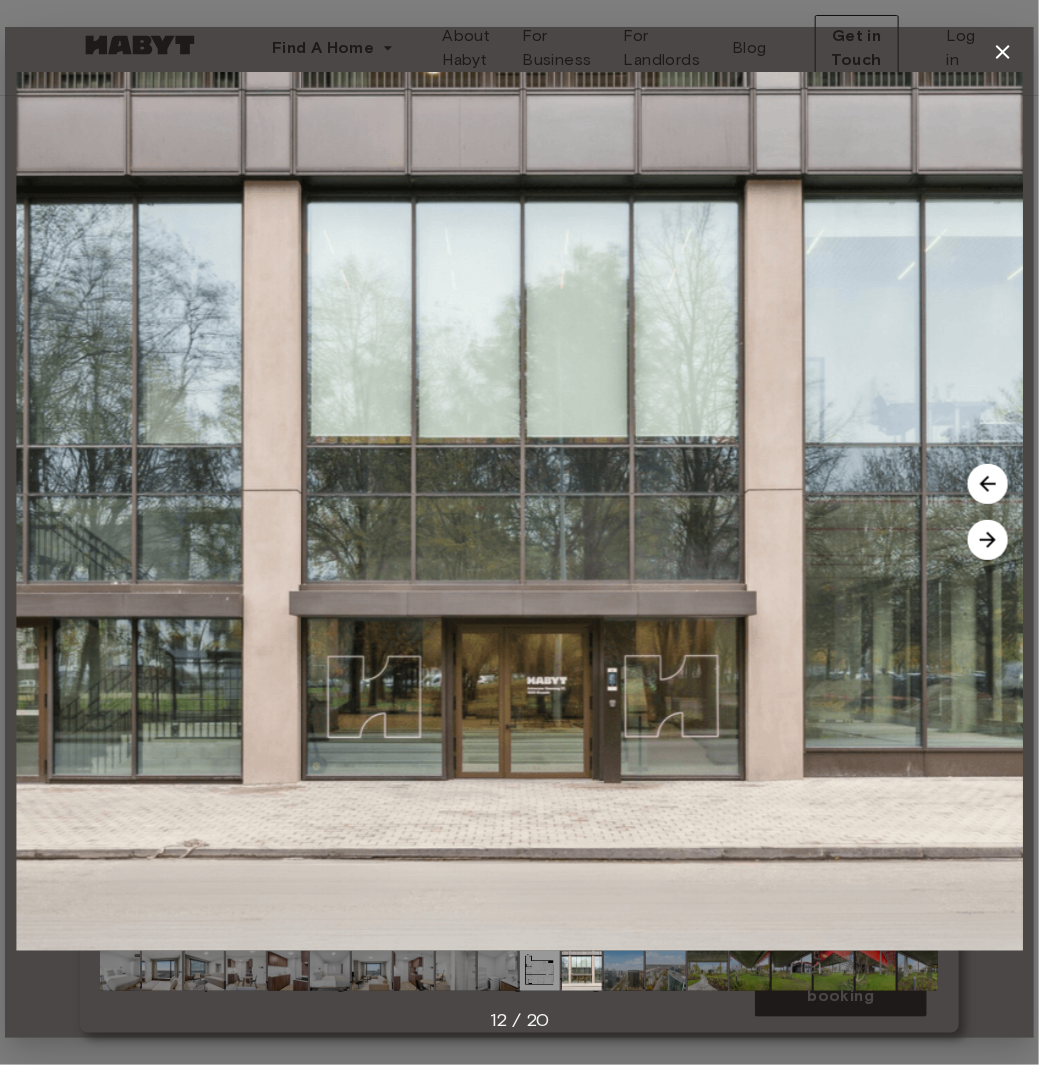 click at bounding box center (988, 540) 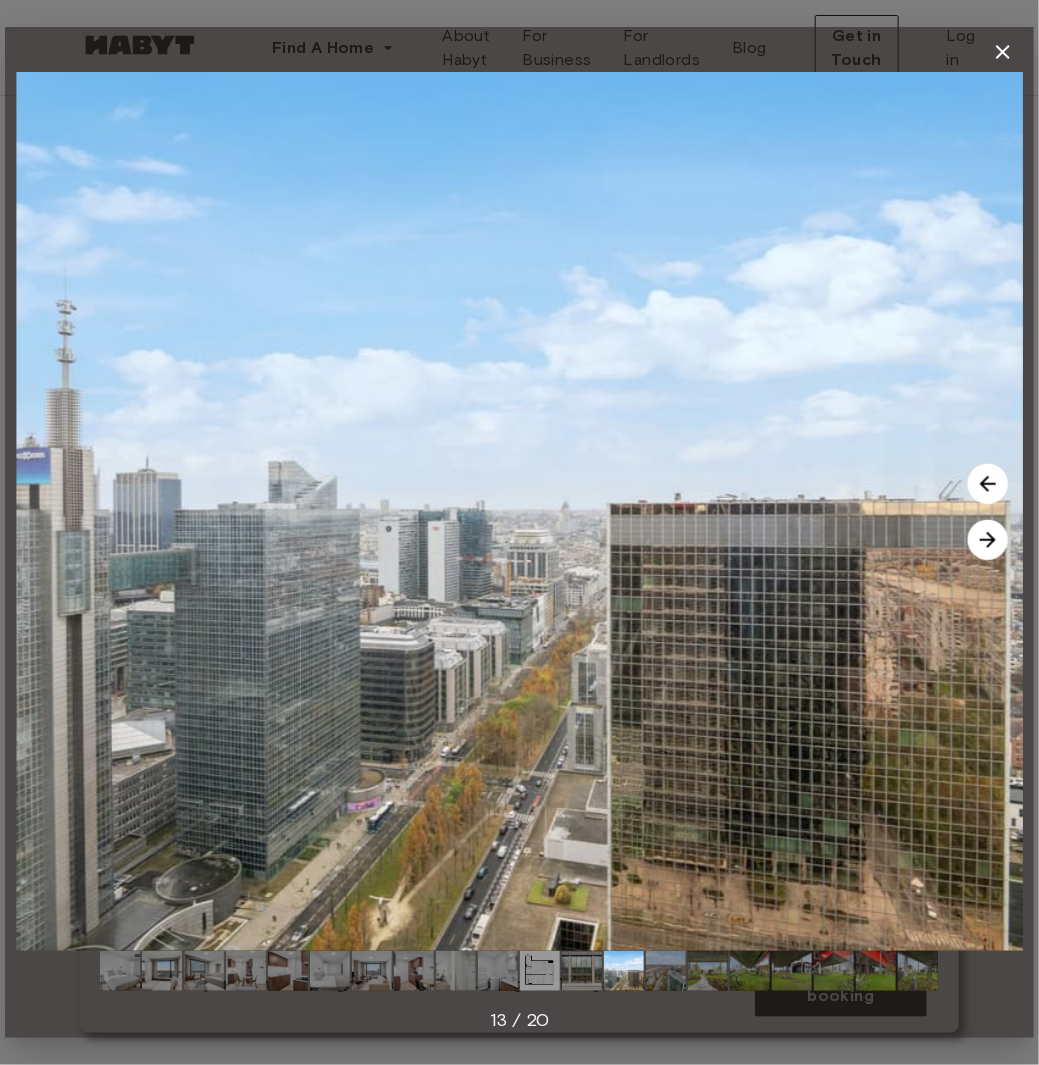 click at bounding box center [988, 540] 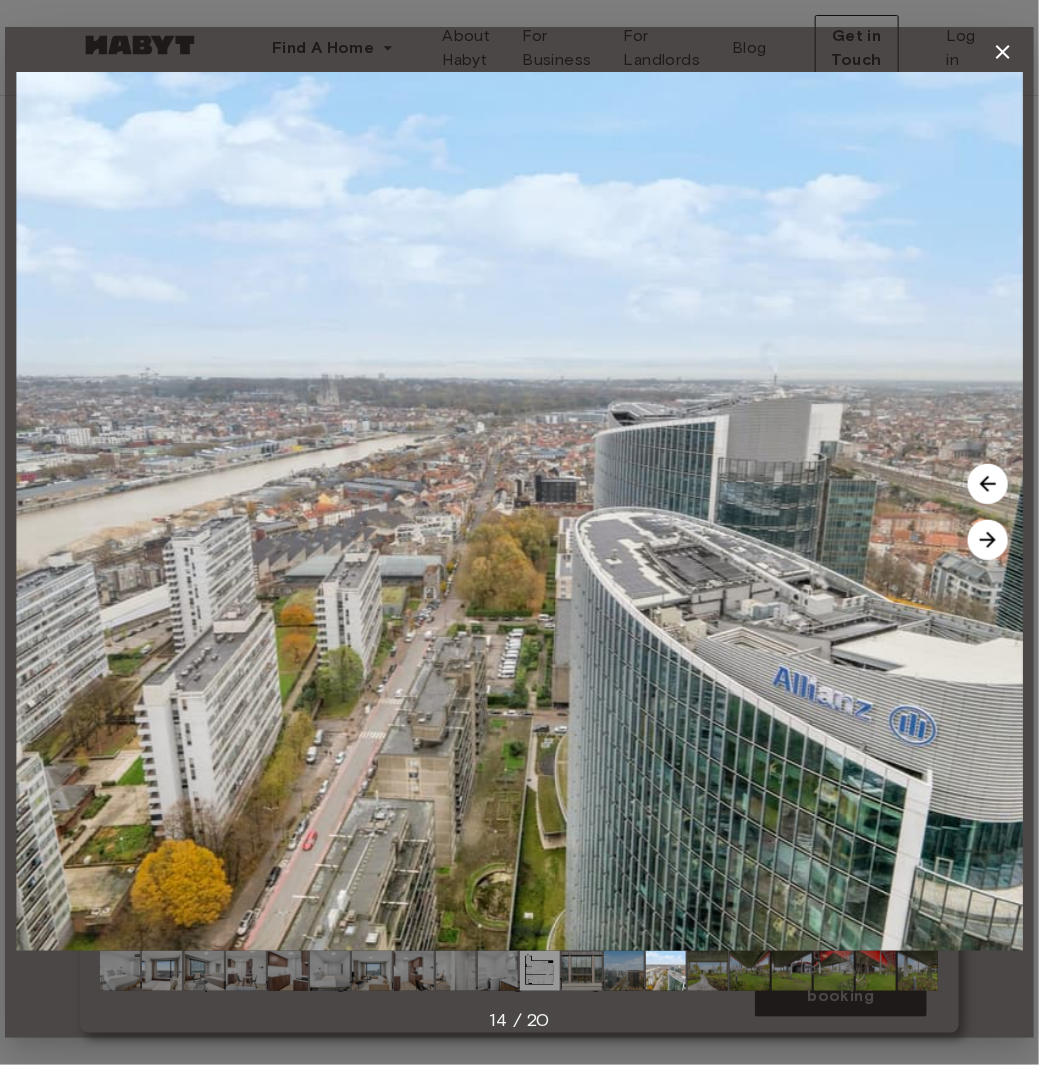 click at bounding box center [988, 540] 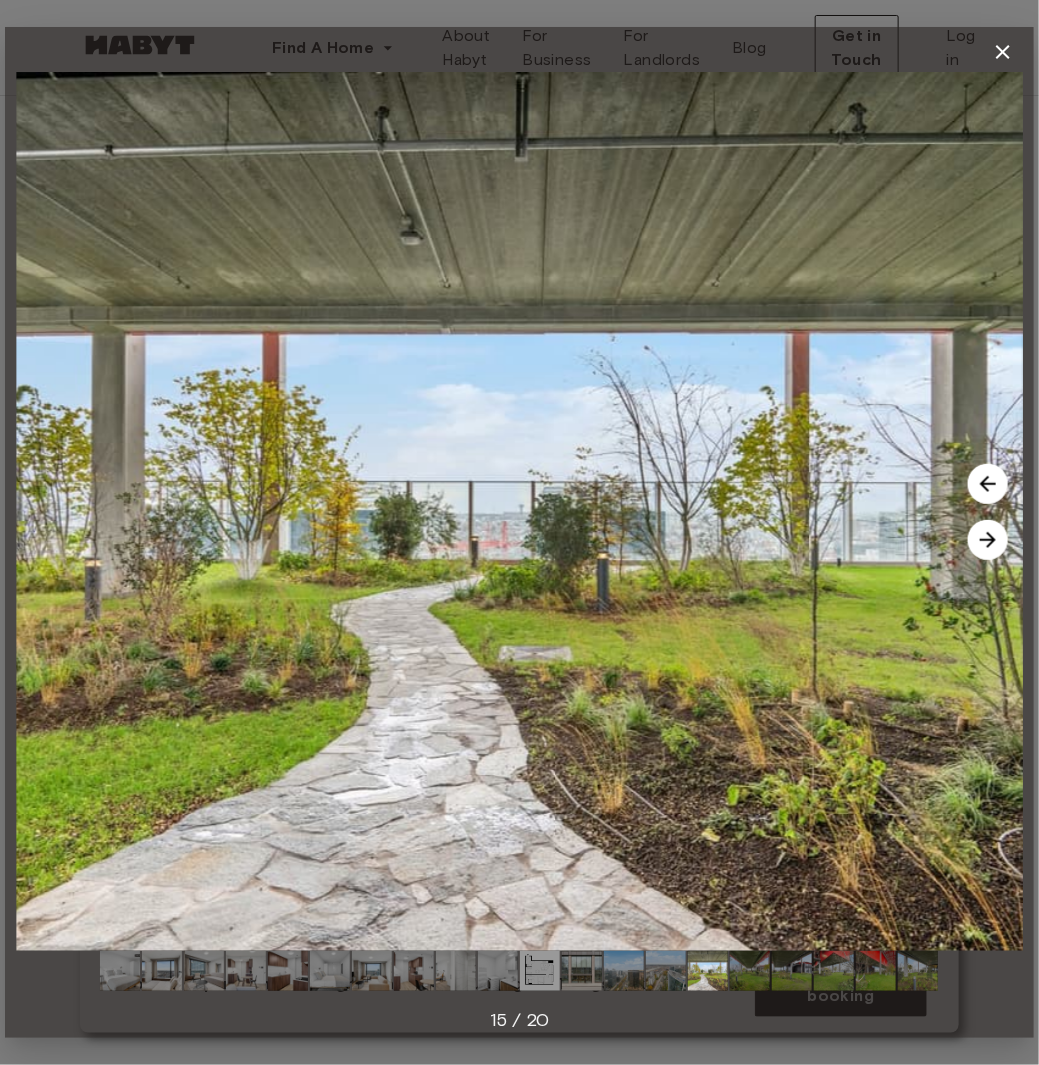 click at bounding box center (988, 540) 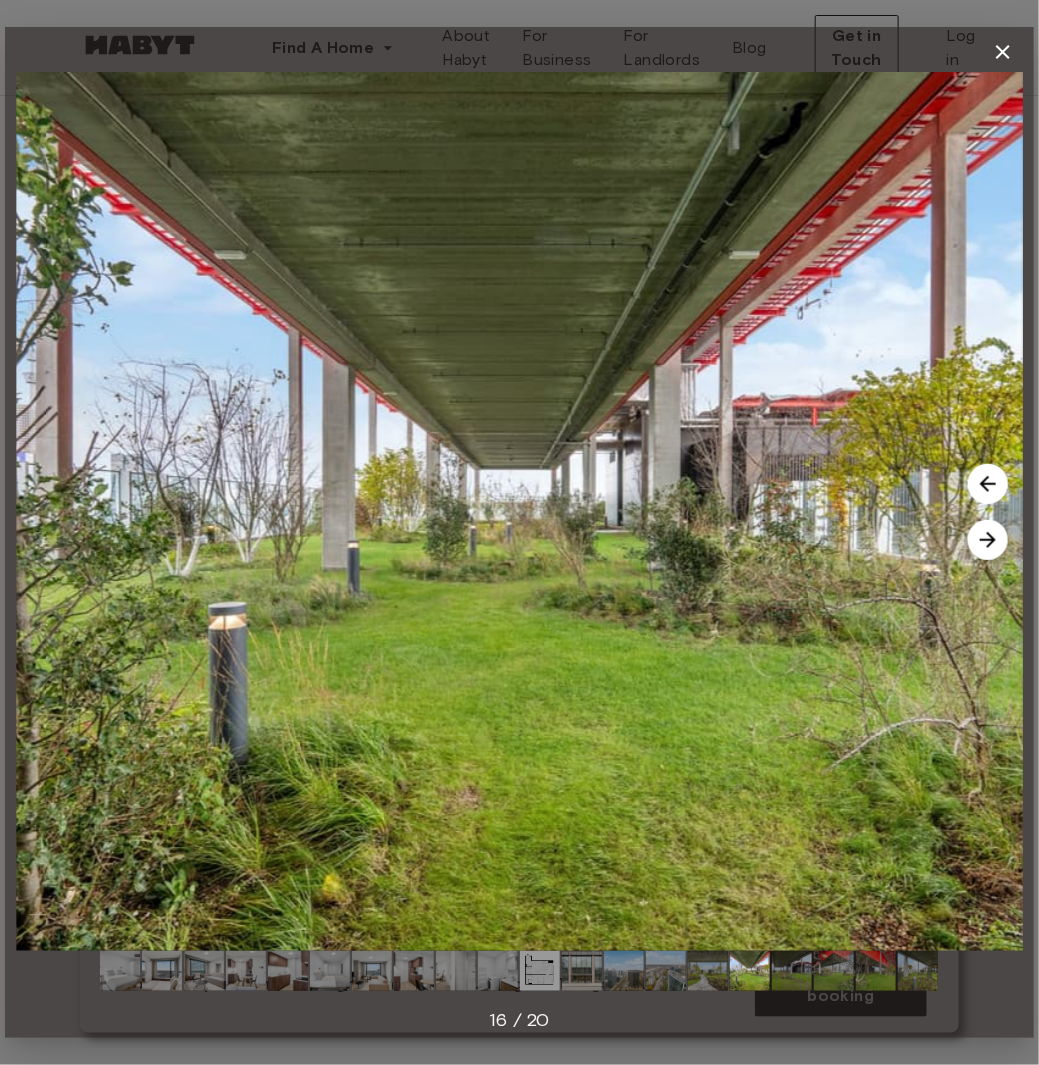 click at bounding box center [988, 540] 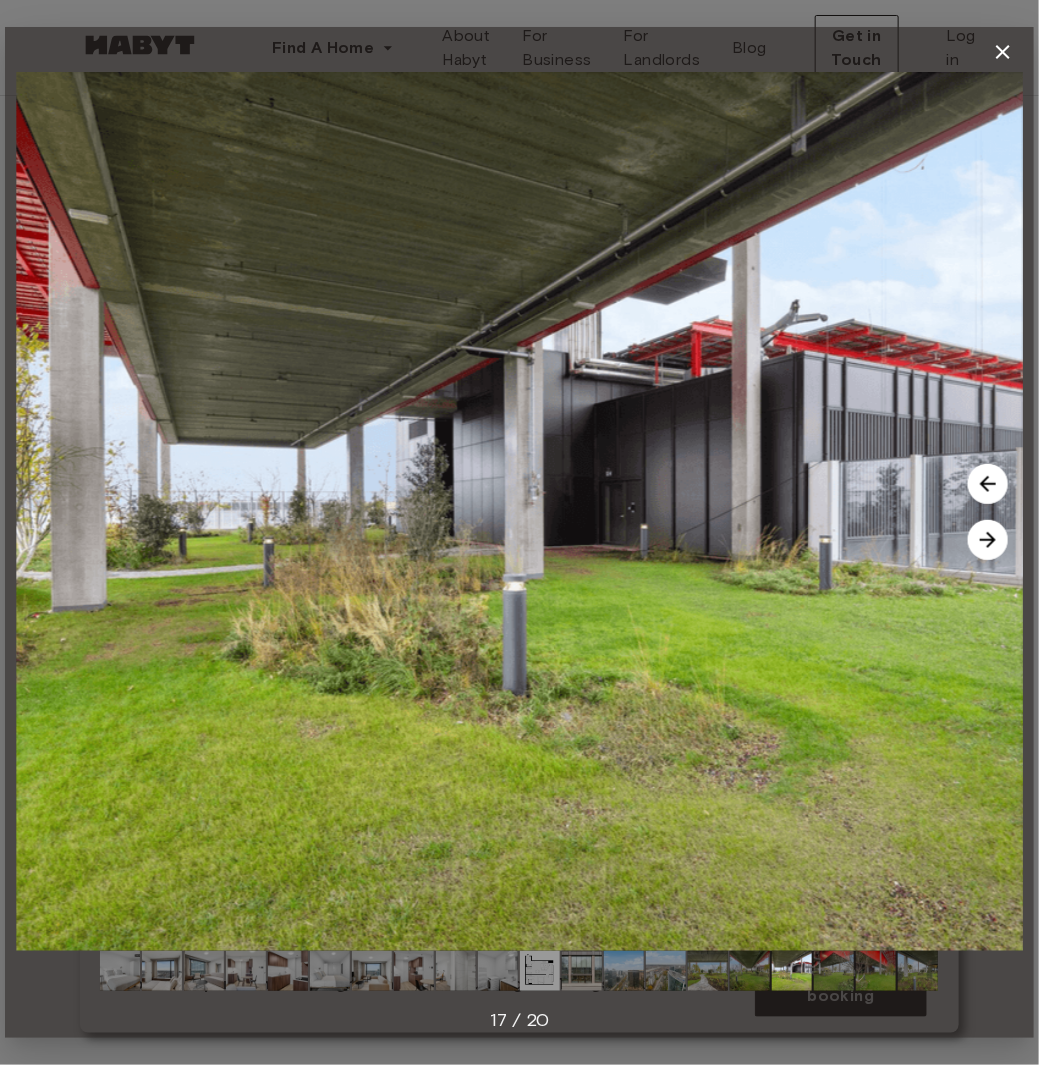click at bounding box center (988, 540) 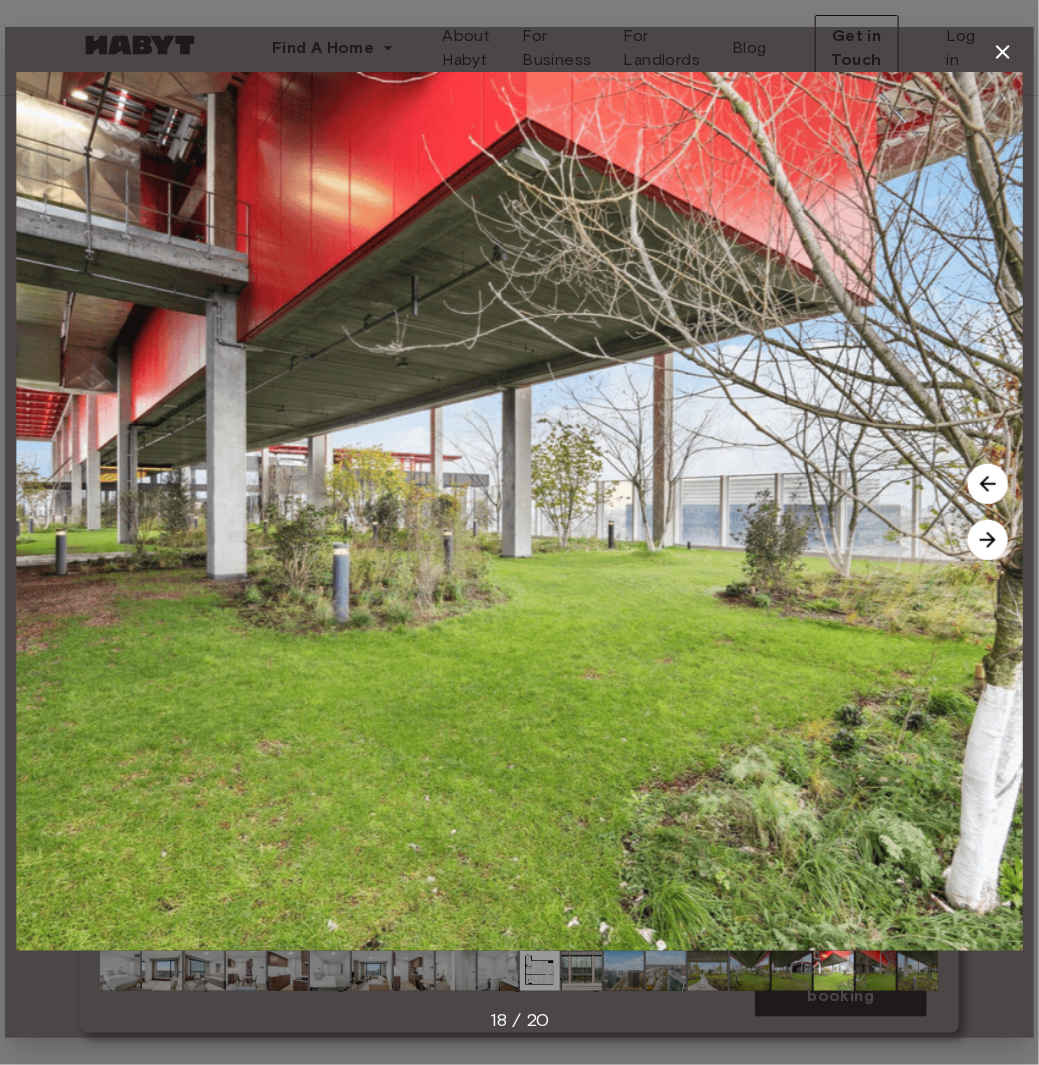 click at bounding box center (988, 540) 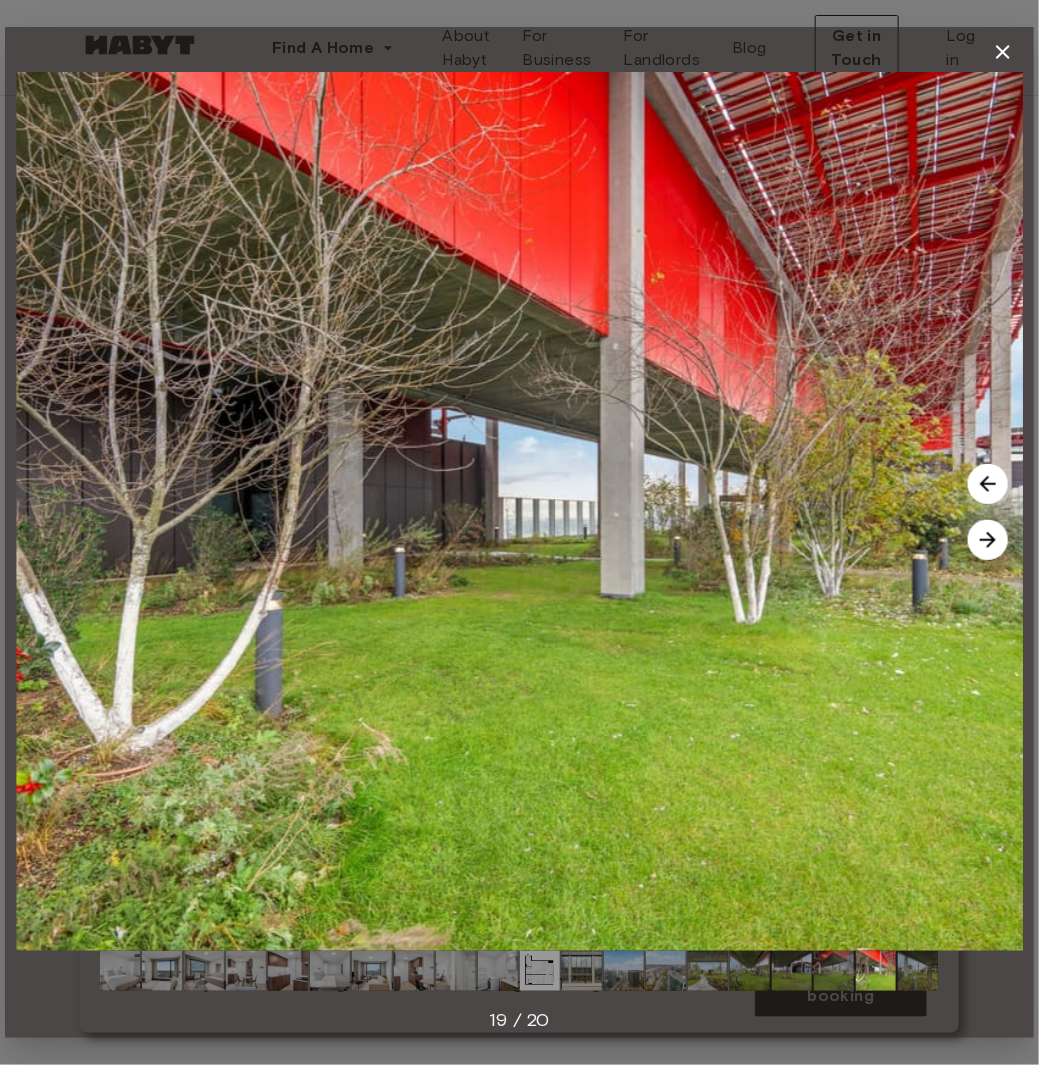 click at bounding box center (988, 540) 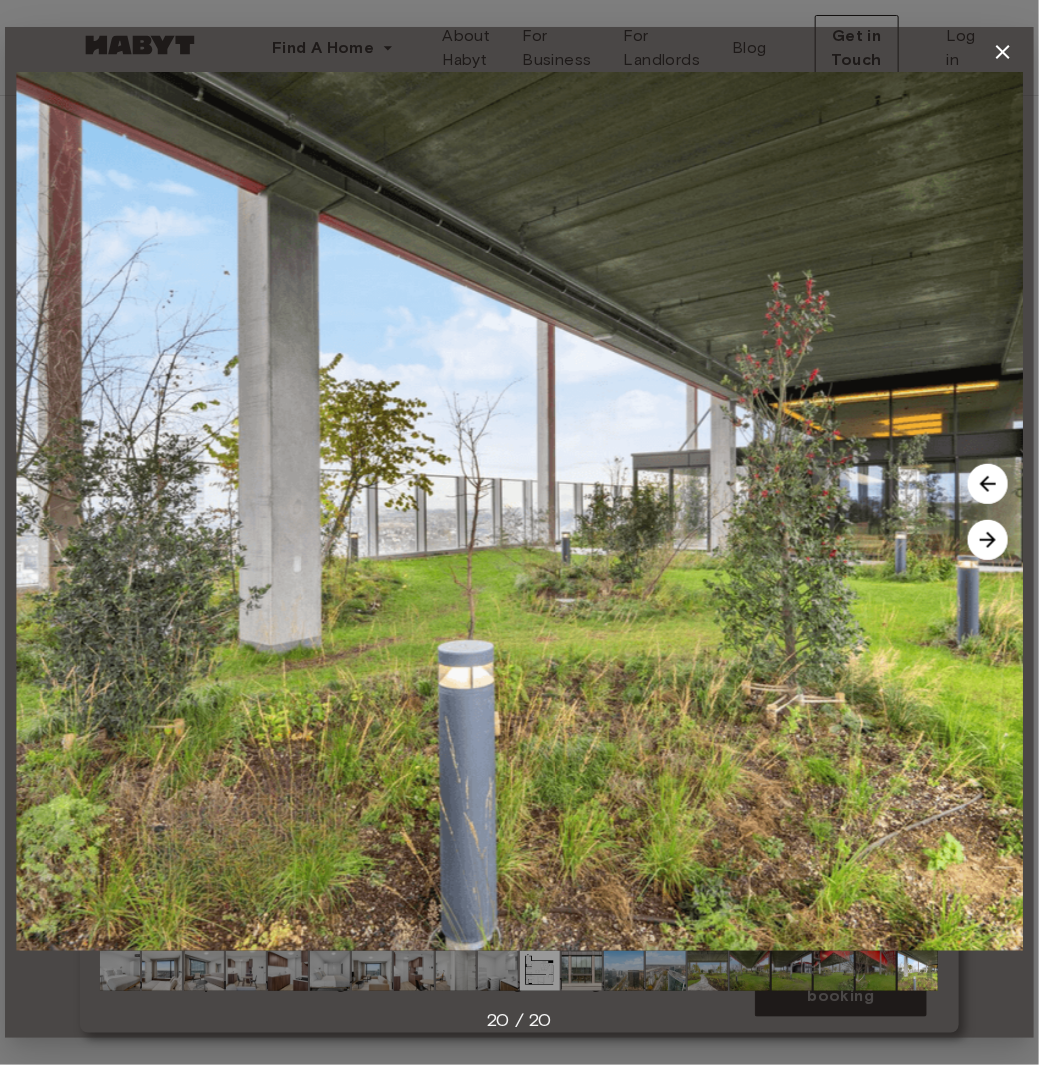 click at bounding box center [988, 540] 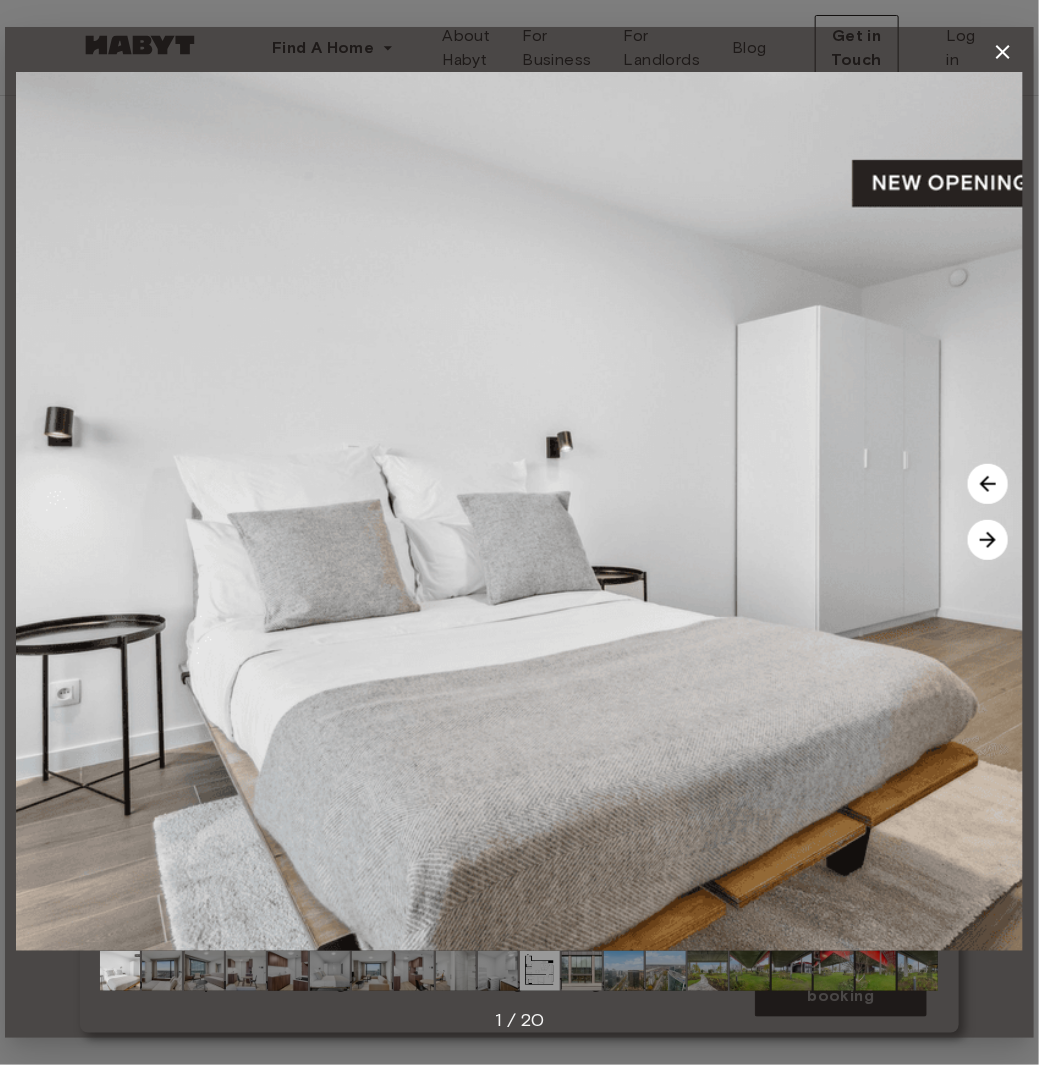 click at bounding box center [988, 540] 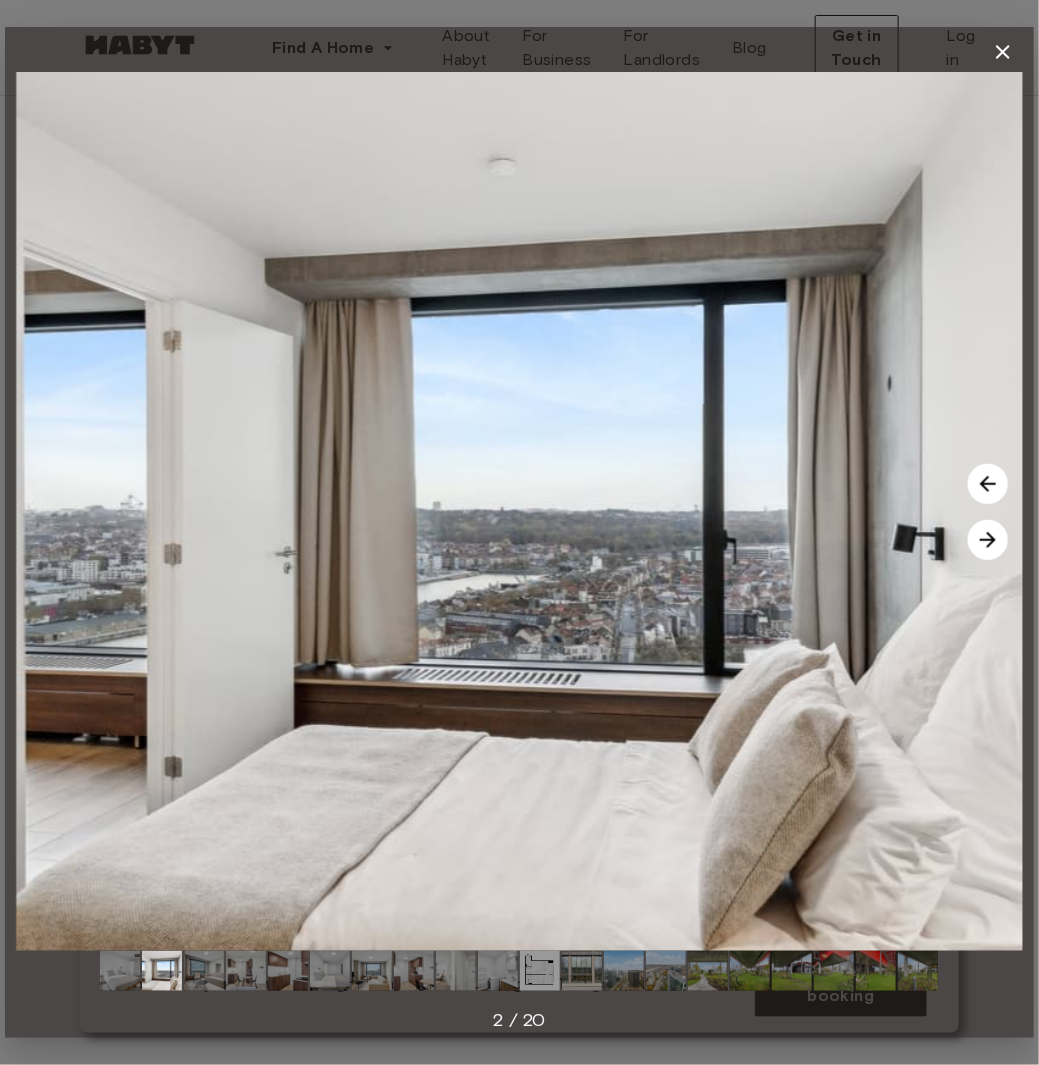 click at bounding box center [988, 540] 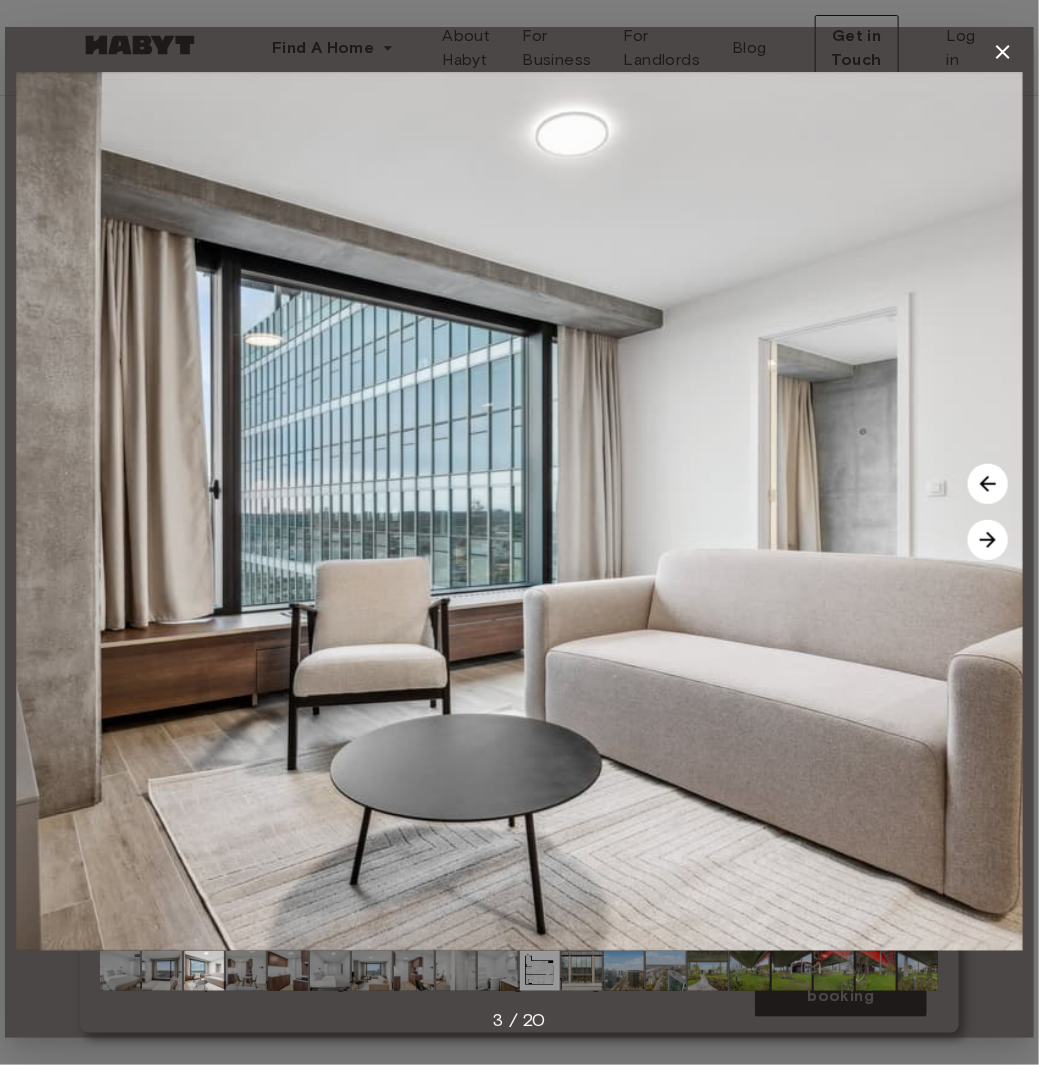 click at bounding box center [988, 540] 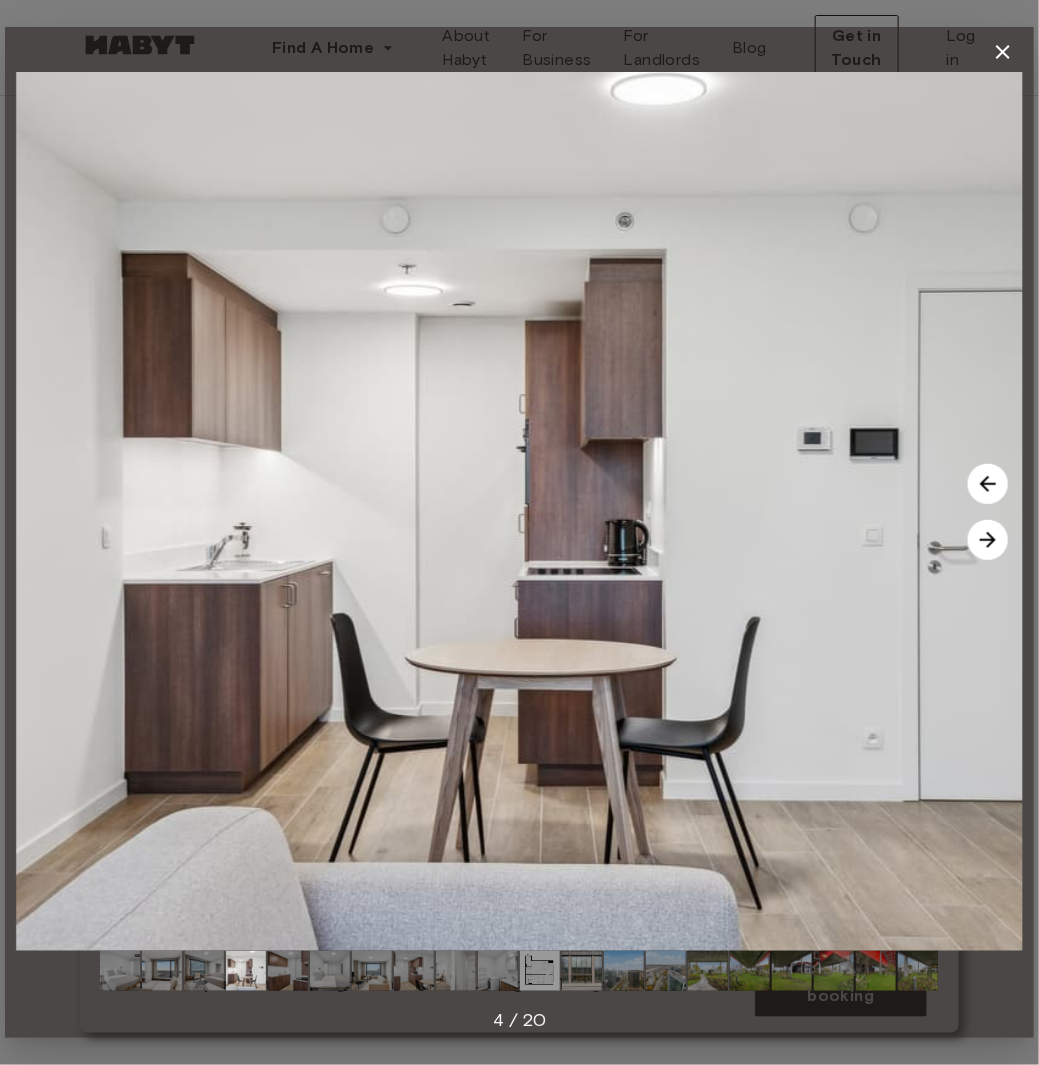 click at bounding box center [988, 540] 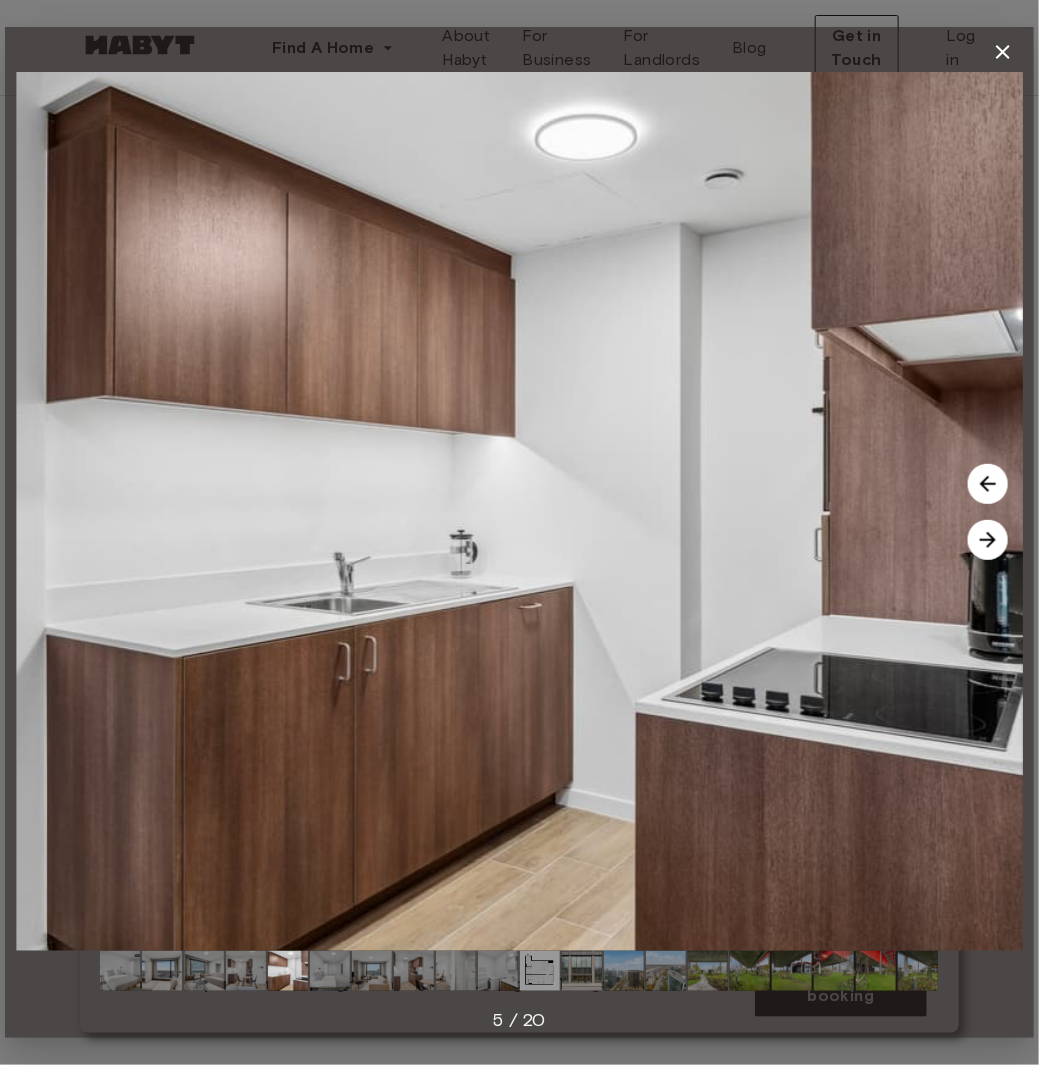 click at bounding box center [988, 540] 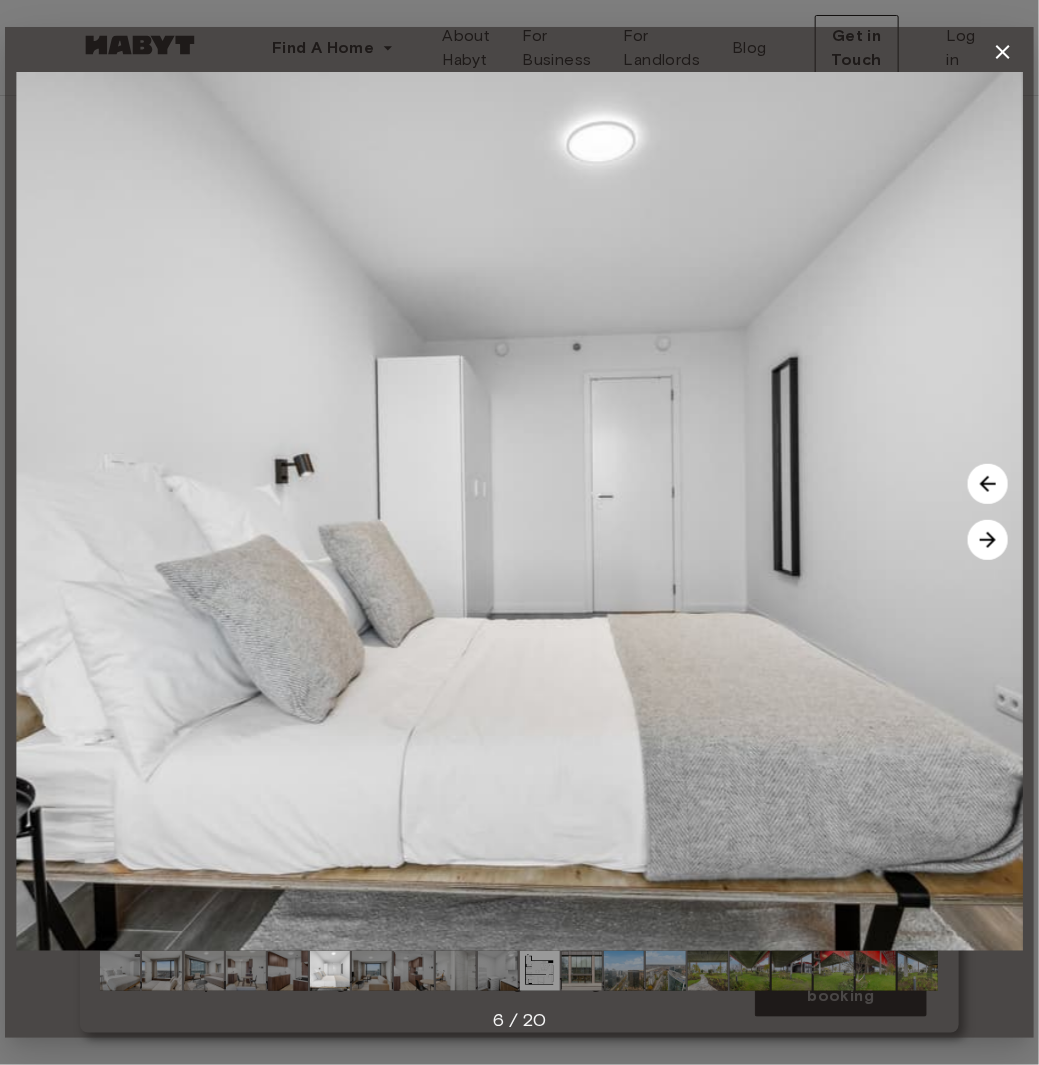 click at bounding box center [988, 540] 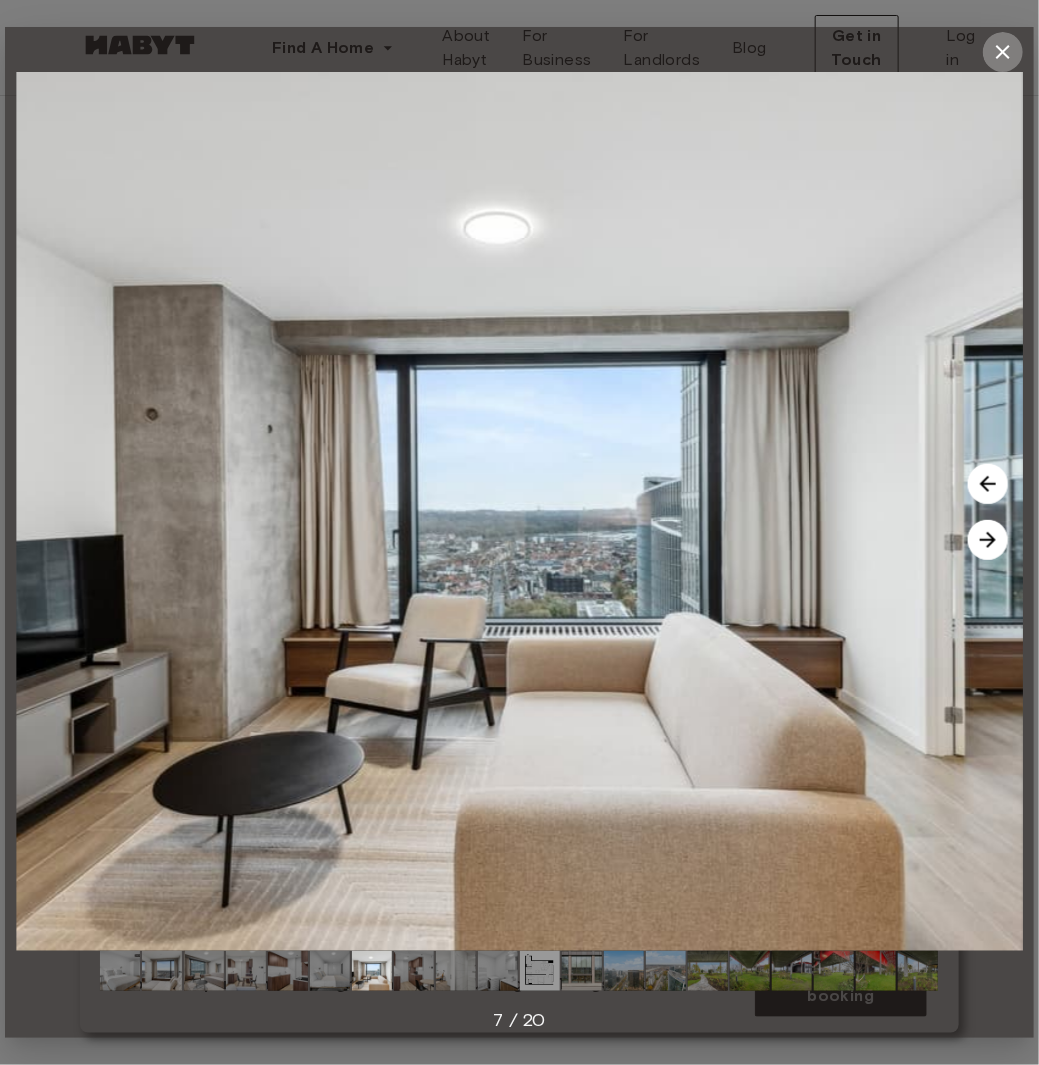 click 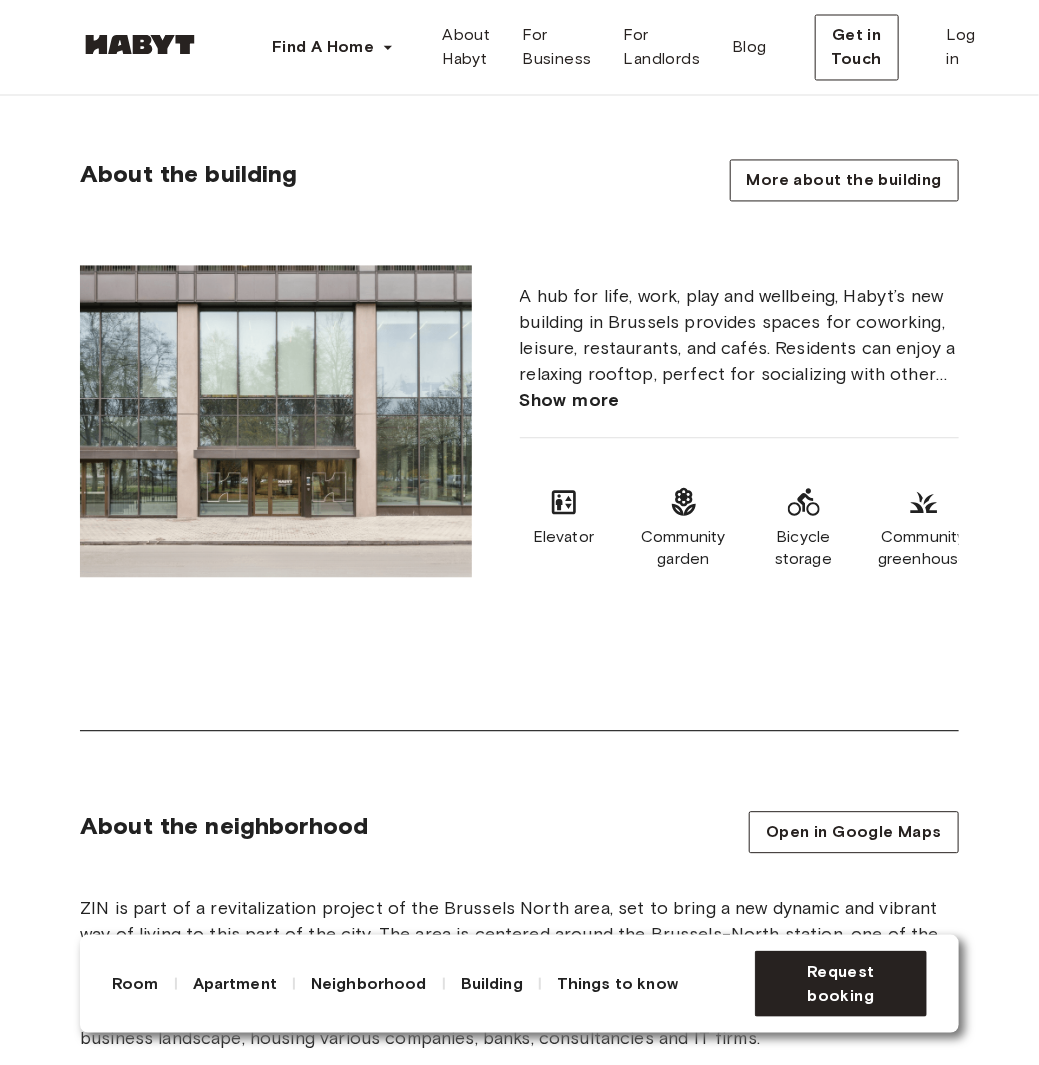 scroll, scrollTop: 1200, scrollLeft: 0, axis: vertical 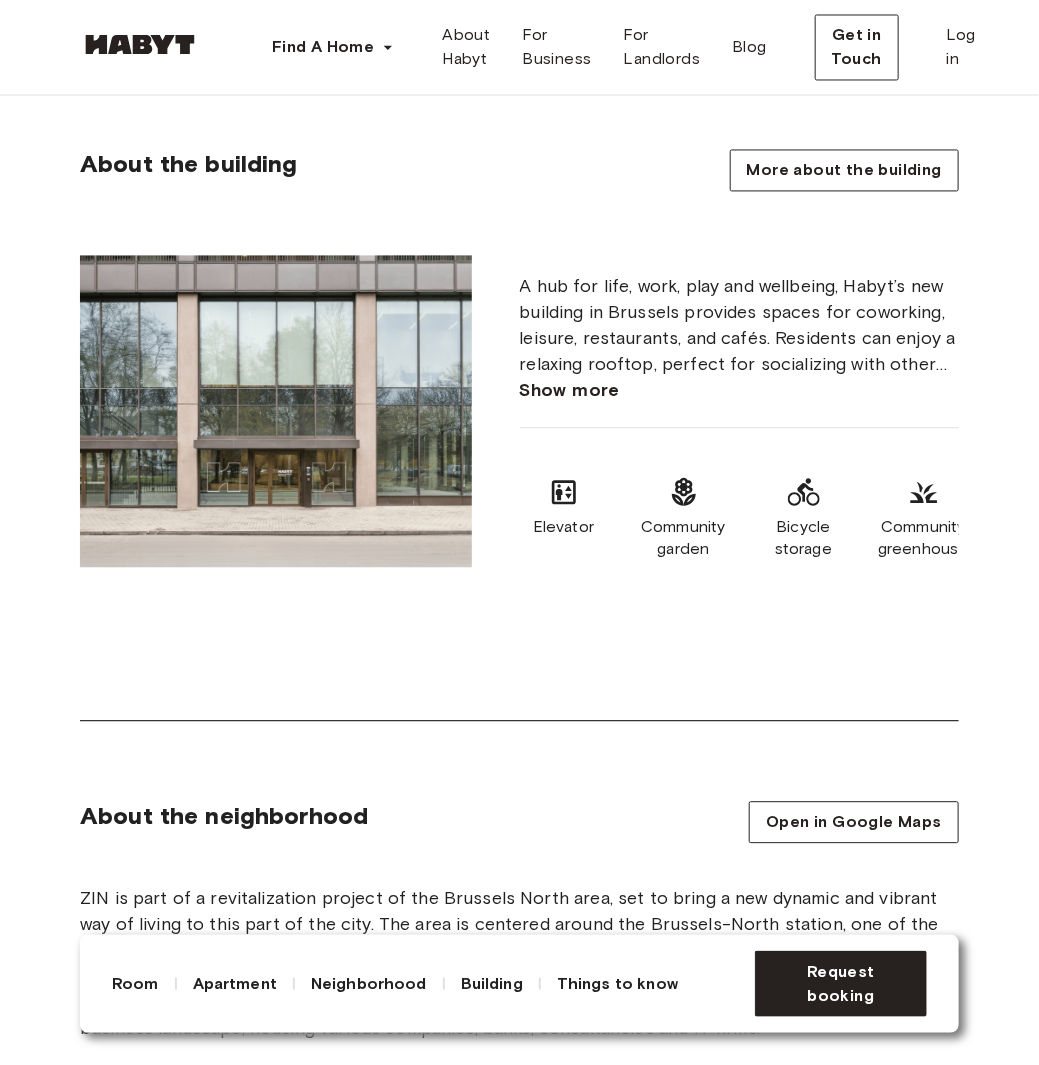 click on "Show more" at bounding box center [570, 391] 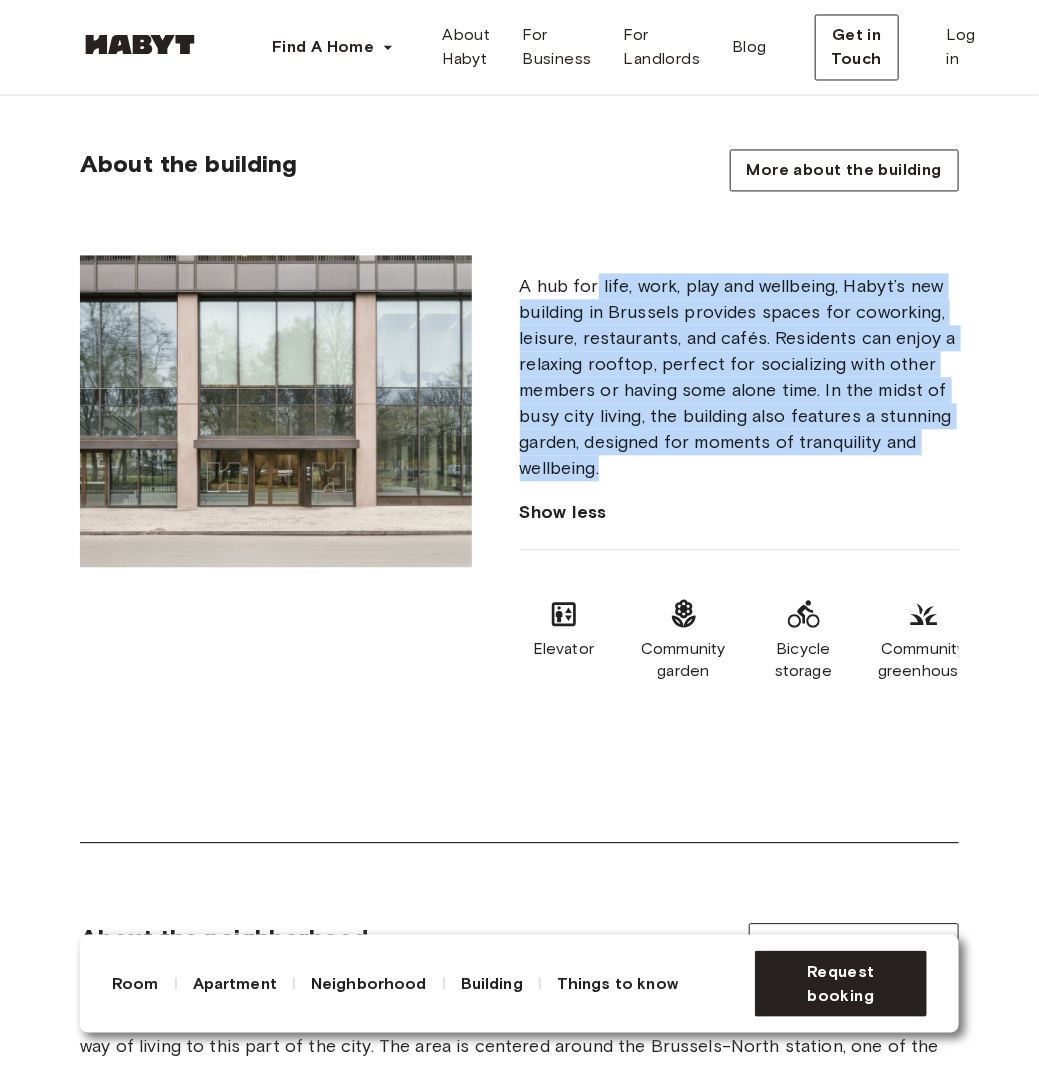 drag, startPoint x: 594, startPoint y: 278, endPoint x: 642, endPoint y: 459, distance: 187.25652 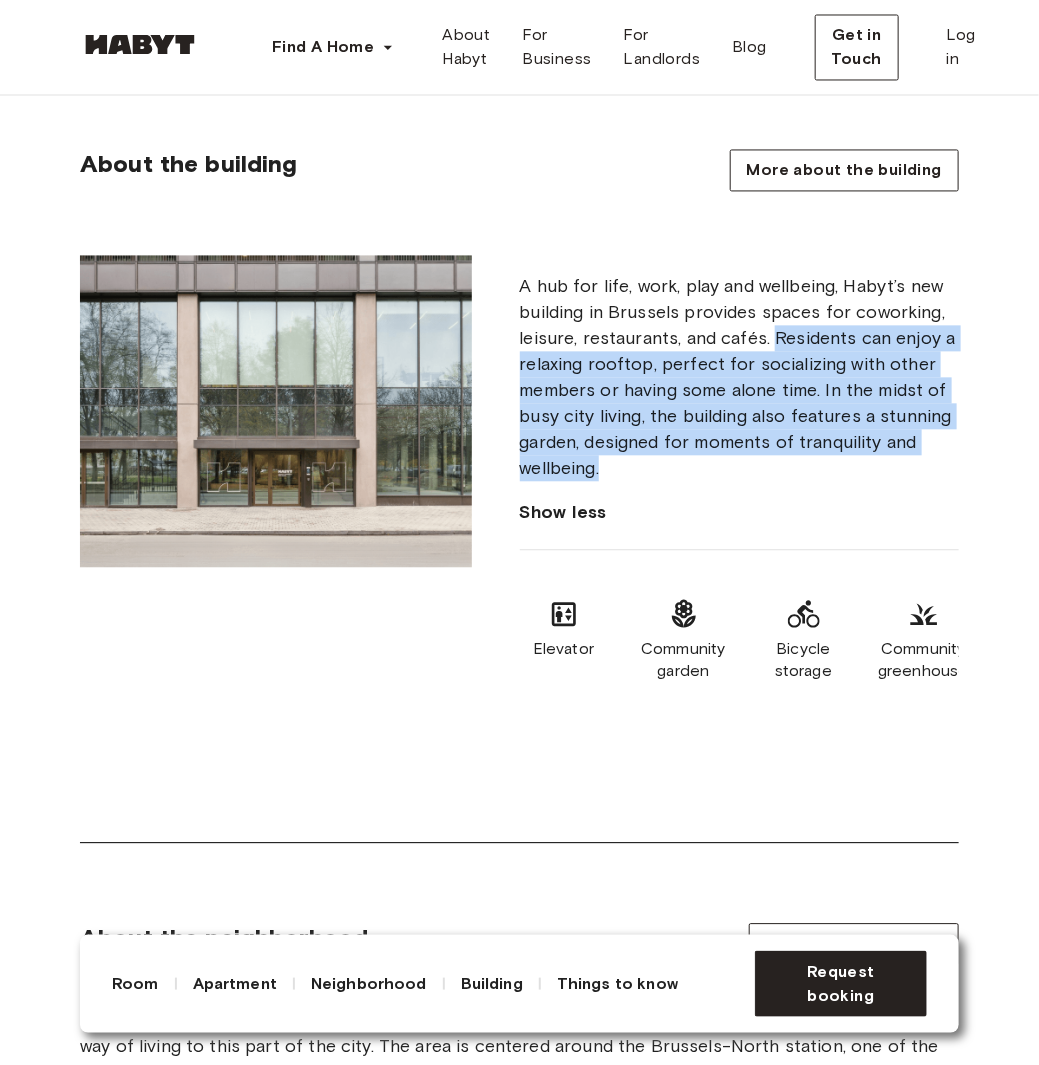 drag, startPoint x: 770, startPoint y: 336, endPoint x: 773, endPoint y: 460, distance: 124.036285 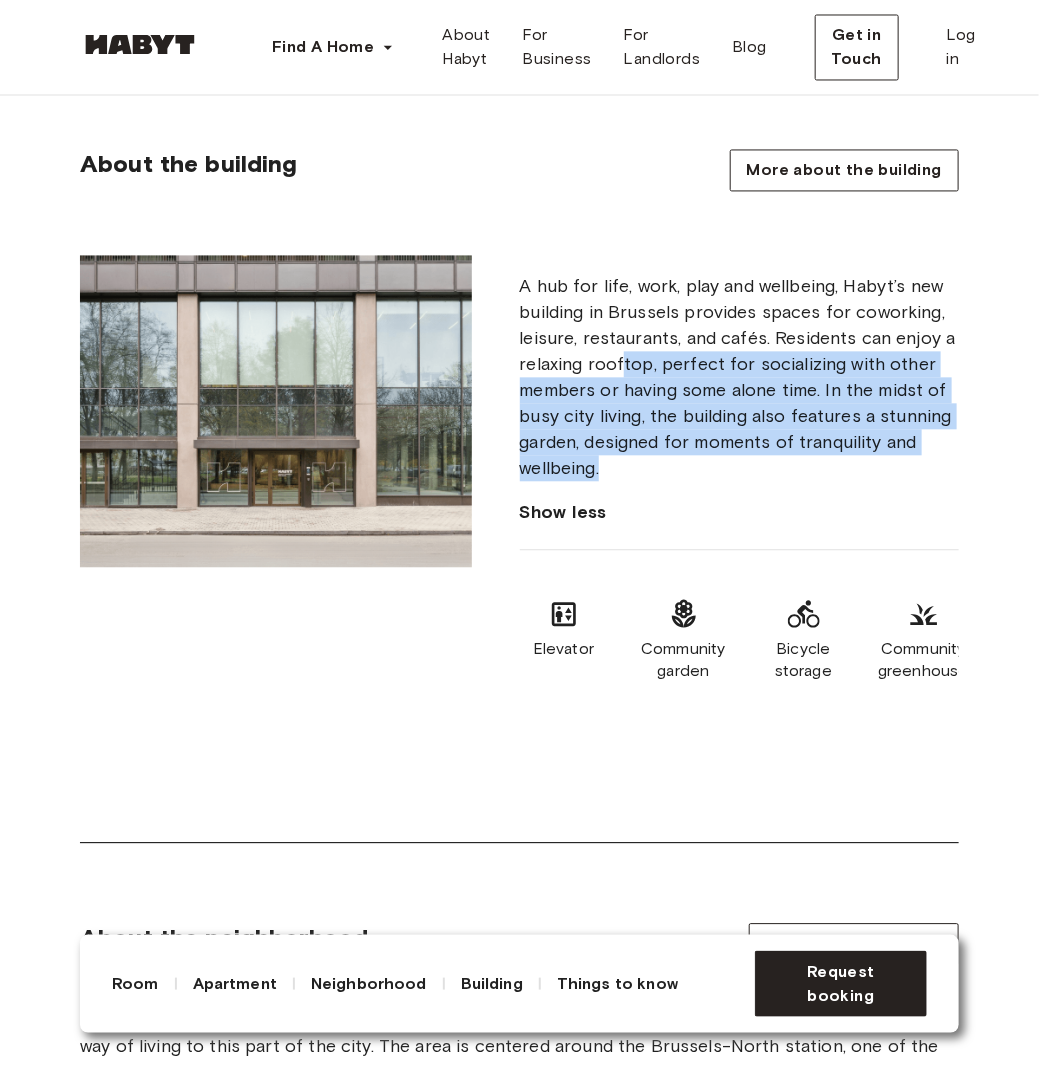 drag, startPoint x: 624, startPoint y: 374, endPoint x: 650, endPoint y: 456, distance: 86.023254 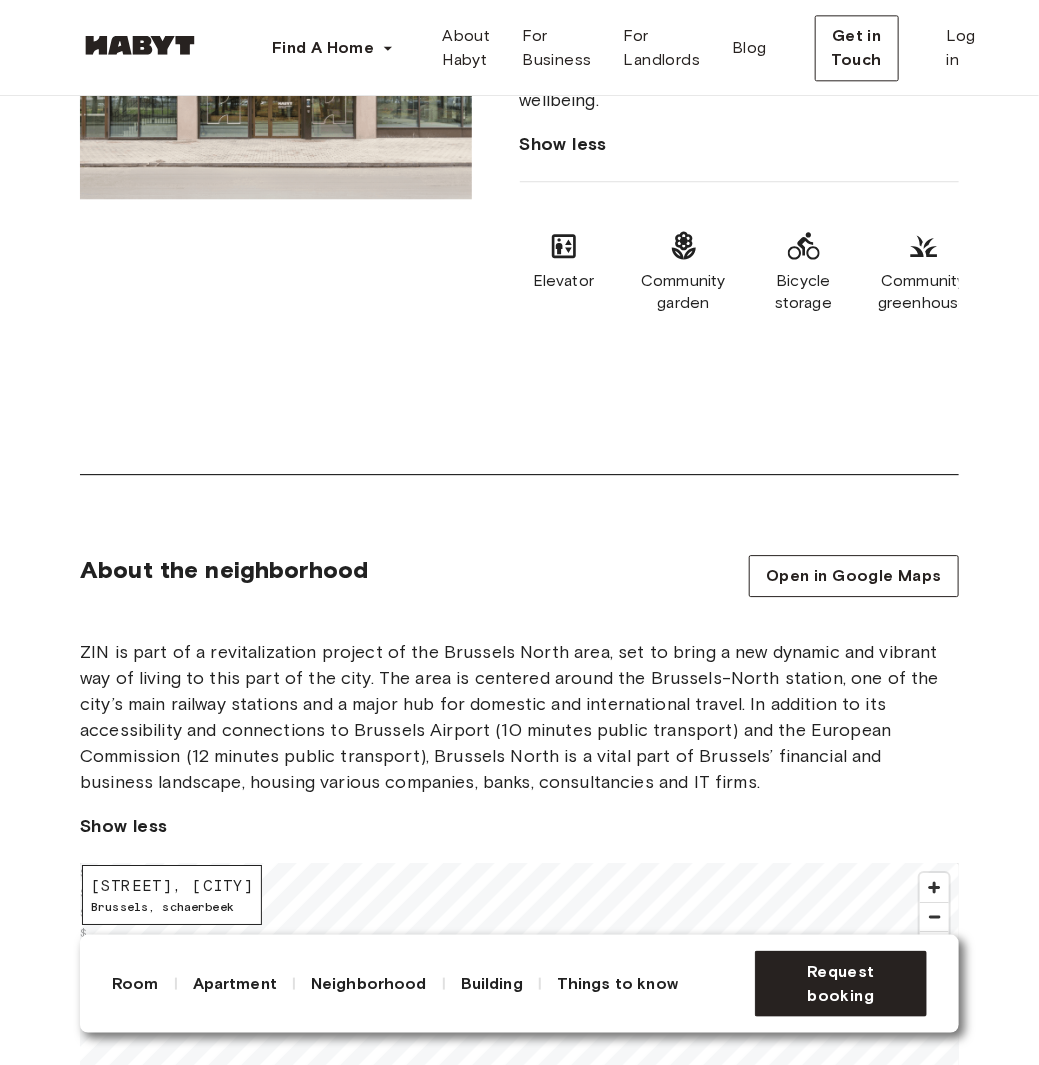 scroll, scrollTop: 1800, scrollLeft: 0, axis: vertical 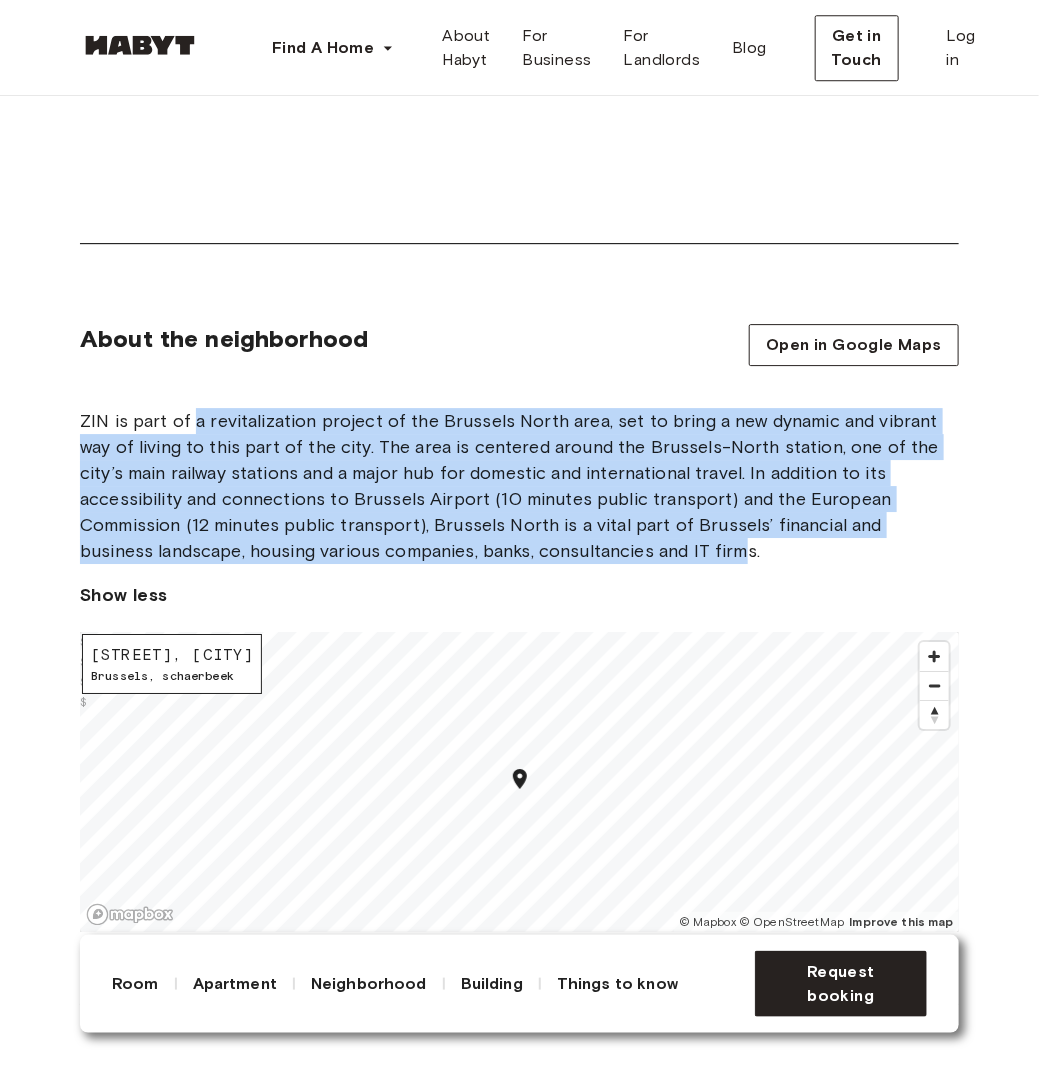 drag, startPoint x: 193, startPoint y: 420, endPoint x: 670, endPoint y: 566, distance: 498.84366 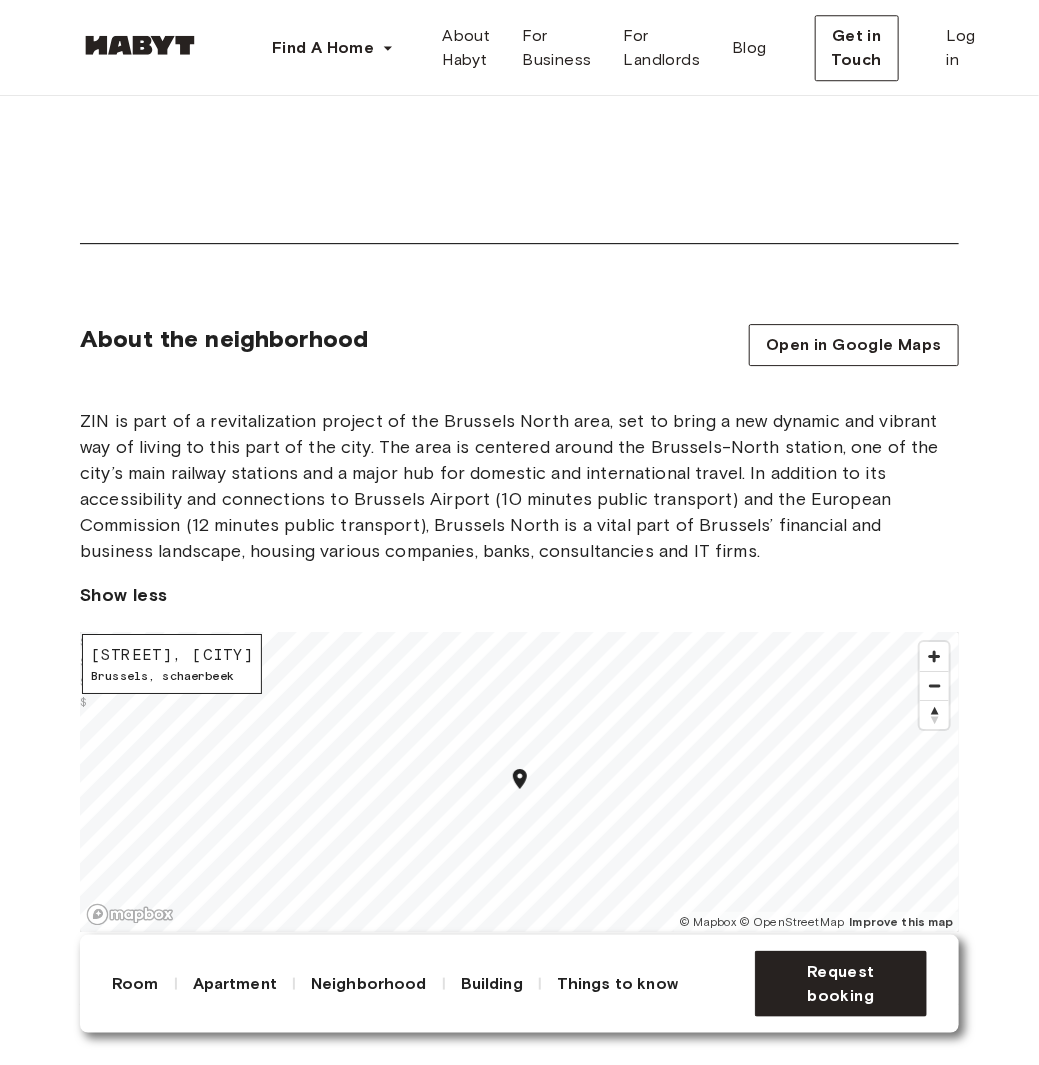 click on "ZIN is part of a revitalization project of the Brussels North area, set to bring a new dynamic and vibrant way of living to this part of the city. The area is centered around the Brussels-North station, one of the city’s main railway stations and a major hub for domestic and international travel. In addition to its accessibility and connections to Brussels Airport (10 minutes public transport) and the European Commission (12 minutes public transport), Brussels North is a vital part of Brussels’ financial and business landscape, housing various companies, banks, consultancies and IT firms.﻿" at bounding box center (519, 486) 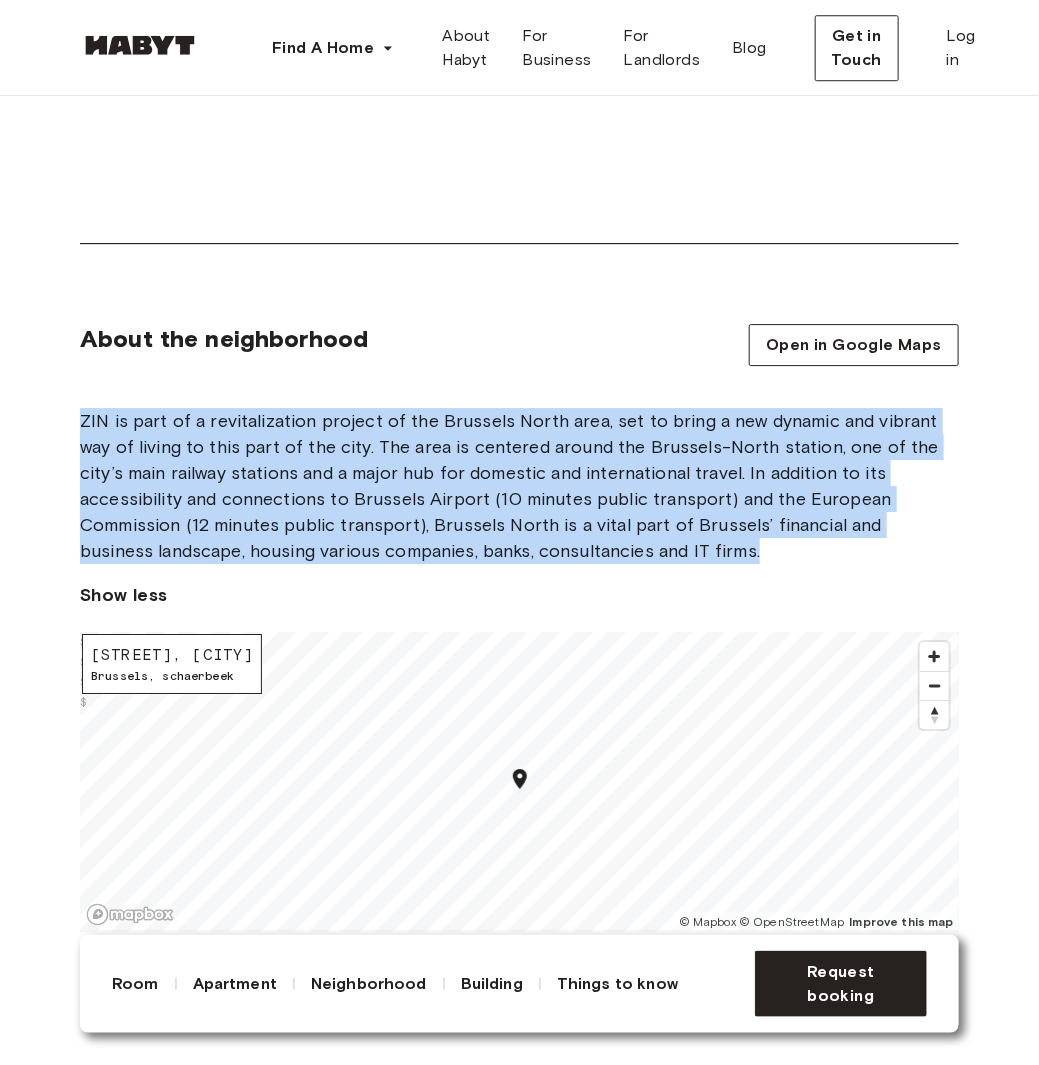 drag, startPoint x: 701, startPoint y: 556, endPoint x: 58, endPoint y: 398, distance: 662.1276 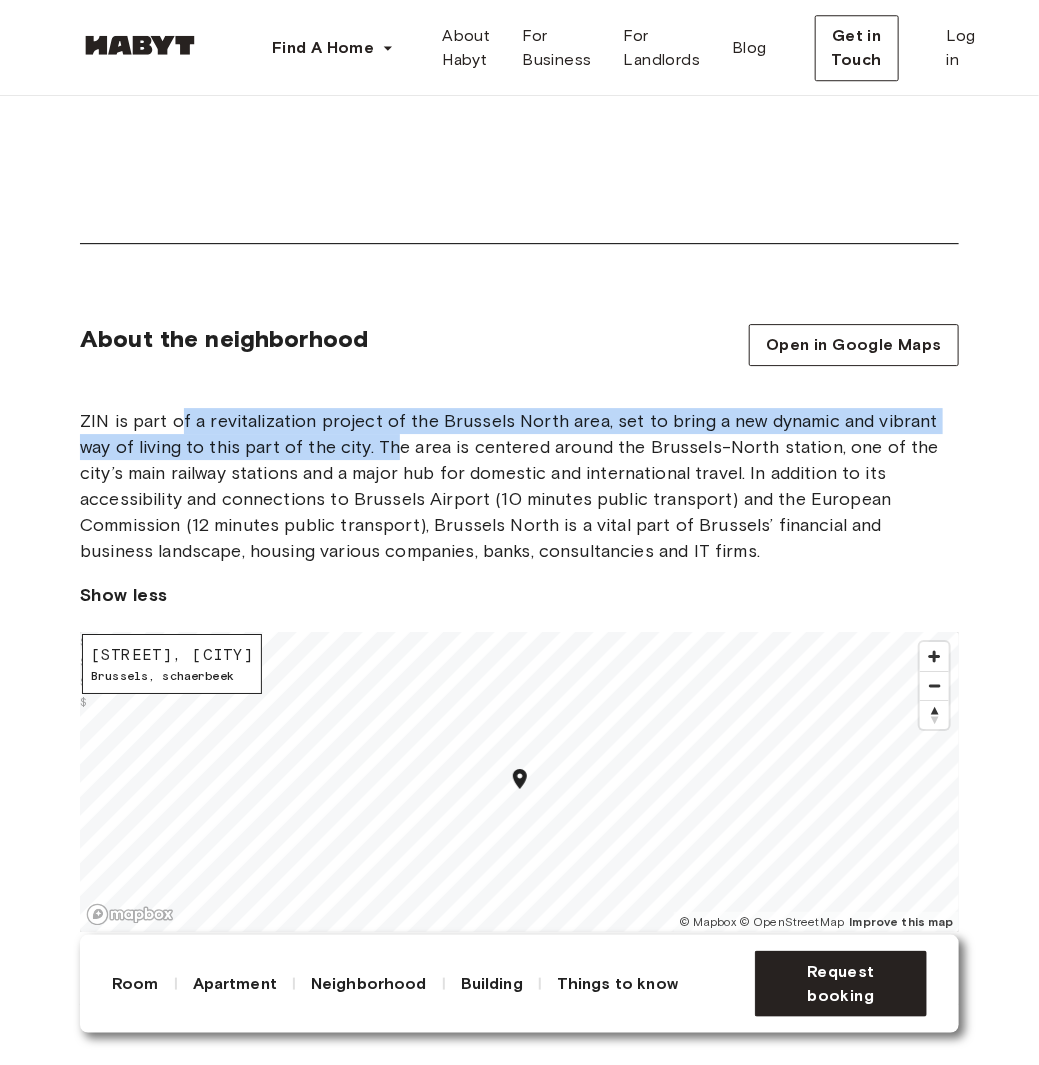 drag, startPoint x: 177, startPoint y: 420, endPoint x: 427, endPoint y: 460, distance: 253.17978 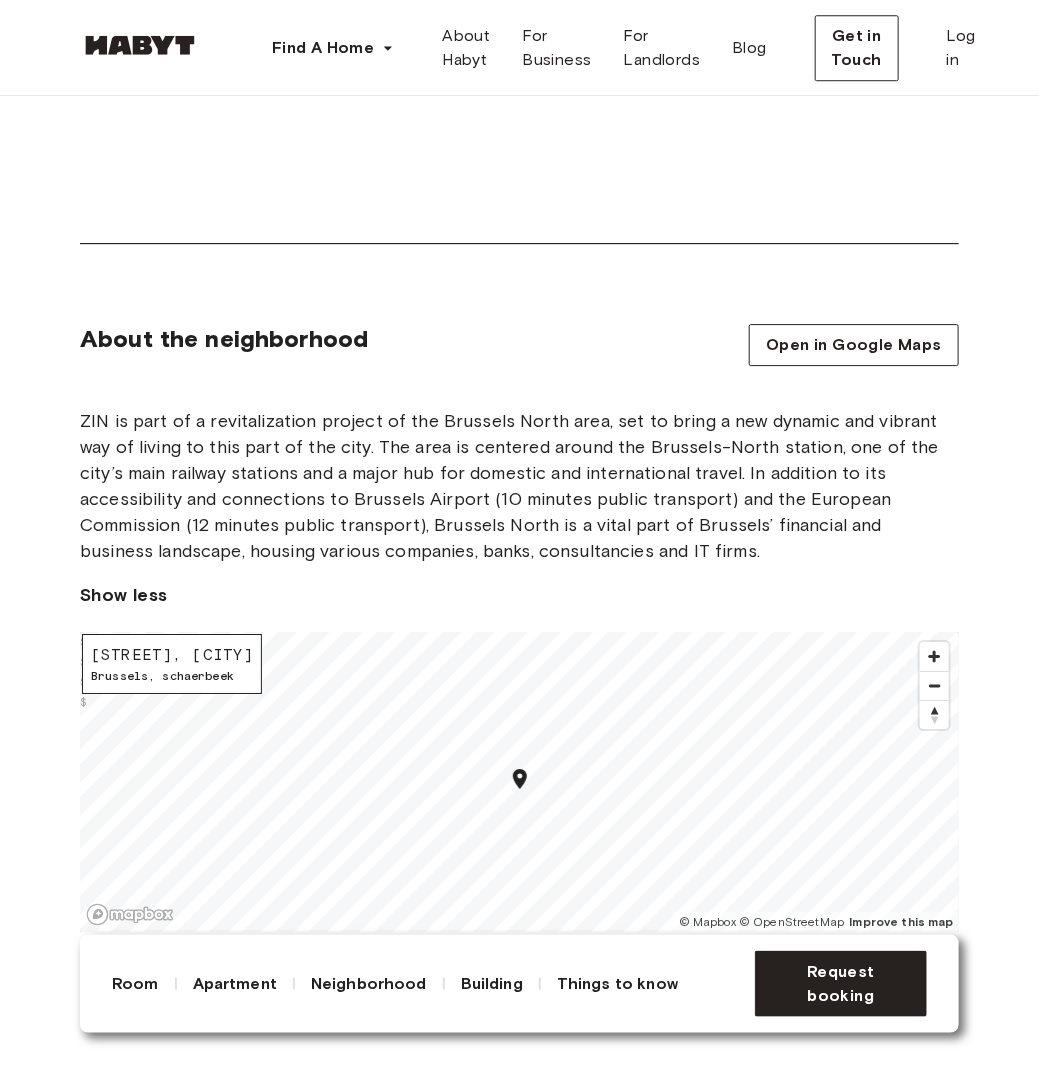 click on "ZIN is part of a revitalization project of the Brussels North area, set to bring a new dynamic and vibrant way of living to this part of the city. The area is centered around the Brussels-North station, one of the city’s main railway stations and a major hub for domestic and international travel. In addition to its accessibility and connections to Brussels Airport (10 minutes public transport) and the European Commission (12 minutes public transport), Brussels North is a vital part of Brussels’ financial and business landscape, housing various companies, banks, consultancies and IT firms.﻿" at bounding box center [519, 486] 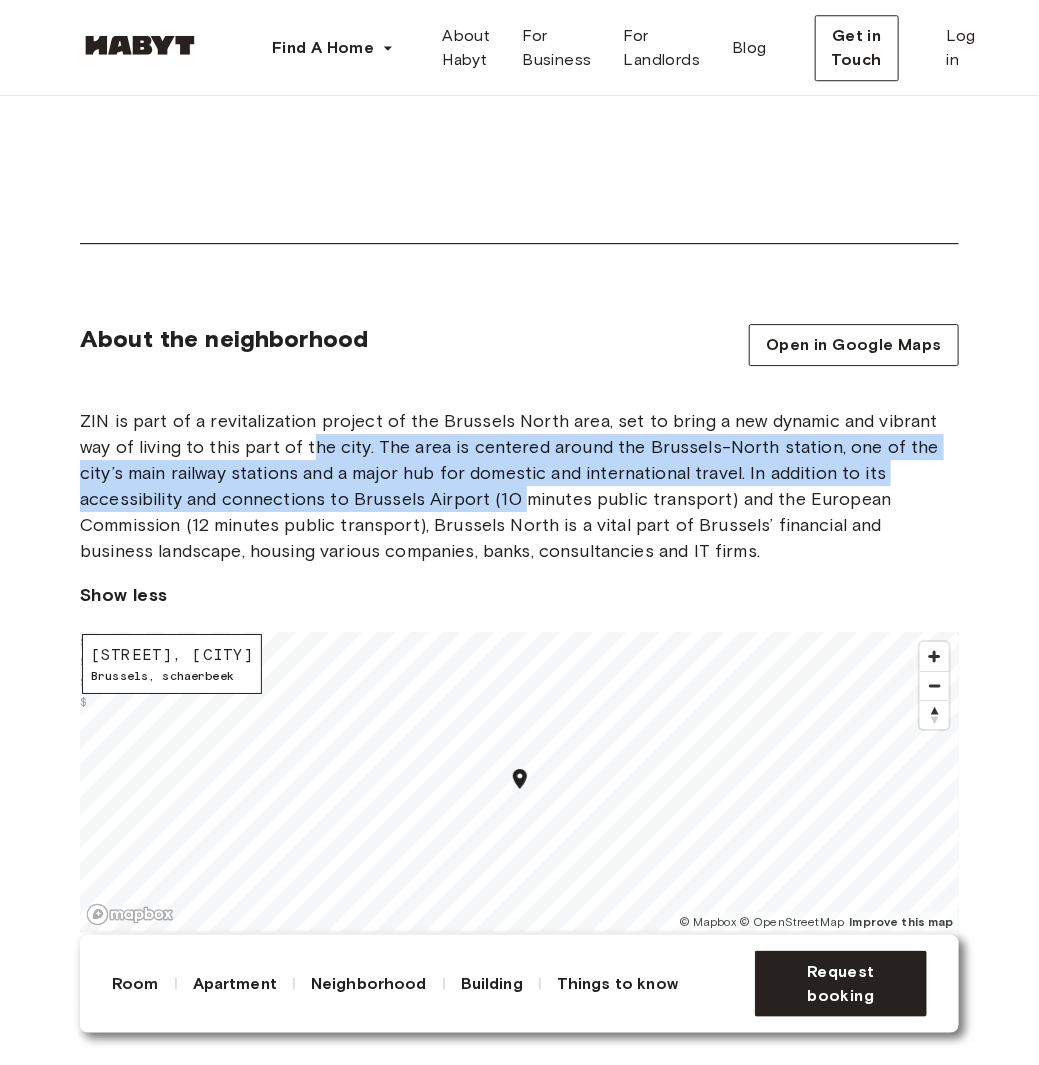 drag, startPoint x: 314, startPoint y: 444, endPoint x: 540, endPoint y: 520, distance: 238.43657 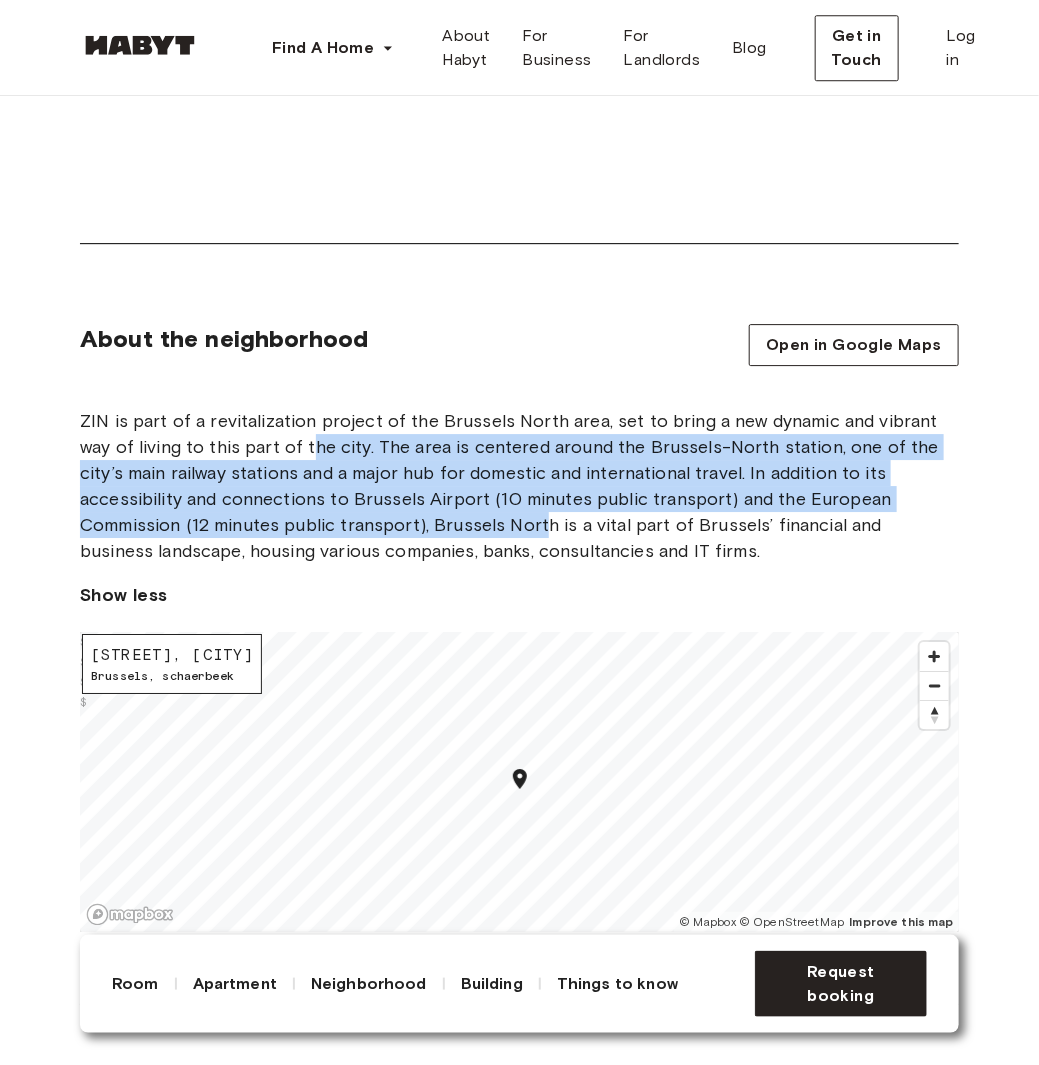 click on "ZIN is part of a revitalization project of the Brussels North area, set to bring a new dynamic and vibrant way of living to this part of the city. The area is centered around the Brussels-North station, one of the city’s main railway stations and a major hub for domestic and international travel. In addition to its accessibility and connections to Brussels Airport (10 minutes public transport) and the European Commission (12 minutes public transport), Brussels North is a vital part of Brussels’ financial and business landscape, housing various companies, banks, consultancies and IT firms.﻿" at bounding box center (519, 486) 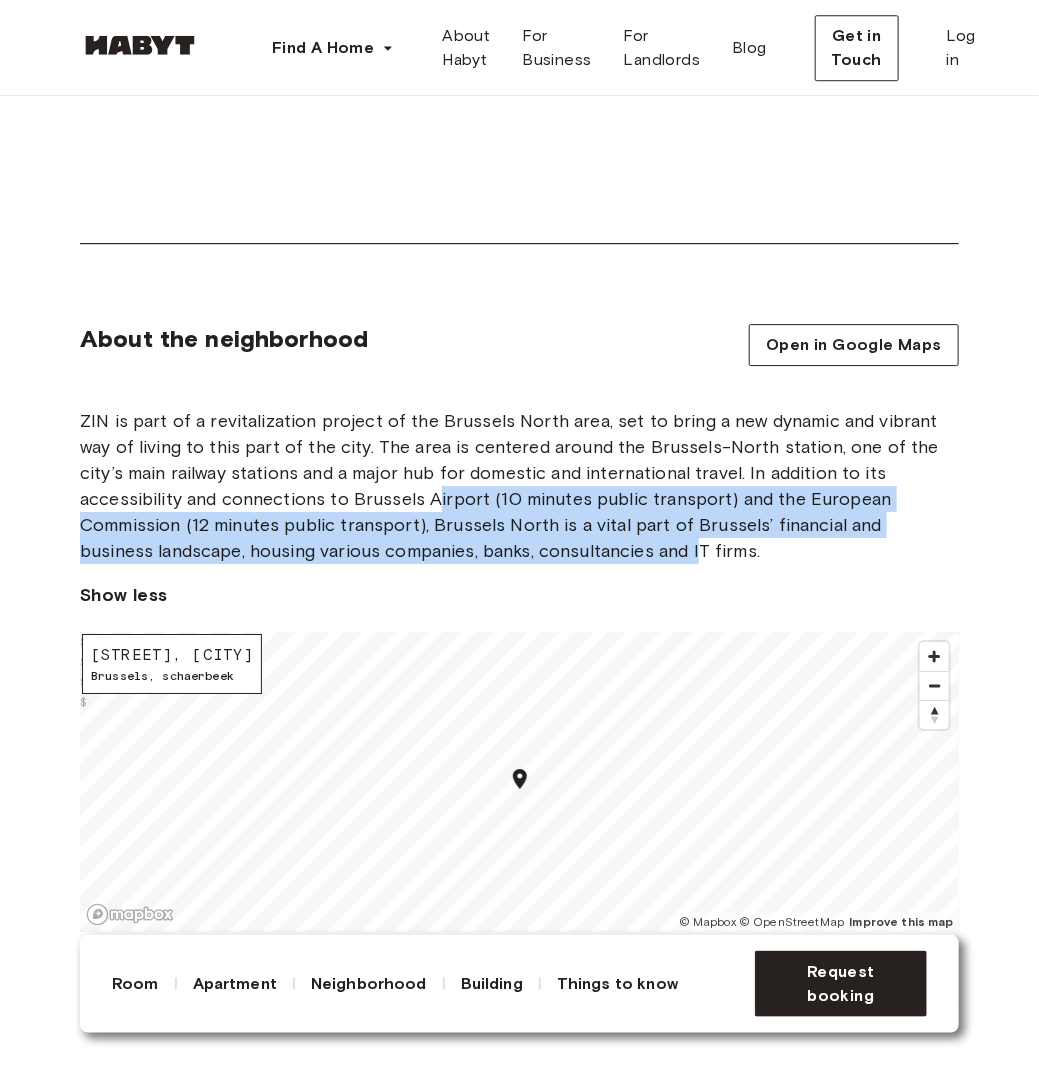 drag, startPoint x: 431, startPoint y: 505, endPoint x: 627, endPoint y: 541, distance: 199.2787 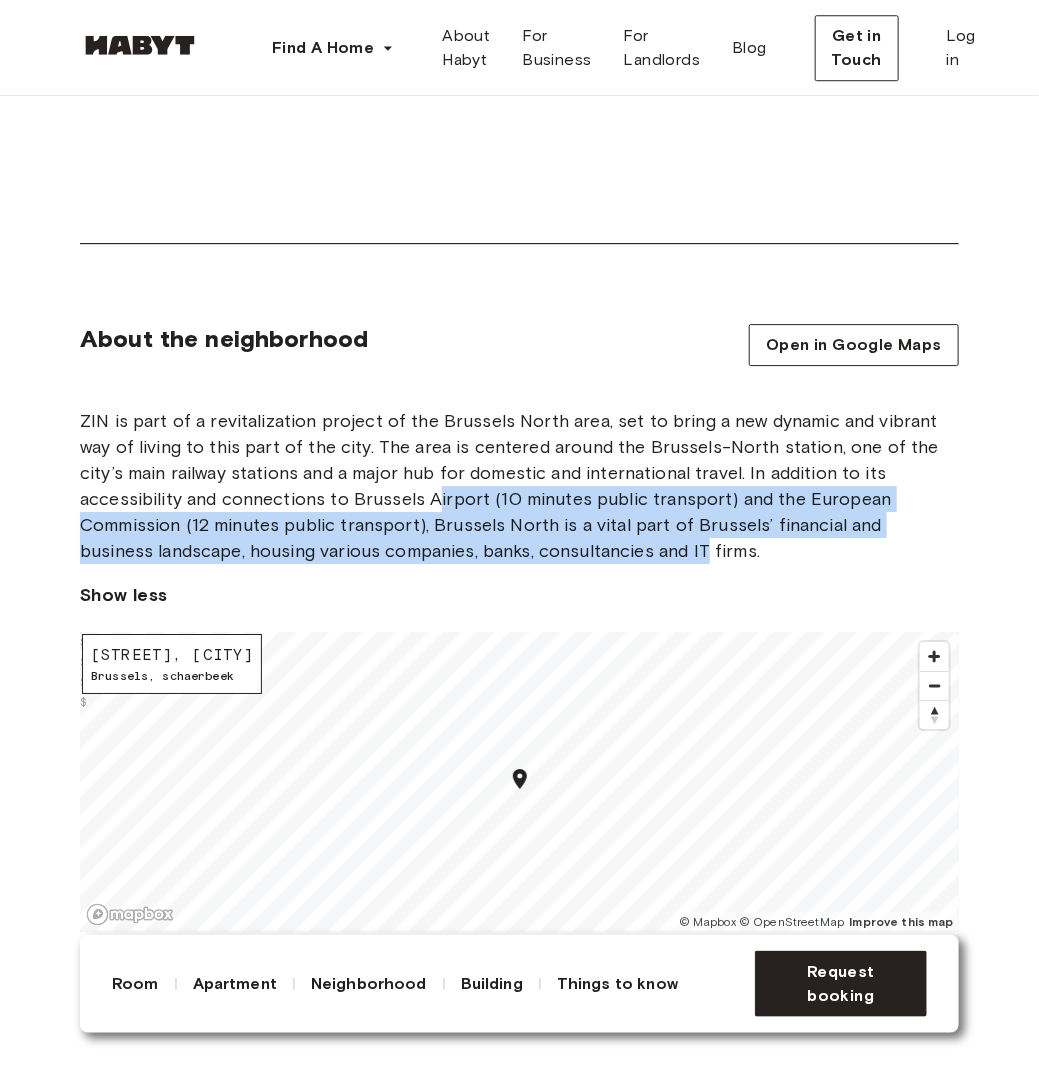 click on "ZIN is part of a revitalization project of the Brussels North area, set to bring a new dynamic and vibrant way of living to this part of the city. The area is centered around the Brussels-North station, one of the city’s main railway stations and a major hub for domestic and international travel. In addition to its accessibility and connections to Brussels Airport (10 minutes public transport) and the European Commission (12 minutes public transport), Brussels North is a vital part of Brussels’ financial and business landscape, housing various companies, banks, consultancies and IT firms.﻿" at bounding box center (519, 486) 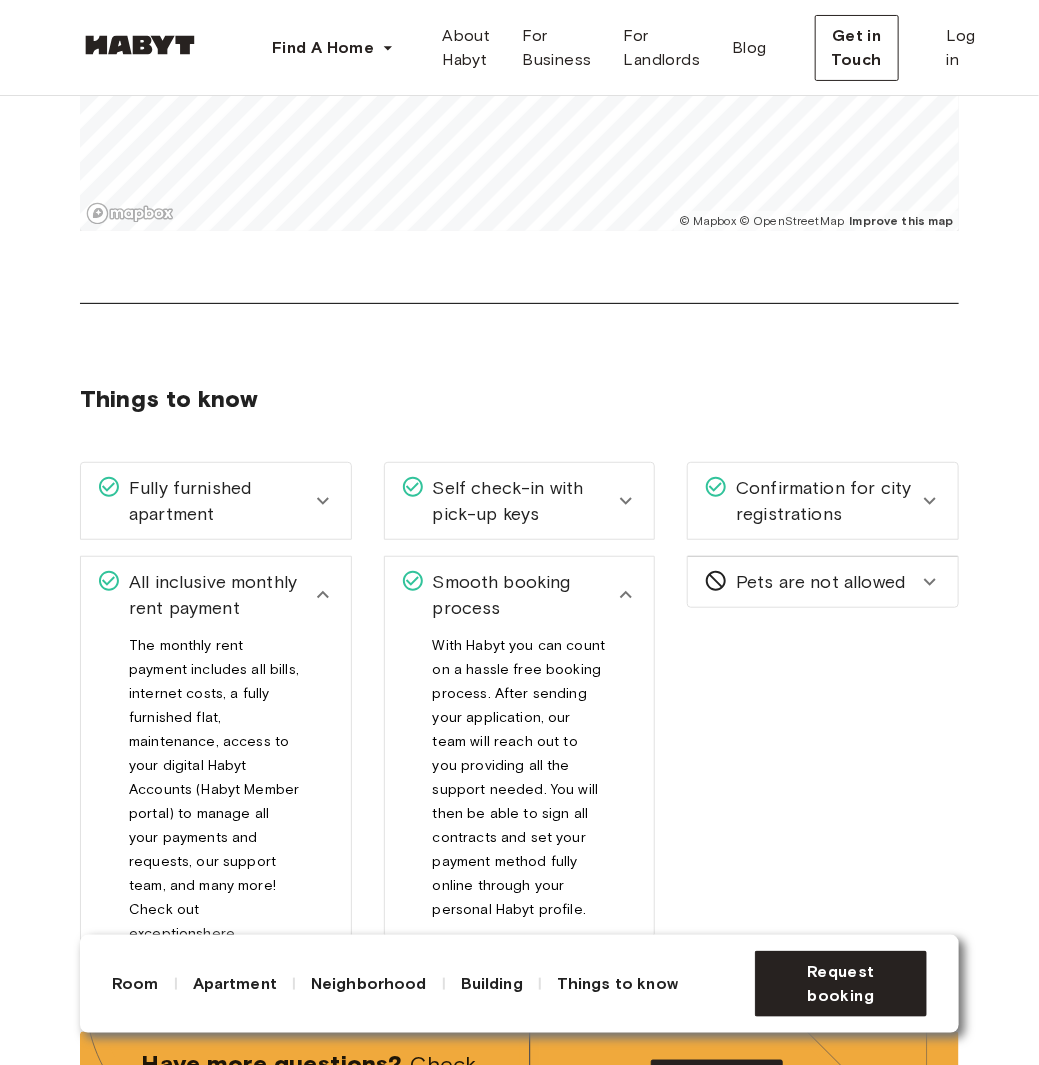 scroll, scrollTop: 2600, scrollLeft: 0, axis: vertical 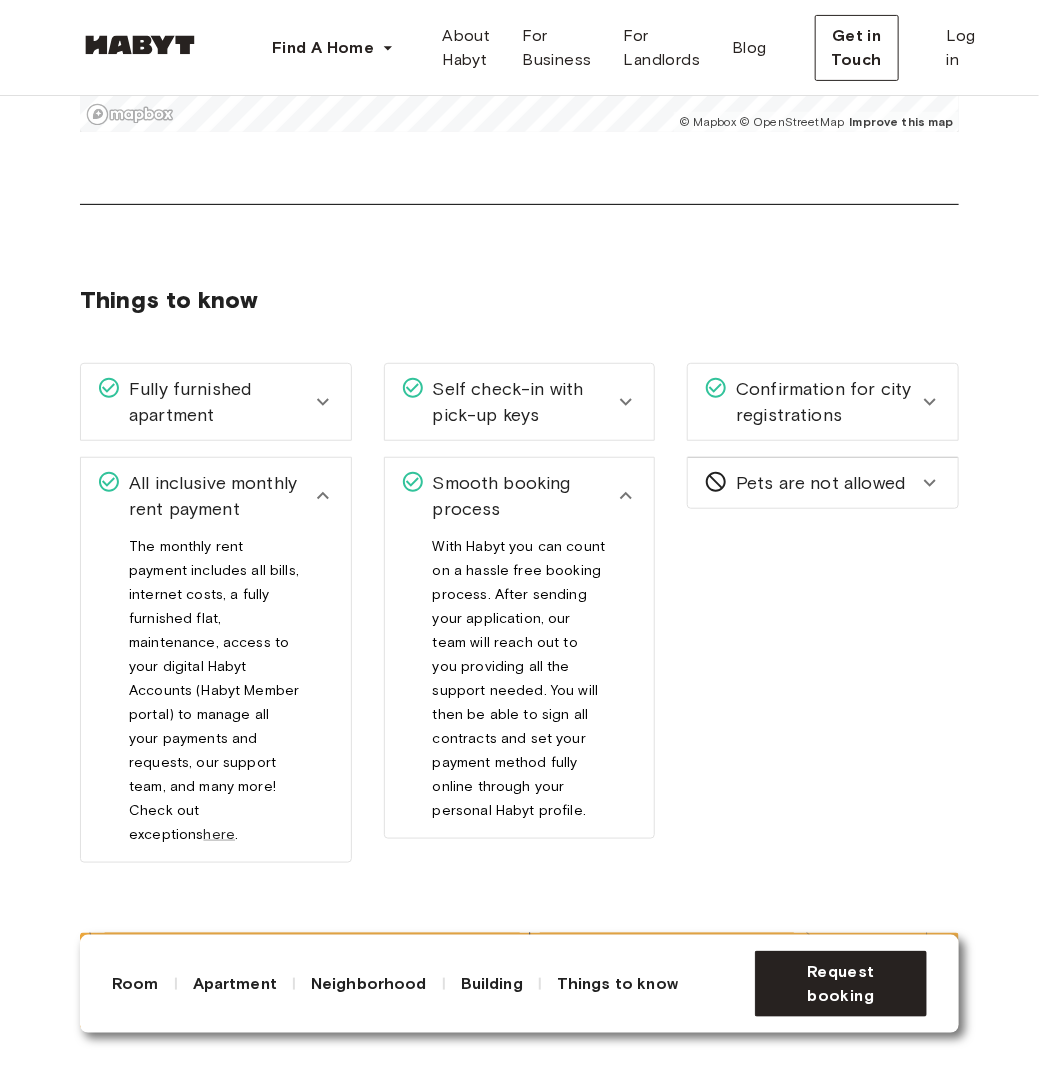 click 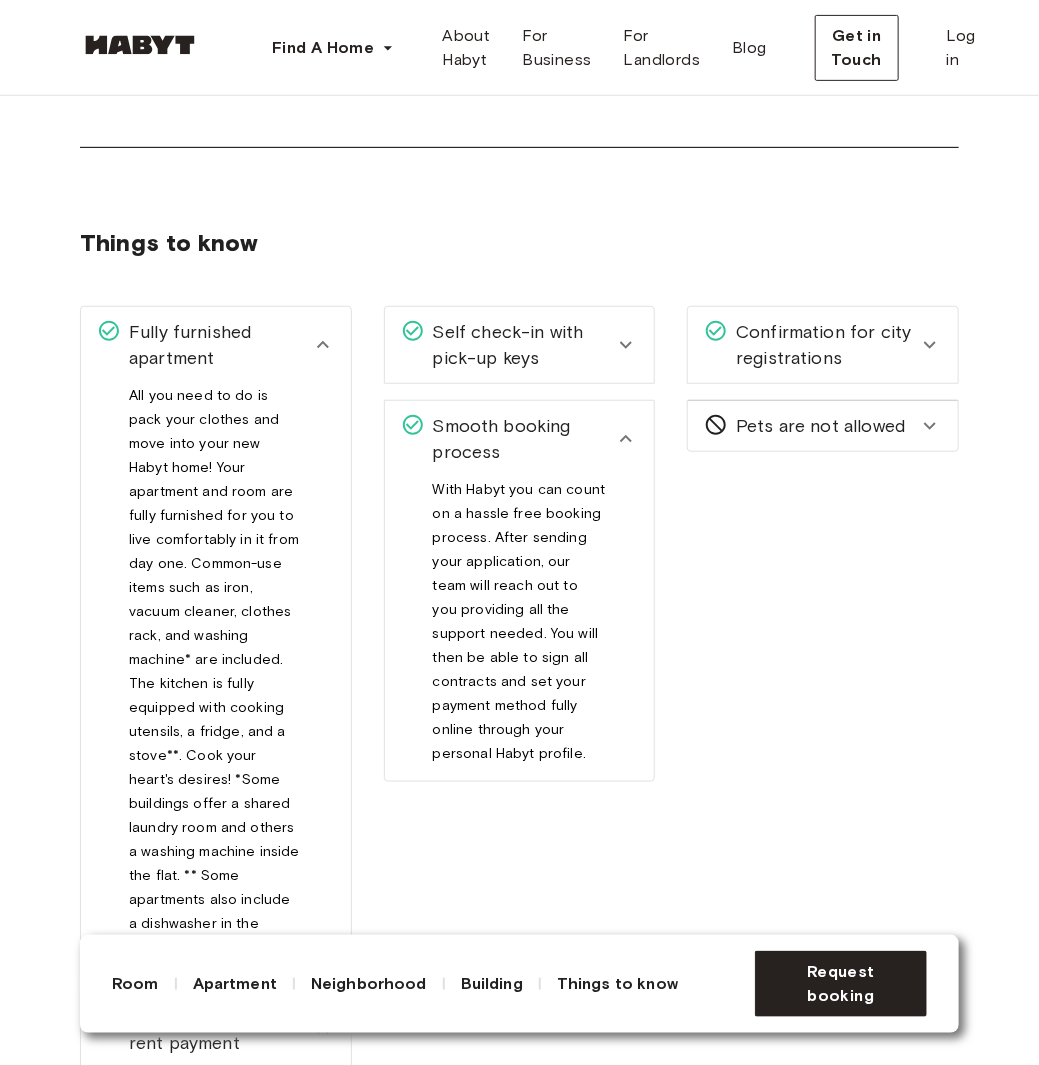 scroll, scrollTop: 2700, scrollLeft: 0, axis: vertical 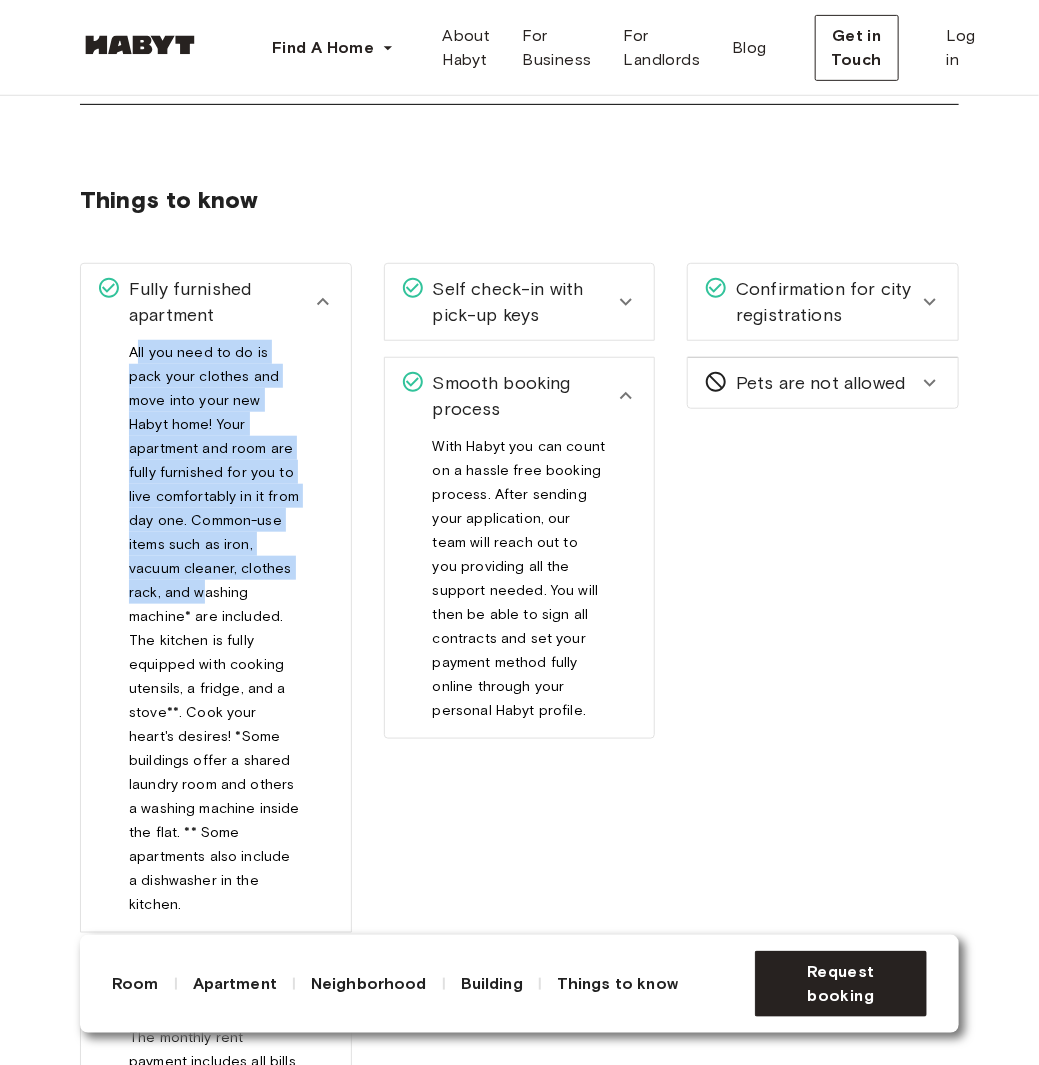 drag, startPoint x: 134, startPoint y: 348, endPoint x: 197, endPoint y: 564, distance: 225 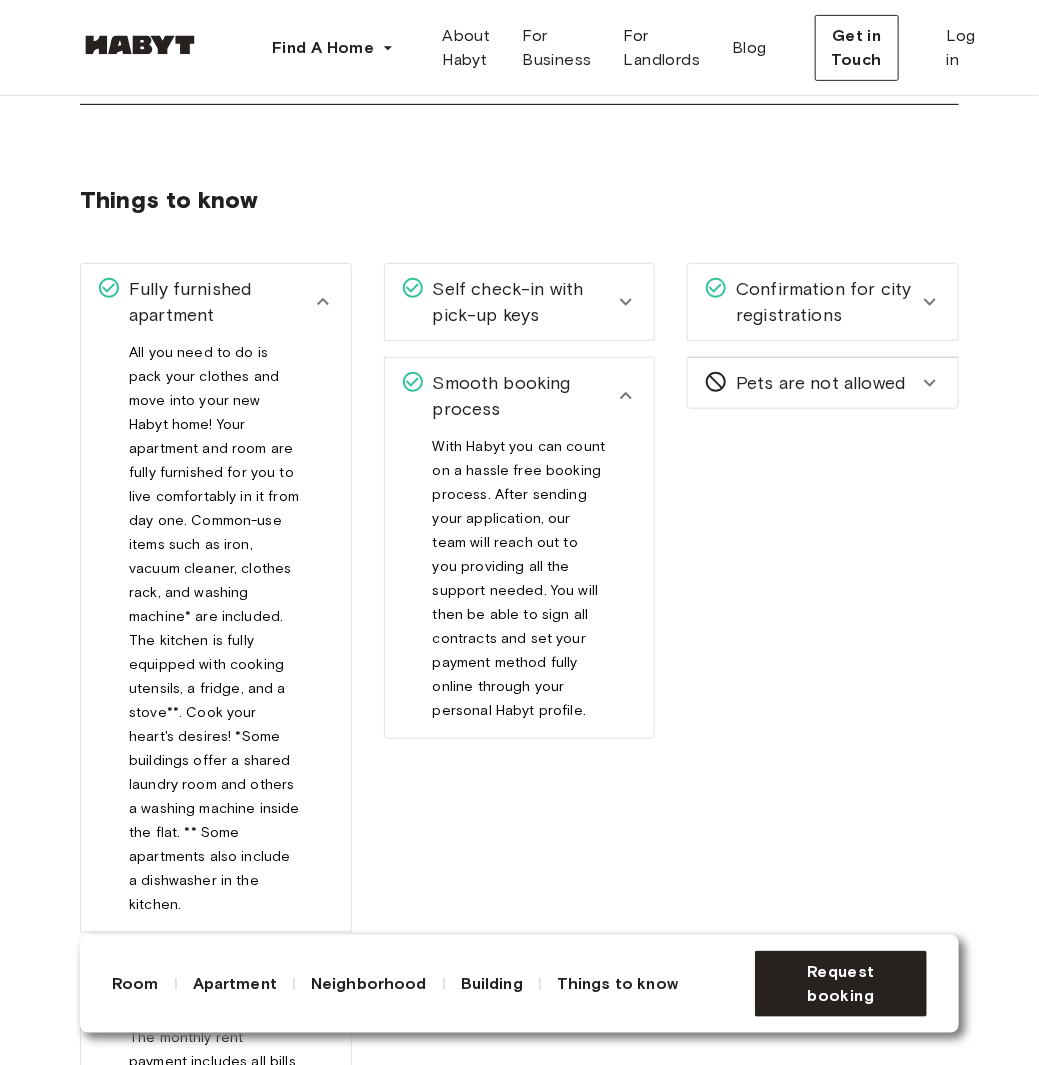 click on "All you need to do is pack your clothes and move into your new Habyt home! Your apartment and room are fully furnished for you to live comfortably in it from day one. Common-use items such as iron, vacuum cleaner, clothes rack, and washing machine* are included. The kitchen is fully equipped with cooking utensils, a fridge, and a stove**. Cook your heart's desires! *Some buildings offer a shared laundry room and others a washing machine inside the flat. ** Some apartments also include a dishwasher in the kitchen." at bounding box center [214, 636] 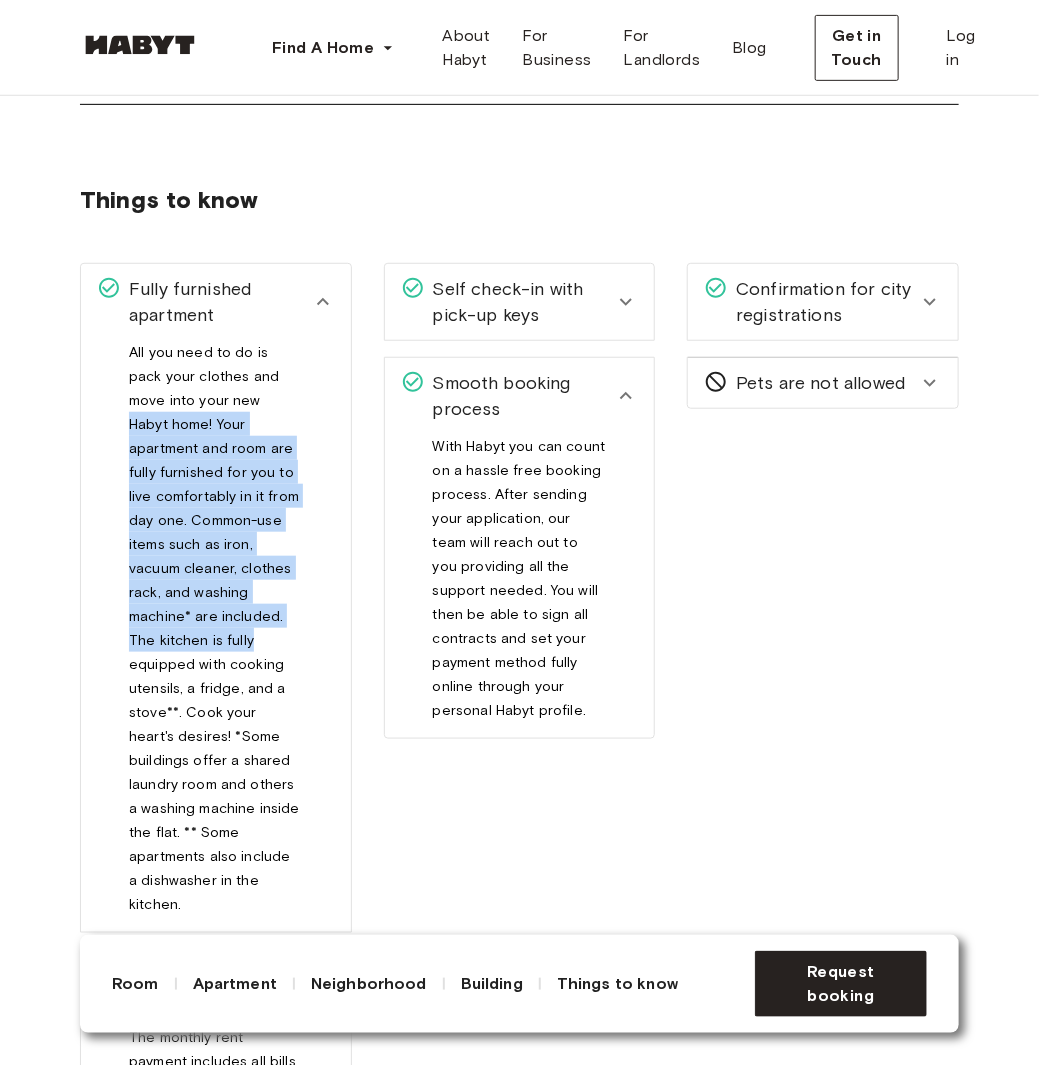 drag, startPoint x: 222, startPoint y: 391, endPoint x: 253, endPoint y: 611, distance: 222.17336 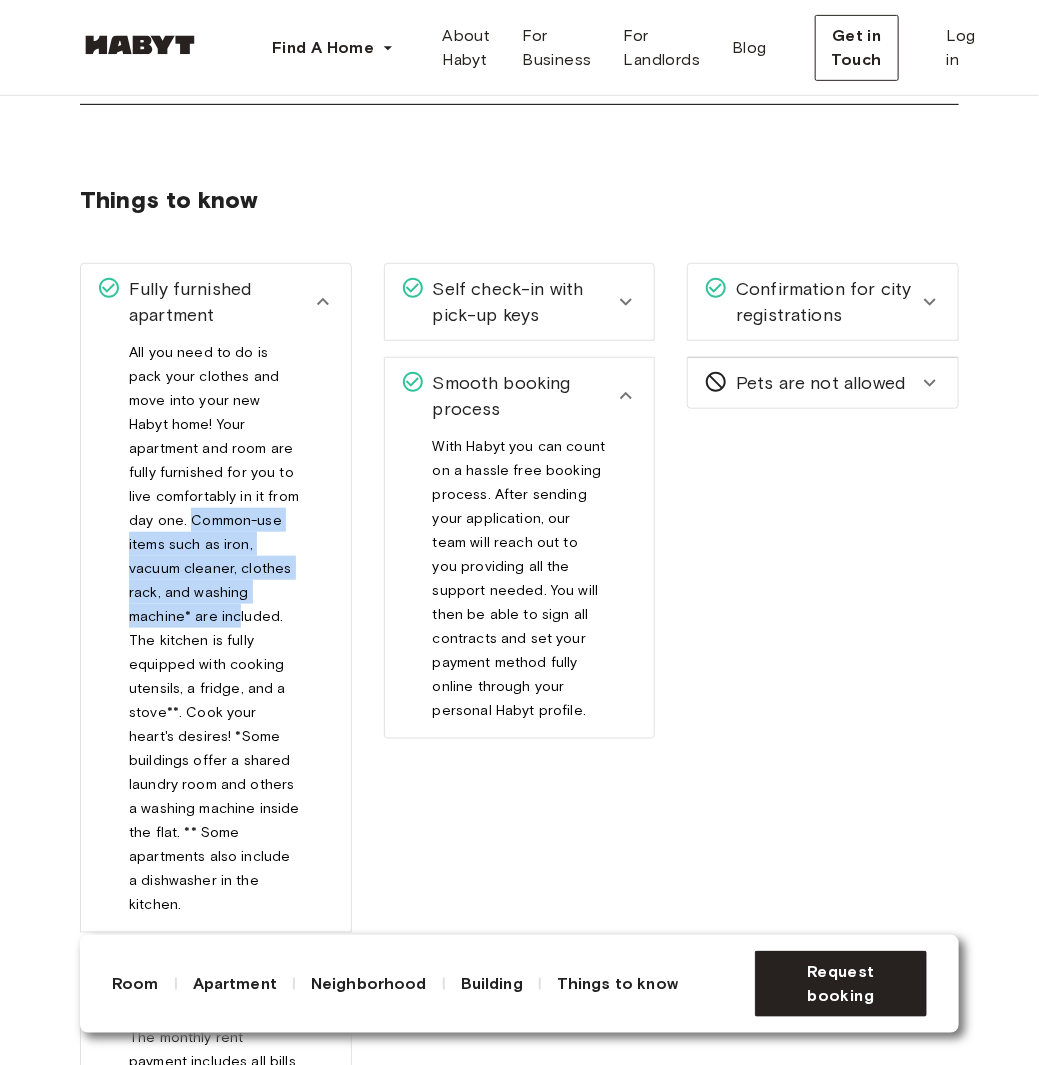 drag, startPoint x: 218, startPoint y: 491, endPoint x: 233, endPoint y: 599, distance: 109.03669 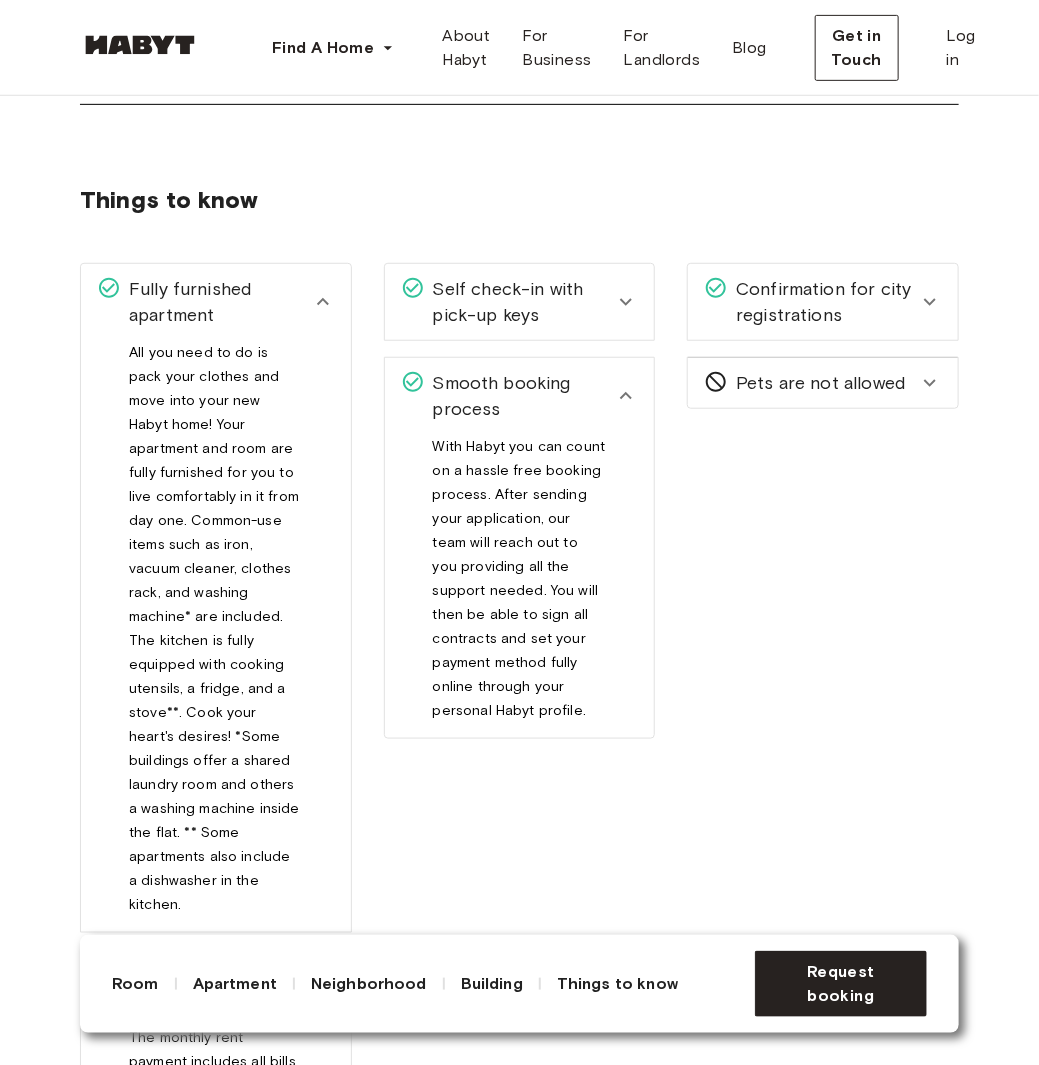 click on "All you need to do is pack your clothes and move into your new Habyt home! Your apartment and room are fully furnished for you to live comfortably in it from day one. Common-use items such as iron, vacuum cleaner, clothes rack, and washing machine* are included. The kitchen is fully equipped with cooking utensils, a fridge, and a stove**. Cook your heart's desires! *Some buildings offer a shared laundry room and others a washing machine inside the flat. ** Some apartments also include a dishwasher in the kitchen." at bounding box center (214, 636) 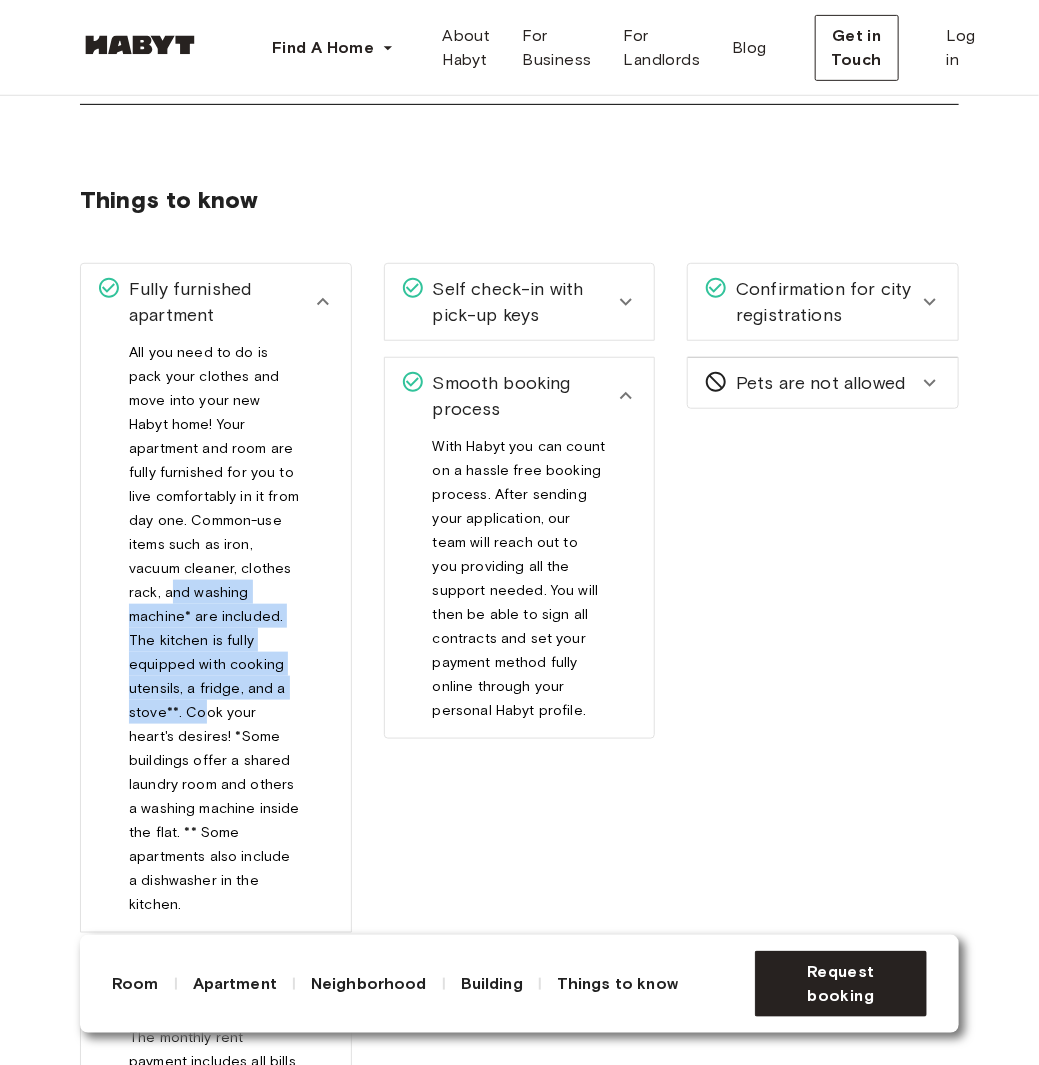 drag, startPoint x: 166, startPoint y: 571, endPoint x: 203, endPoint y: 682, distance: 117.00427 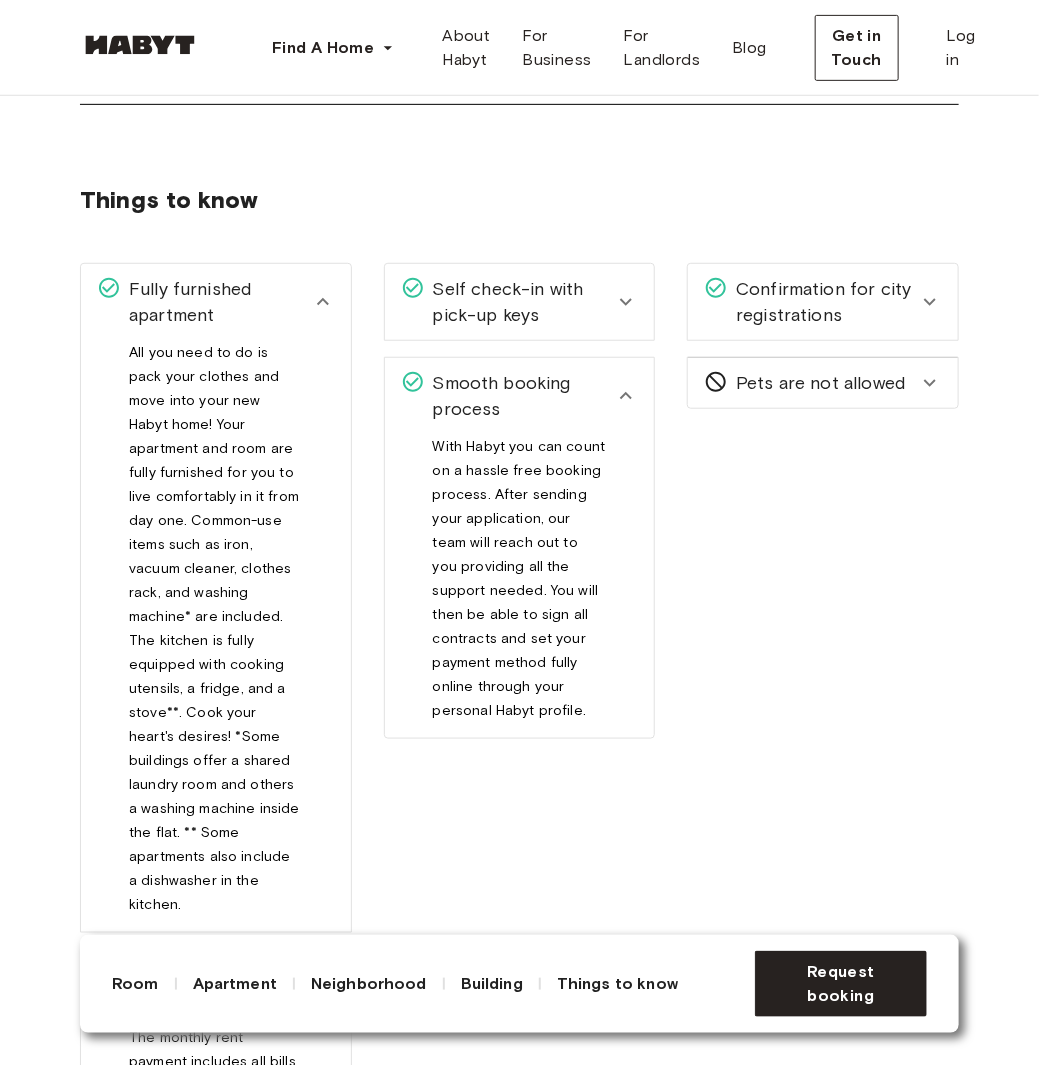 click on "All you need to do is pack your clothes and move into your new Habyt home! Your apartment and room are fully furnished for you to live comfortably in it from day one. Common-use items such as iron, vacuum cleaner, clothes rack, and washing machine* are included. The kitchen is fully equipped with cooking utensils, a fridge, and a stove**. Cook your heart's desires! *Some buildings offer a shared laundry room and others a washing machine inside the flat. ** Some apartments also include a dishwasher in the kitchen." at bounding box center [214, 636] 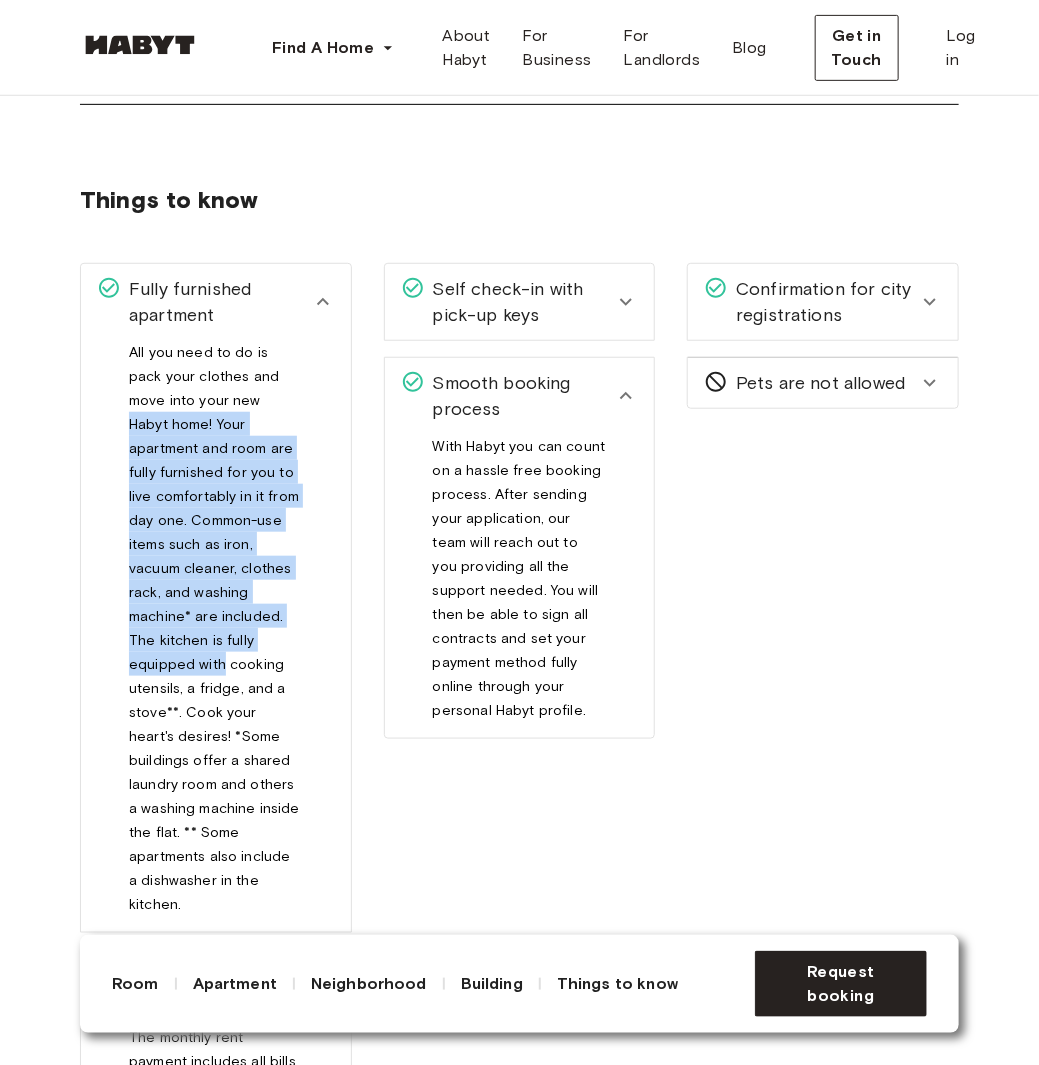 drag, startPoint x: 213, startPoint y: 399, endPoint x: 218, endPoint y: 647, distance: 248.0504 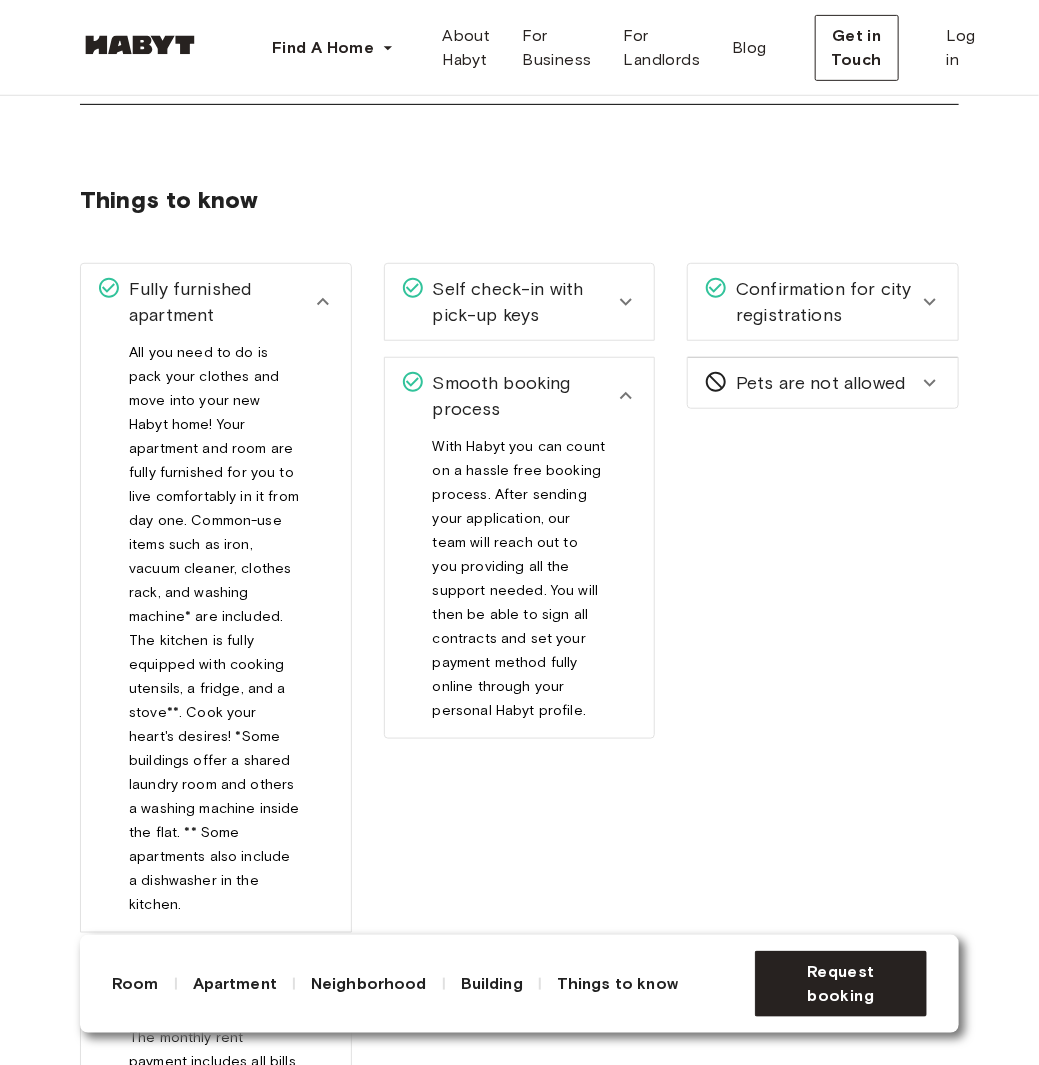 click on "All you need to do is pack your clothes and move into your new Habyt home! Your apartment and room are fully furnished for you to live comfortably in it from day one. Common-use items such as iron, vacuum cleaner, clothes rack, and washing machine* are included. The kitchen is fully equipped with cooking utensils, a fridge, and a stove**. Cook your heart's desires! *Some buildings offer a shared laundry room and others a washing machine inside the flat. ** Some apartments also include a dishwasher in the kitchen." at bounding box center [216, 628] 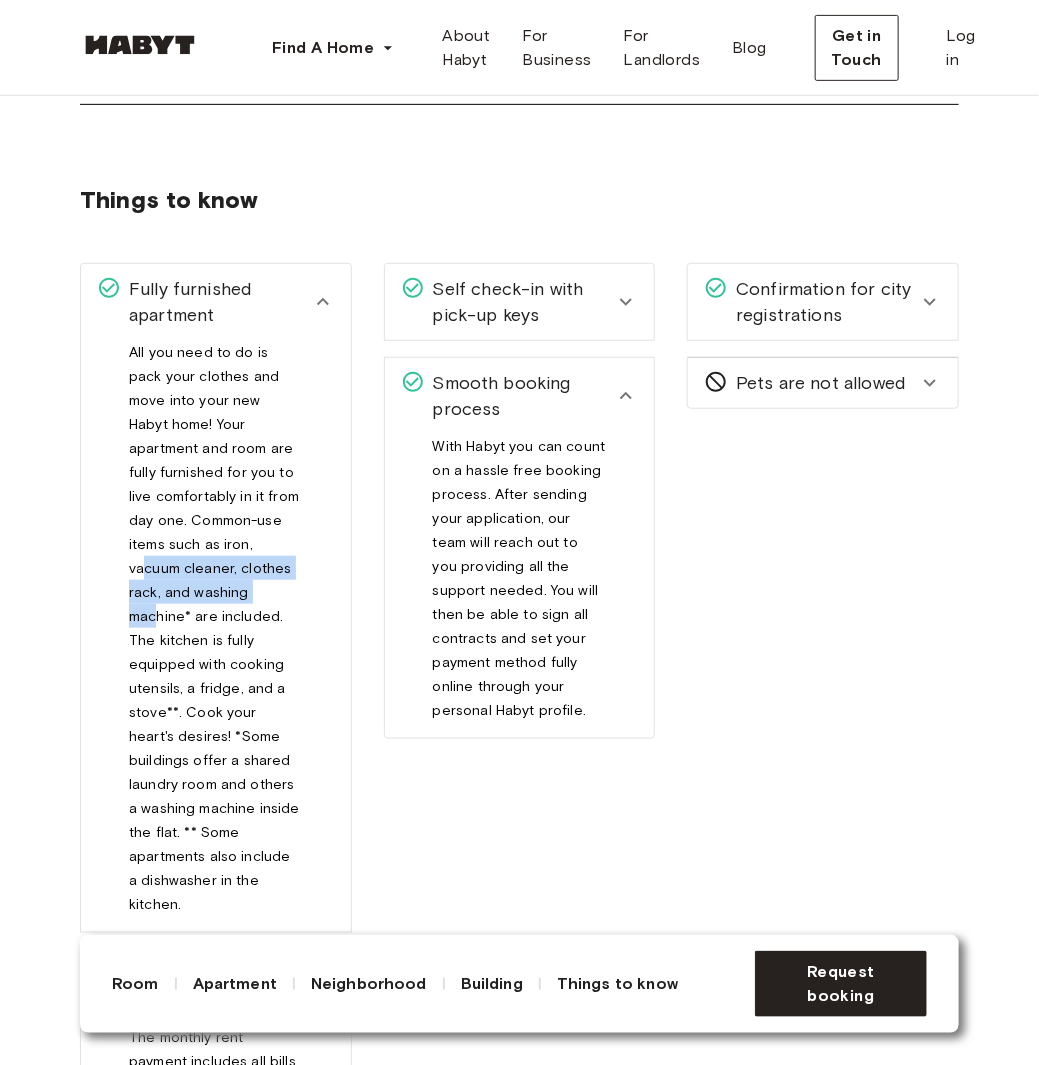drag, startPoint x: 145, startPoint y: 547, endPoint x: 168, endPoint y: 616, distance: 72.73238 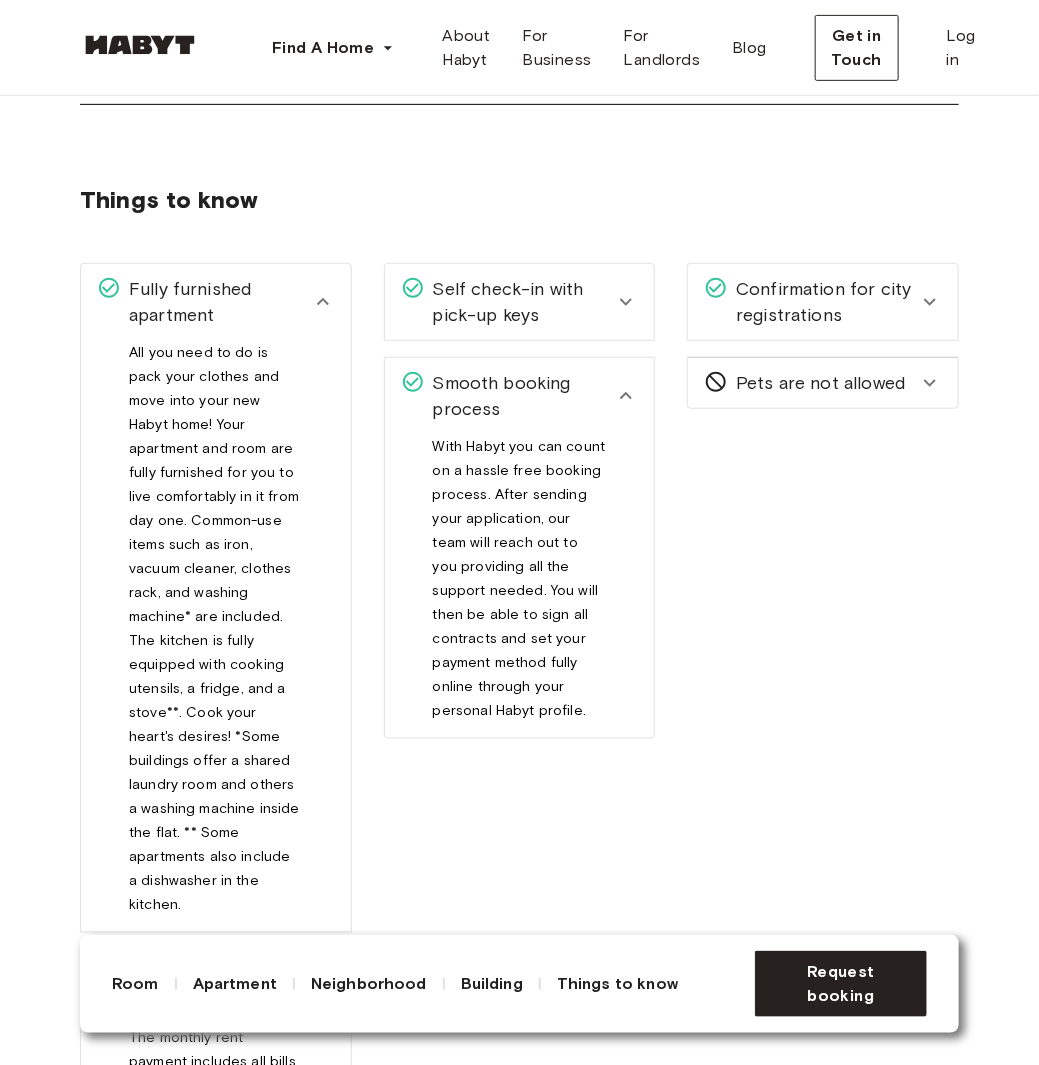 click on "All you need to do is pack your clothes and move into your new Habyt home! Your apartment and room are fully furnished for you to live comfortably in it from day one. Common-use items such as iron, vacuum cleaner, clothes rack, and washing machine* are included. The kitchen is fully equipped with cooking utensils, a fridge, and a stove**. Cook your heart's desires! *Some buildings offer a shared laundry room and others a washing machine inside the flat. ** Some apartments also include a dishwasher in the kitchen." at bounding box center [214, 636] 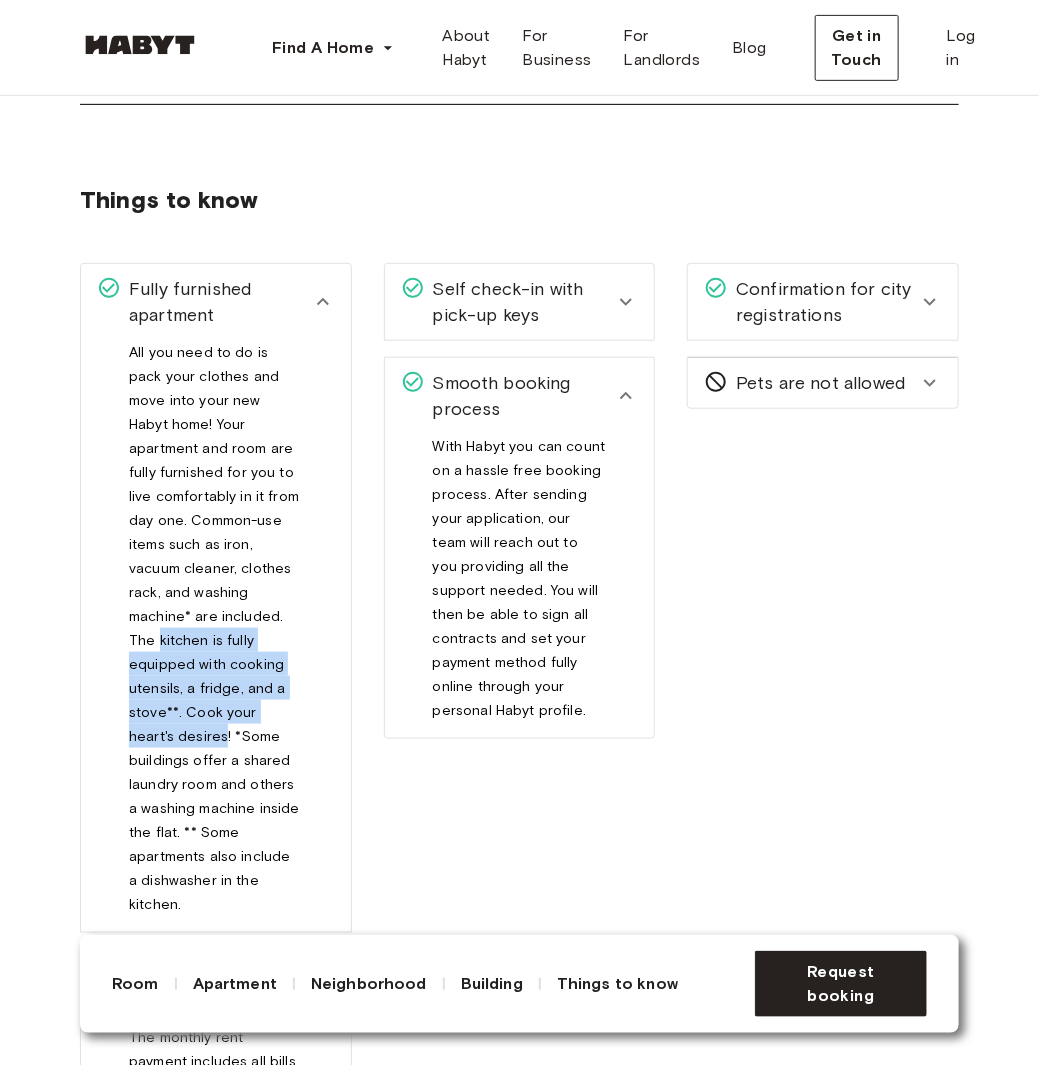 drag, startPoint x: 154, startPoint y: 607, endPoint x: 189, endPoint y: 712, distance: 110.67972 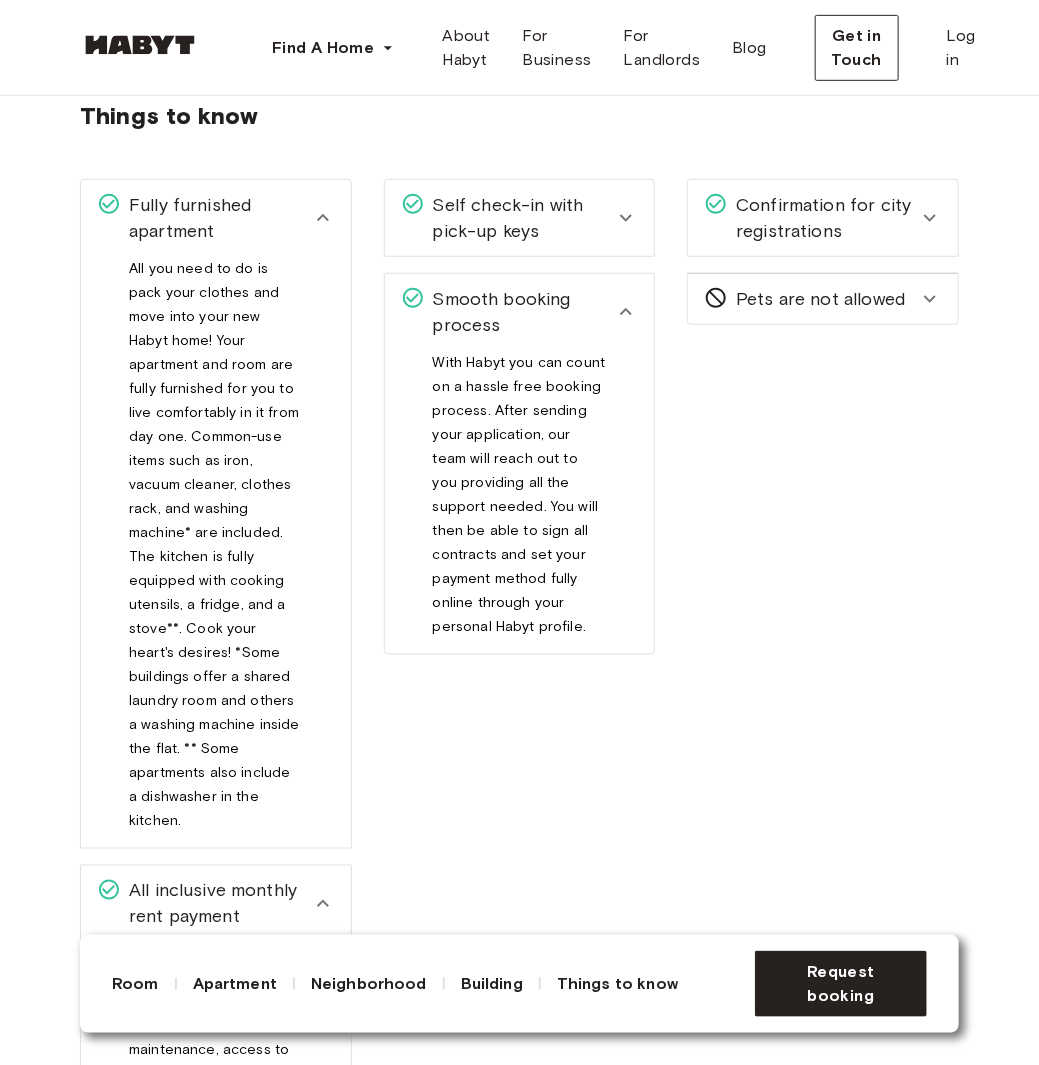 scroll, scrollTop: 2800, scrollLeft: 0, axis: vertical 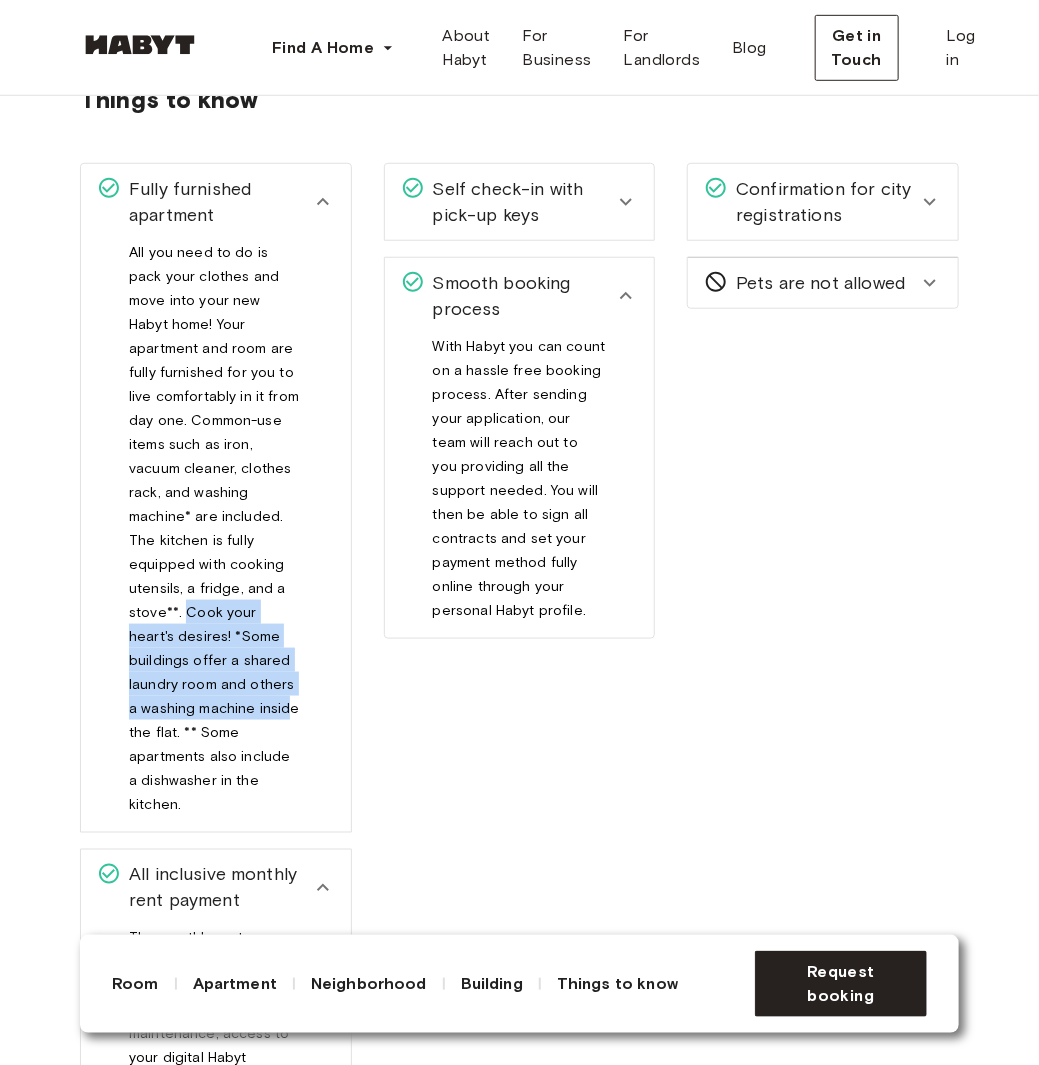 drag, startPoint x: 183, startPoint y: 585, endPoint x: 218, endPoint y: 681, distance: 102.18121 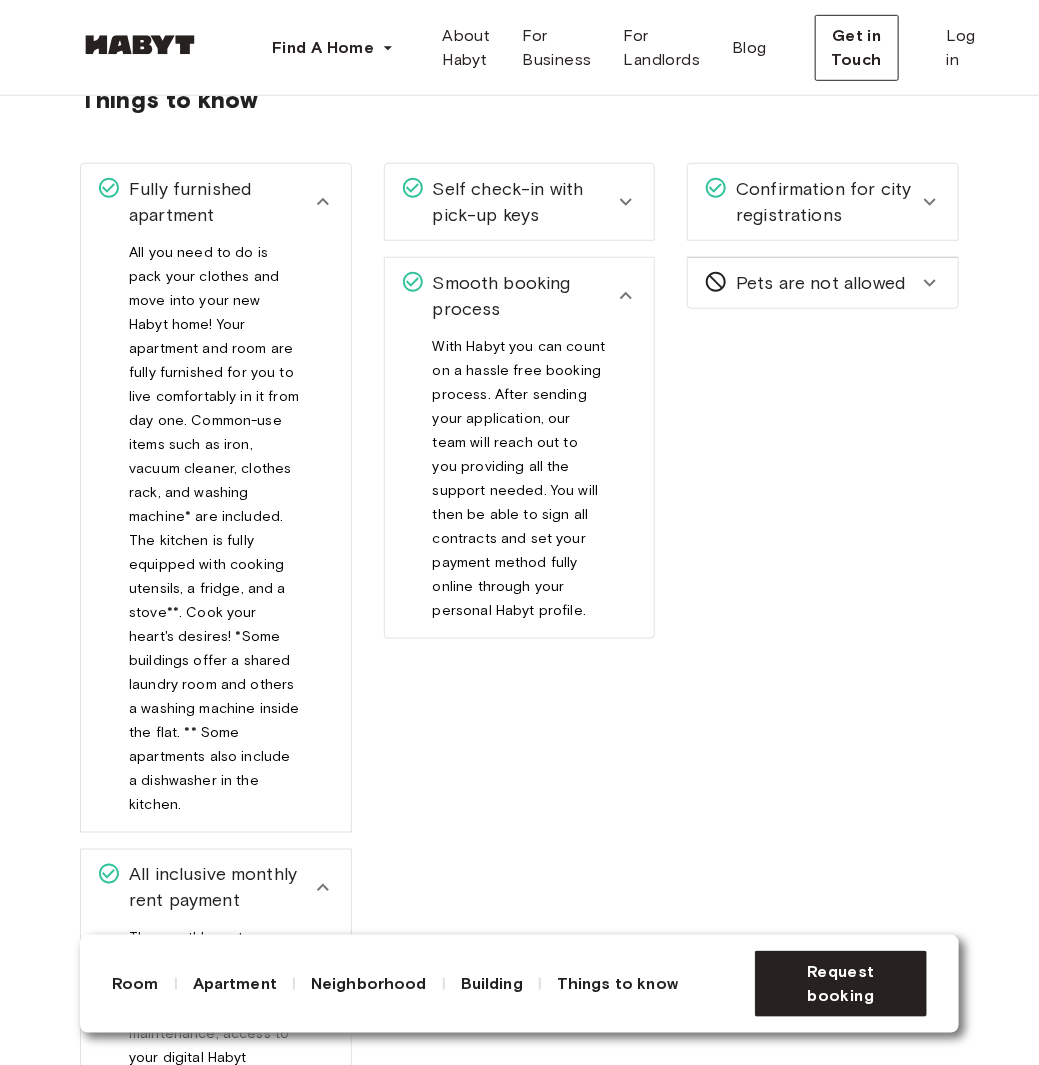 click on "All you need to do is pack your clothes and move into your new Habyt home! Your apartment and room are fully furnished for you to live comfortably in it from day one. Common-use items such as iron, vacuum cleaner, clothes rack, and washing machine* are included. The kitchen is fully equipped with cooking utensils, a fridge, and a stove**. Cook your heart's desires! *Some buildings offer a shared laundry room and others a washing machine inside the flat. ** Some apartments also include a dishwasher in the kitchen." at bounding box center (216, 528) 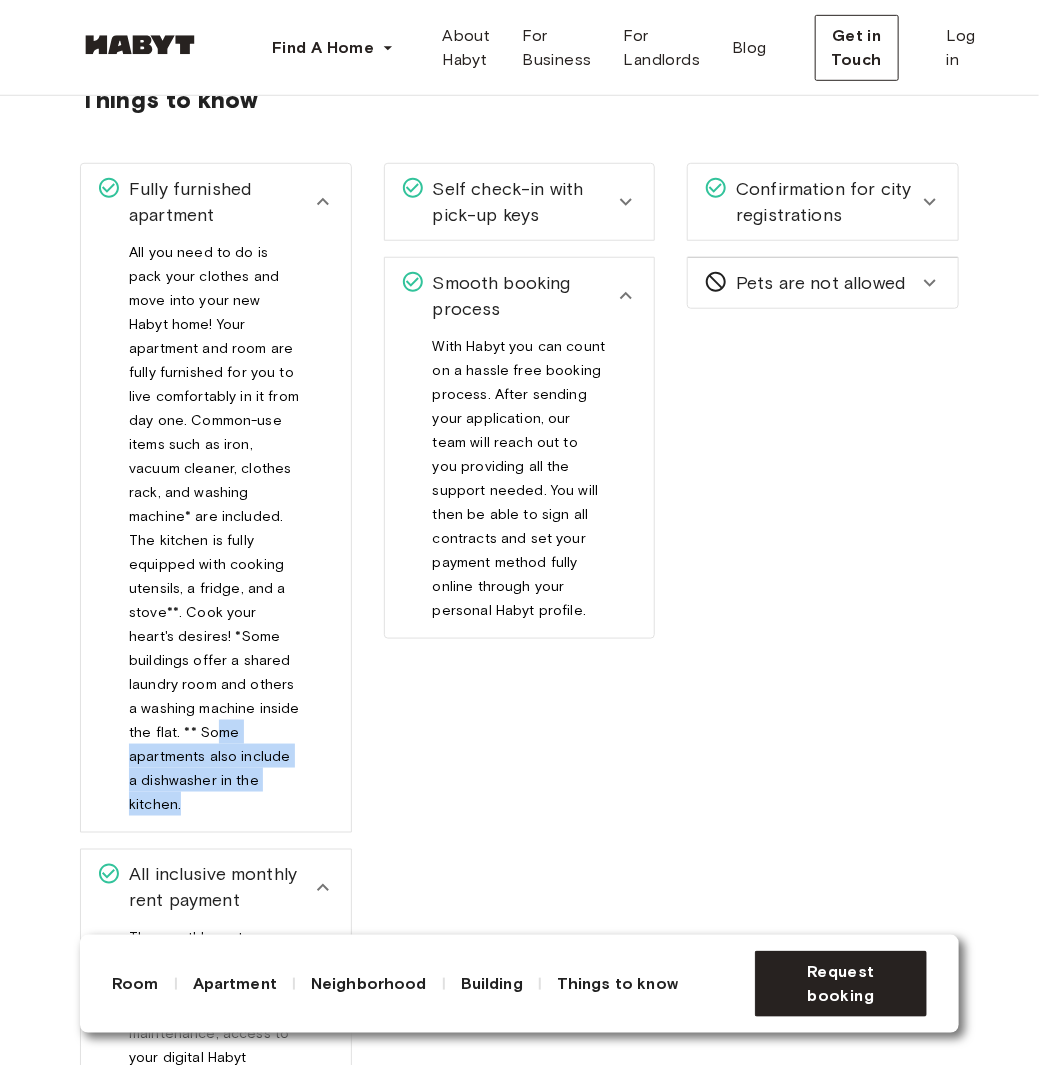 drag, startPoint x: 156, startPoint y: 707, endPoint x: 207, endPoint y: 744, distance: 63.007935 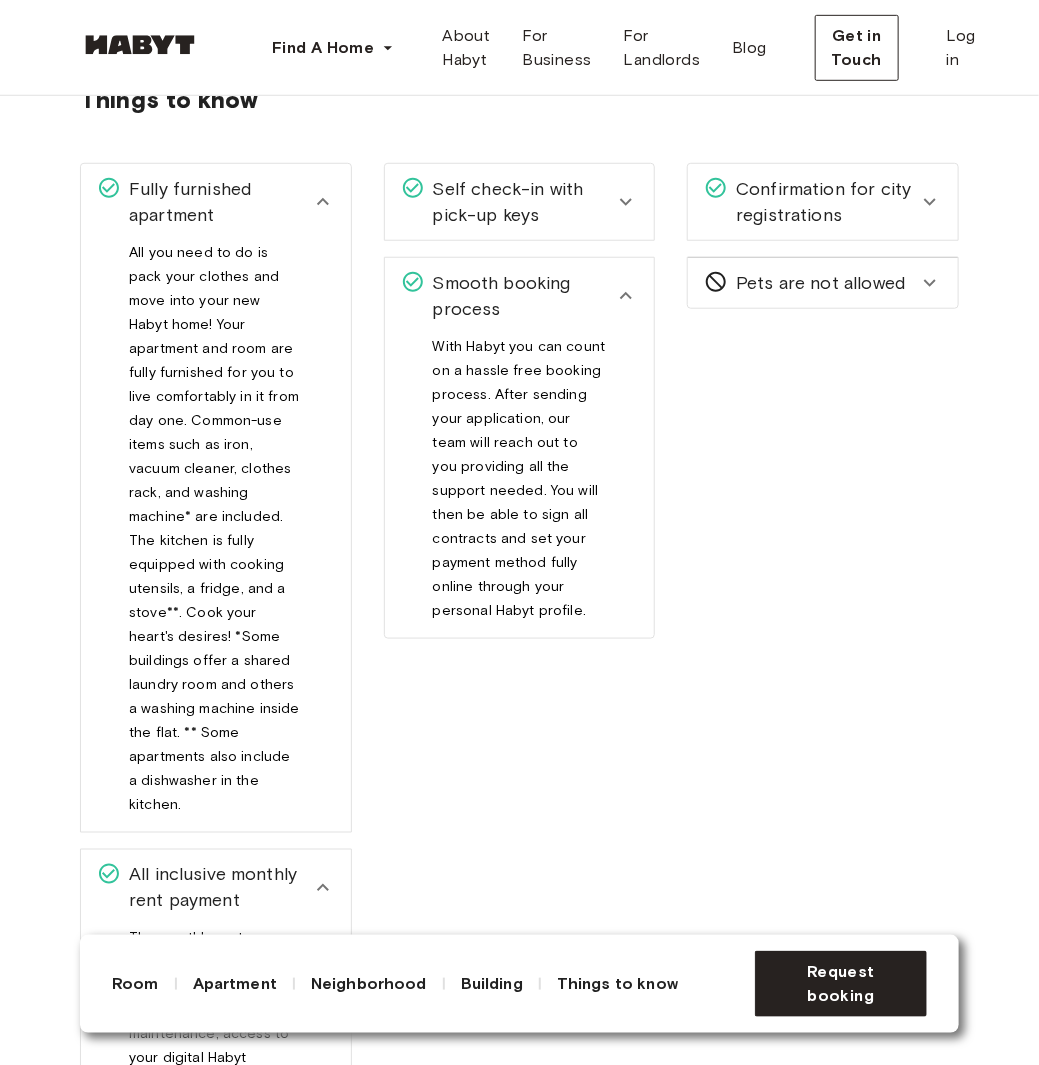 click 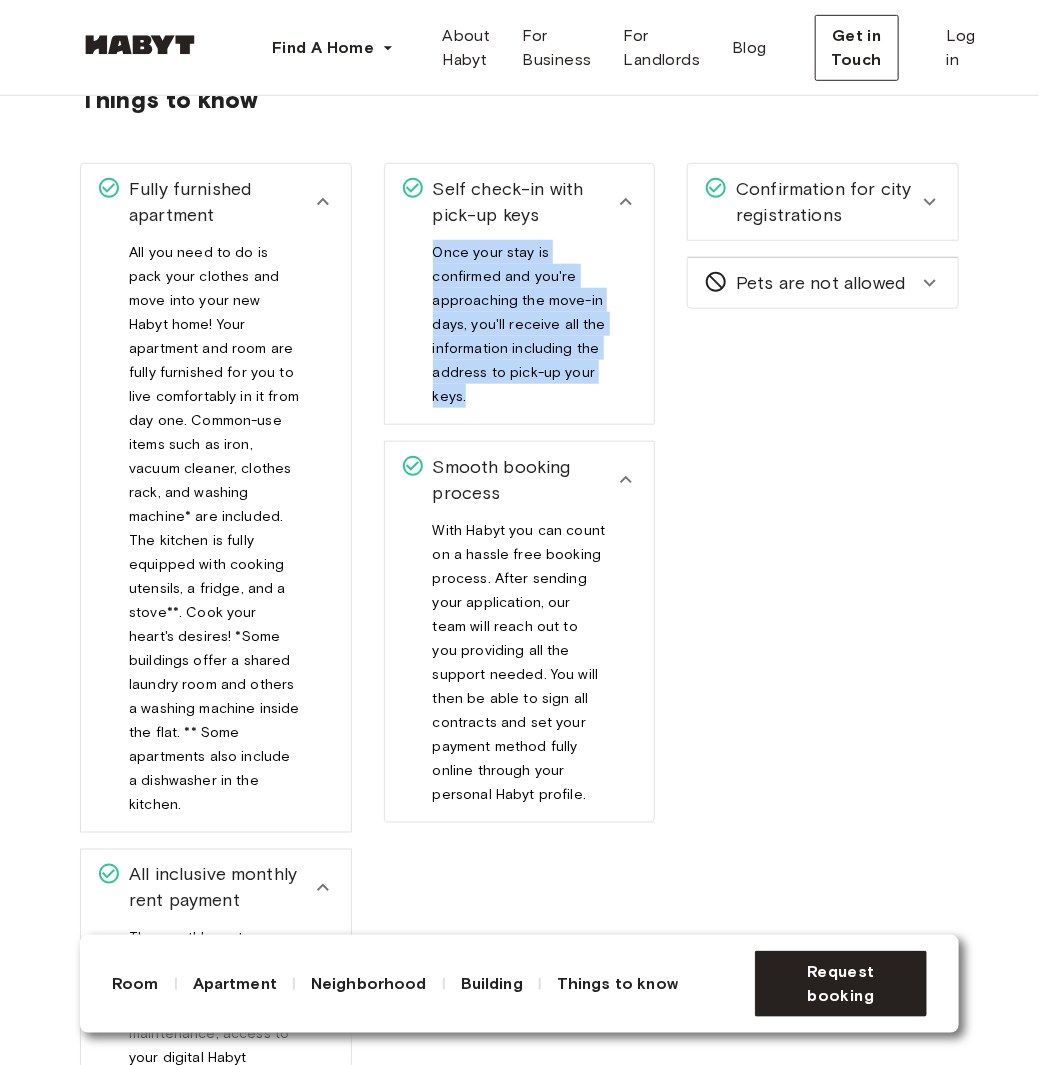 drag, startPoint x: 434, startPoint y: 243, endPoint x: 526, endPoint y: 414, distance: 194.17775 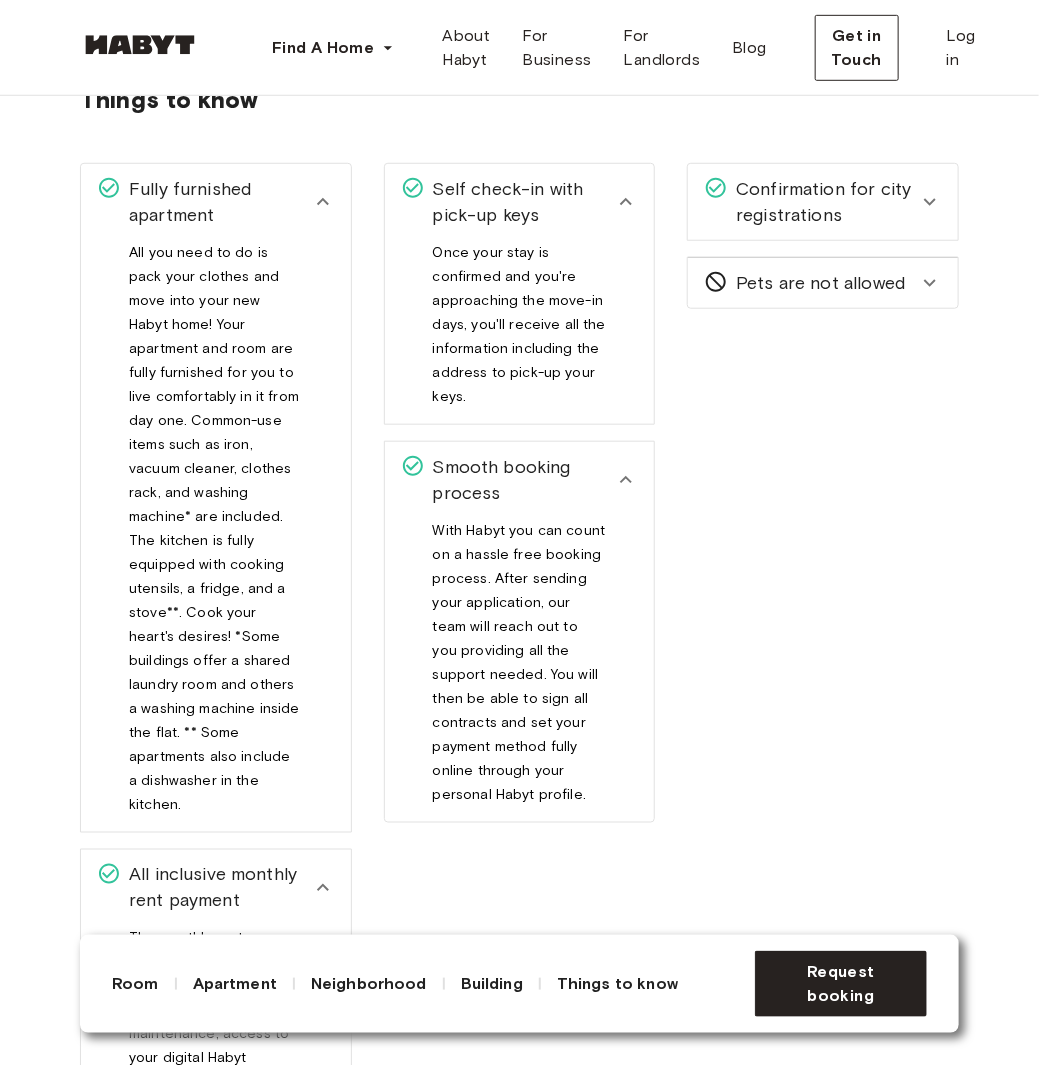 click 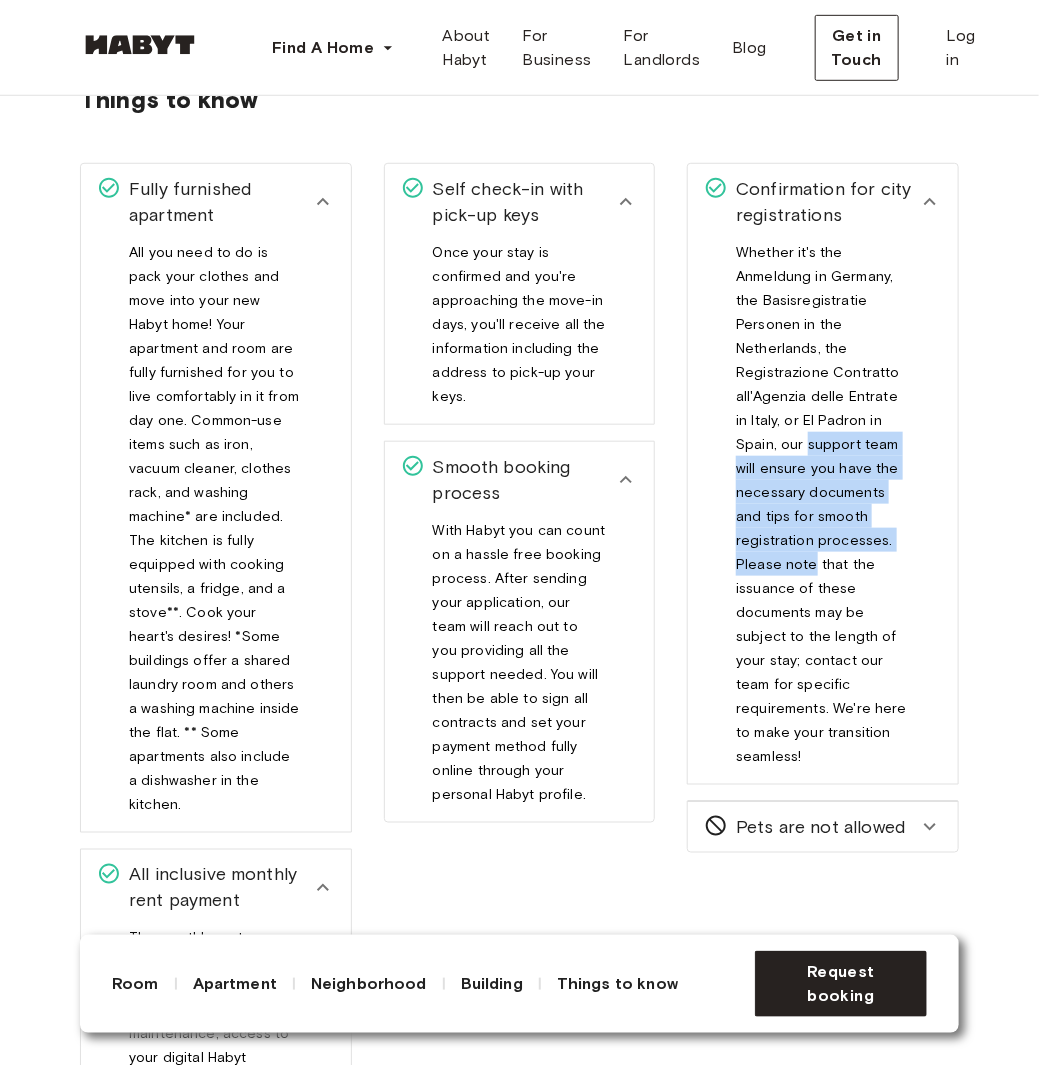 drag, startPoint x: 764, startPoint y: 441, endPoint x: 842, endPoint y: 582, distance: 161.13658 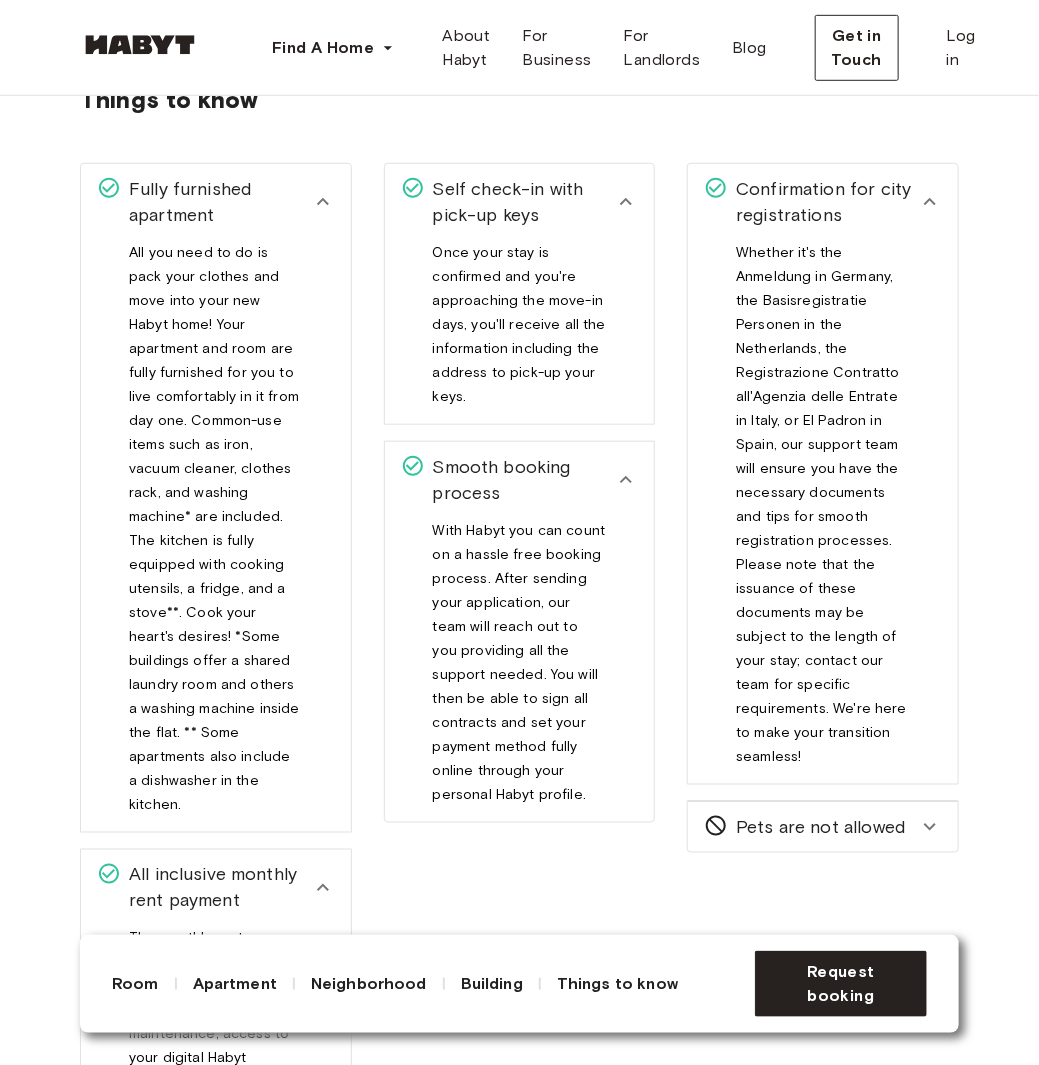 click on "Whether it's the Anmeldung in Germany, the Basisregistratie Personen in the Netherlands, the Registrazione Contratto all'Agenzia delle Entrate in Italy, or El Padron in Spain, our support team will ensure you have the necessary documents and tips for smooth registration processes. Please note that the issuance of these documents may be subject to the length of your stay; contact our team for specific requirements. We're here to make your transition seamless!" at bounding box center [821, 512] 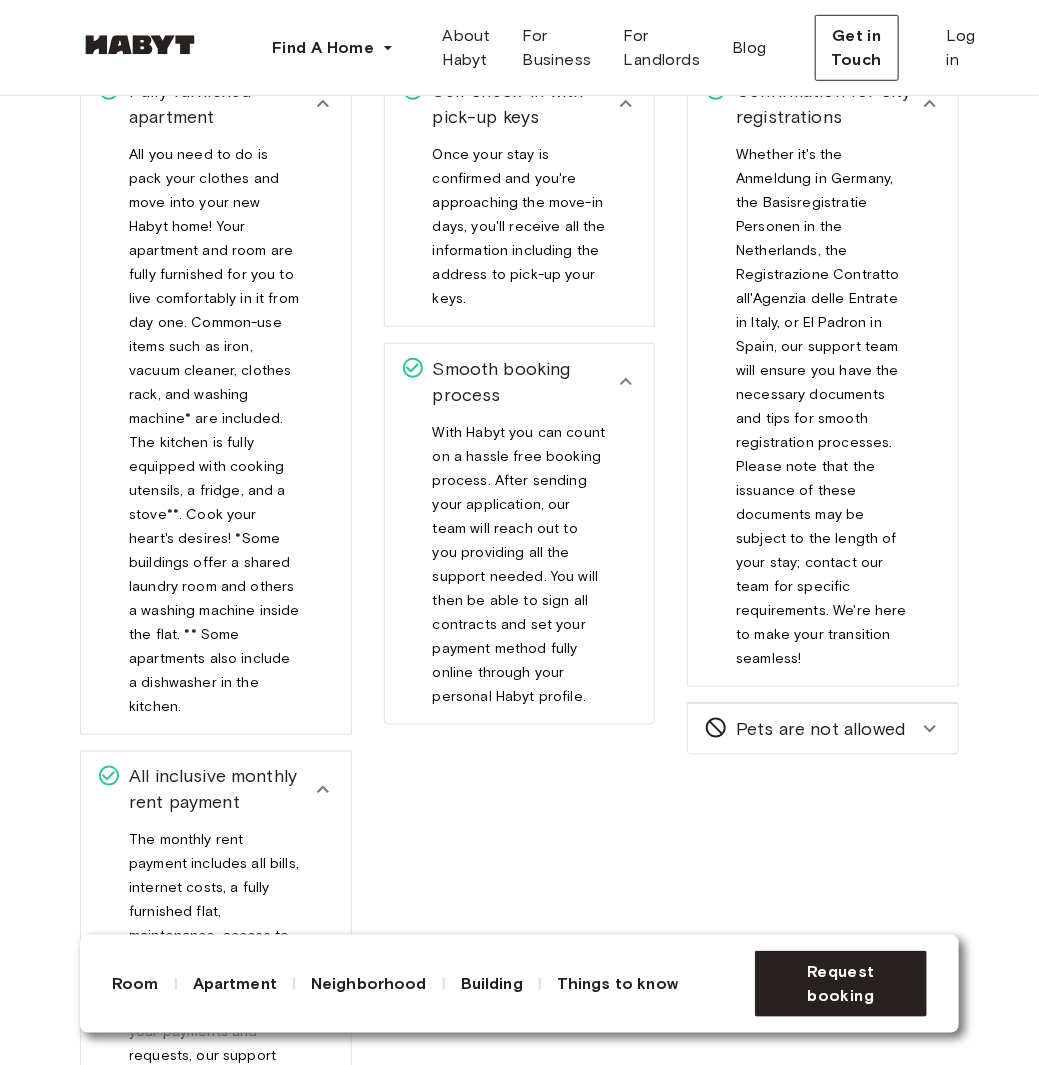 scroll, scrollTop: 2900, scrollLeft: 0, axis: vertical 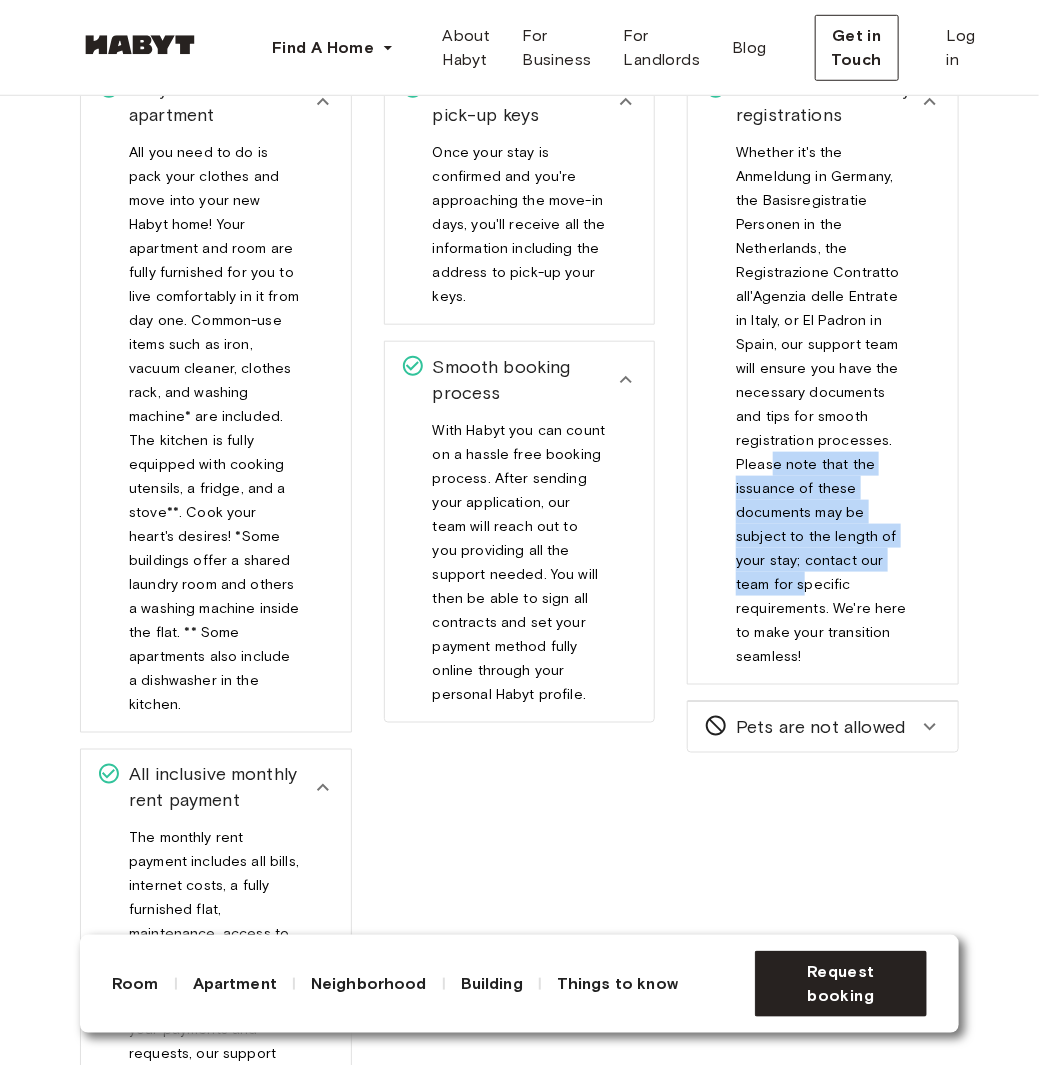 drag, startPoint x: 773, startPoint y: 457, endPoint x: 805, endPoint y: 592, distance: 138.74077 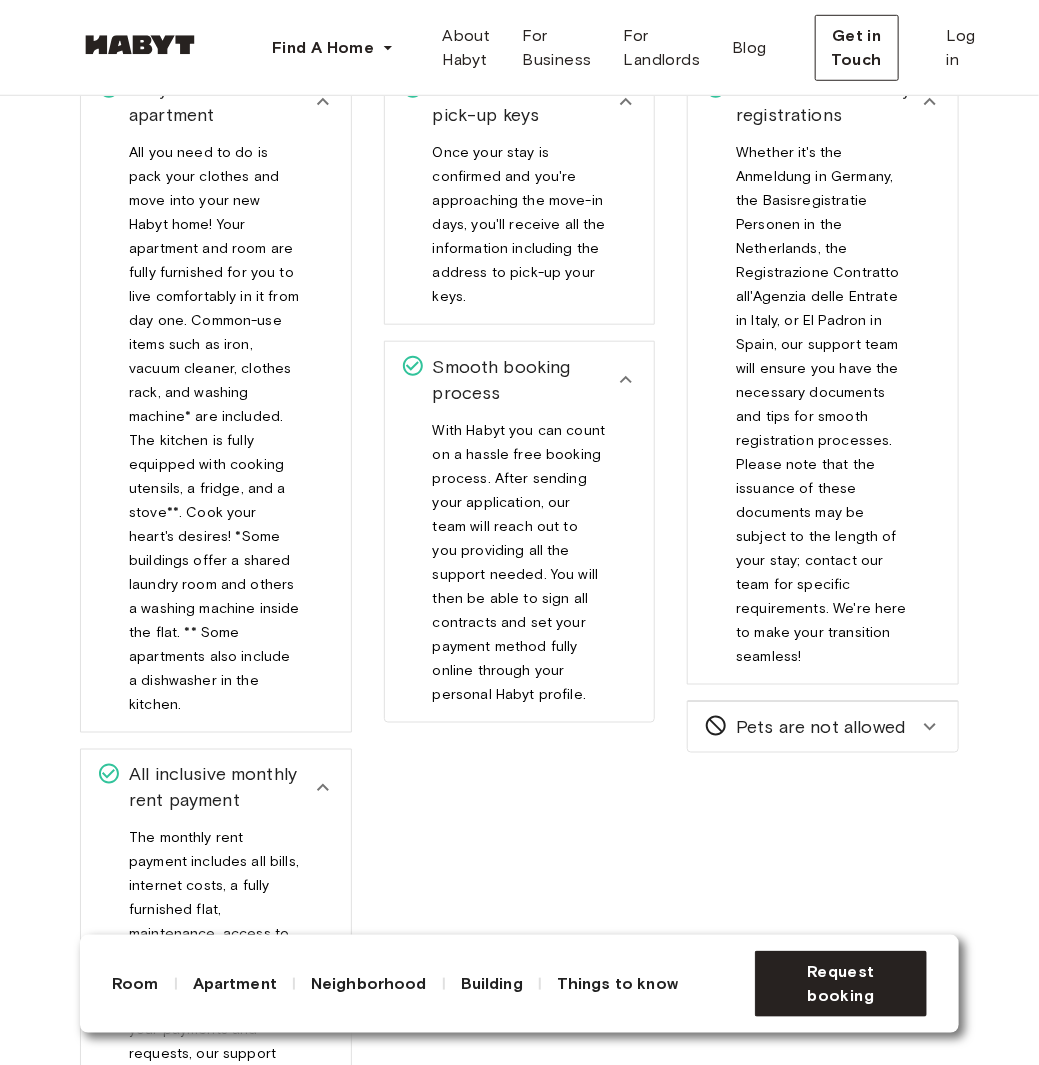 click on "Whether it's the Anmeldung in Germany, the Basisregistratie Personen in the Netherlands, the Registrazione Contratto all'Agenzia delle Entrate in Italy, or El Padron in Spain, our support team will ensure you have the necessary documents and tips for smooth registration processes. Please note that the issuance of these documents may be subject to the length of your stay; contact our team for specific requirements. We're here to make your transition seamless!" at bounding box center [823, 404] 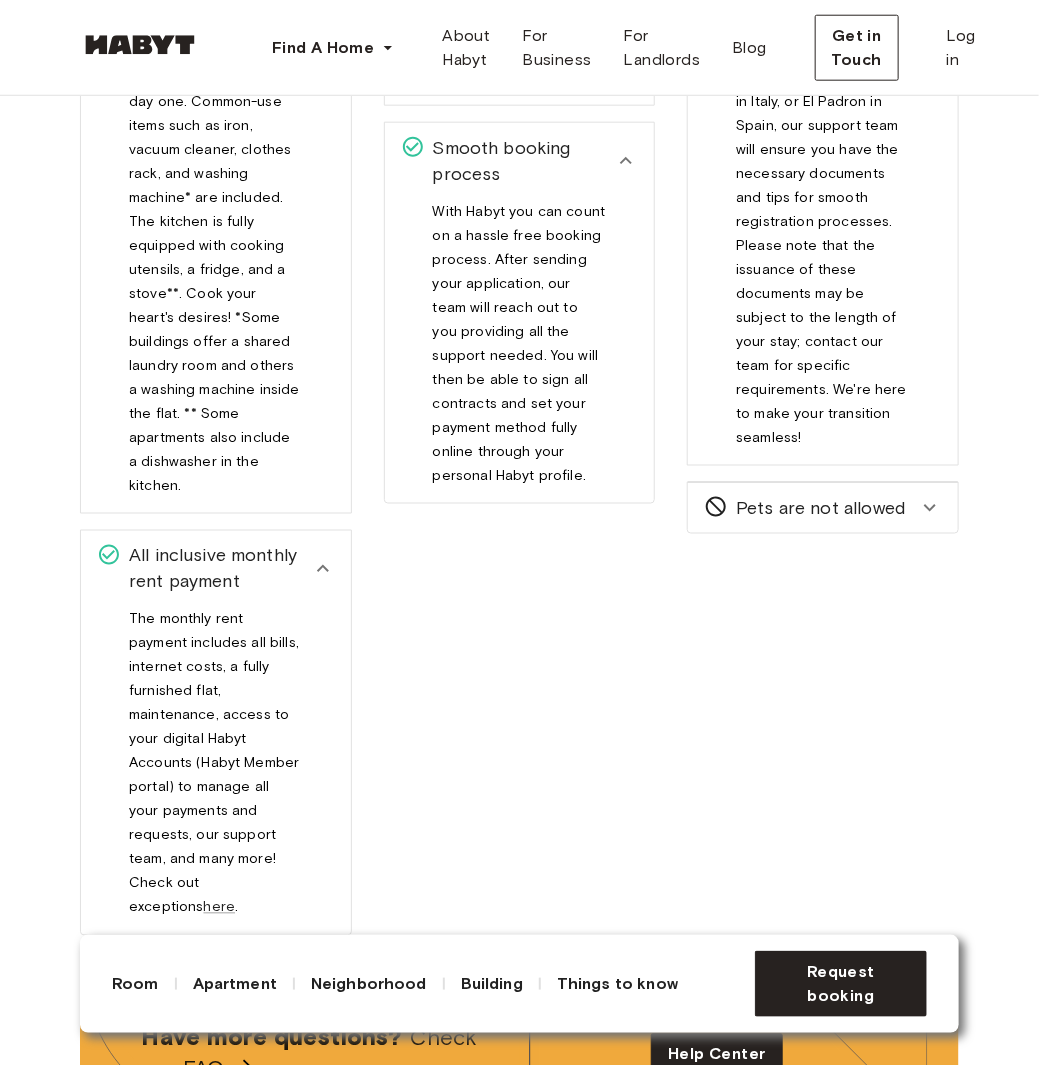scroll, scrollTop: 3200, scrollLeft: 0, axis: vertical 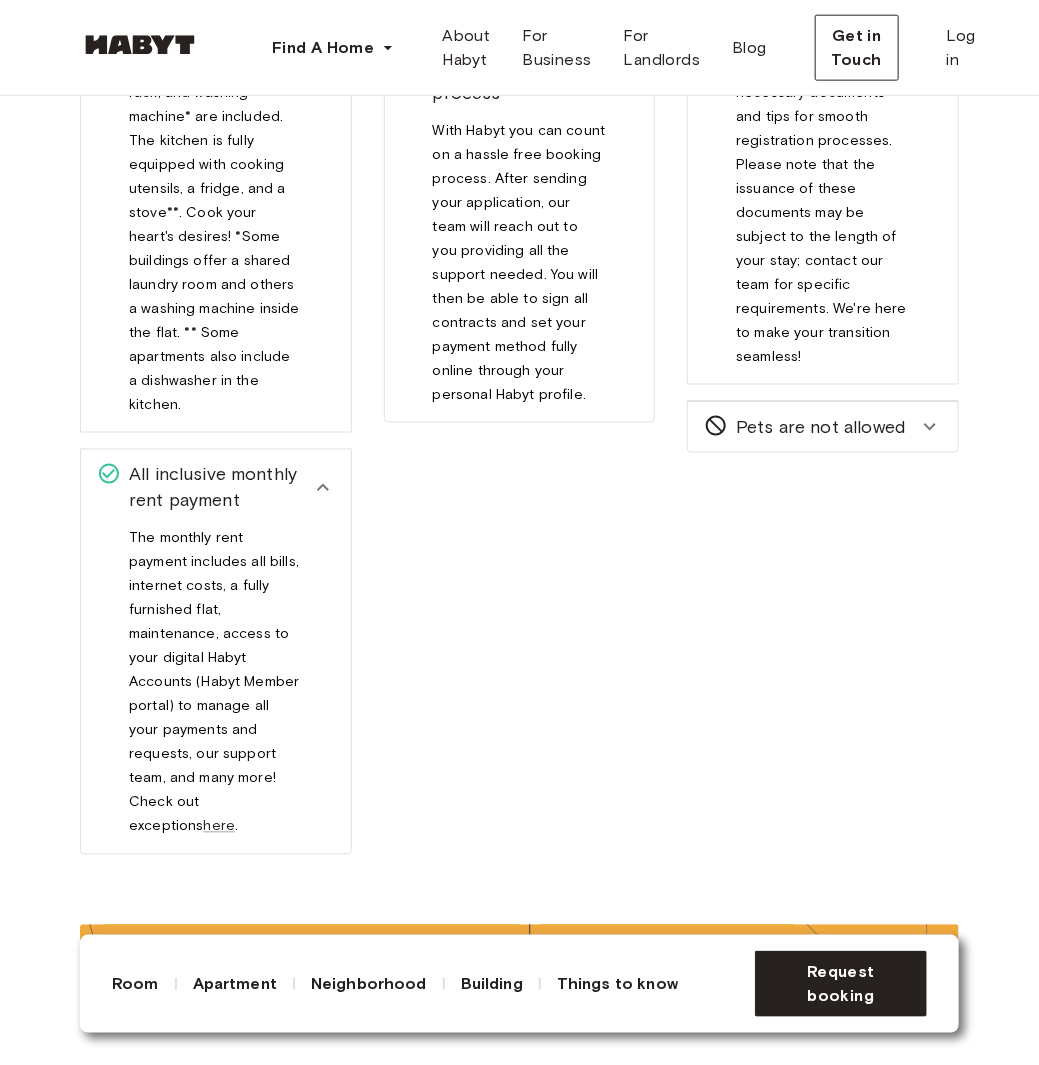 click 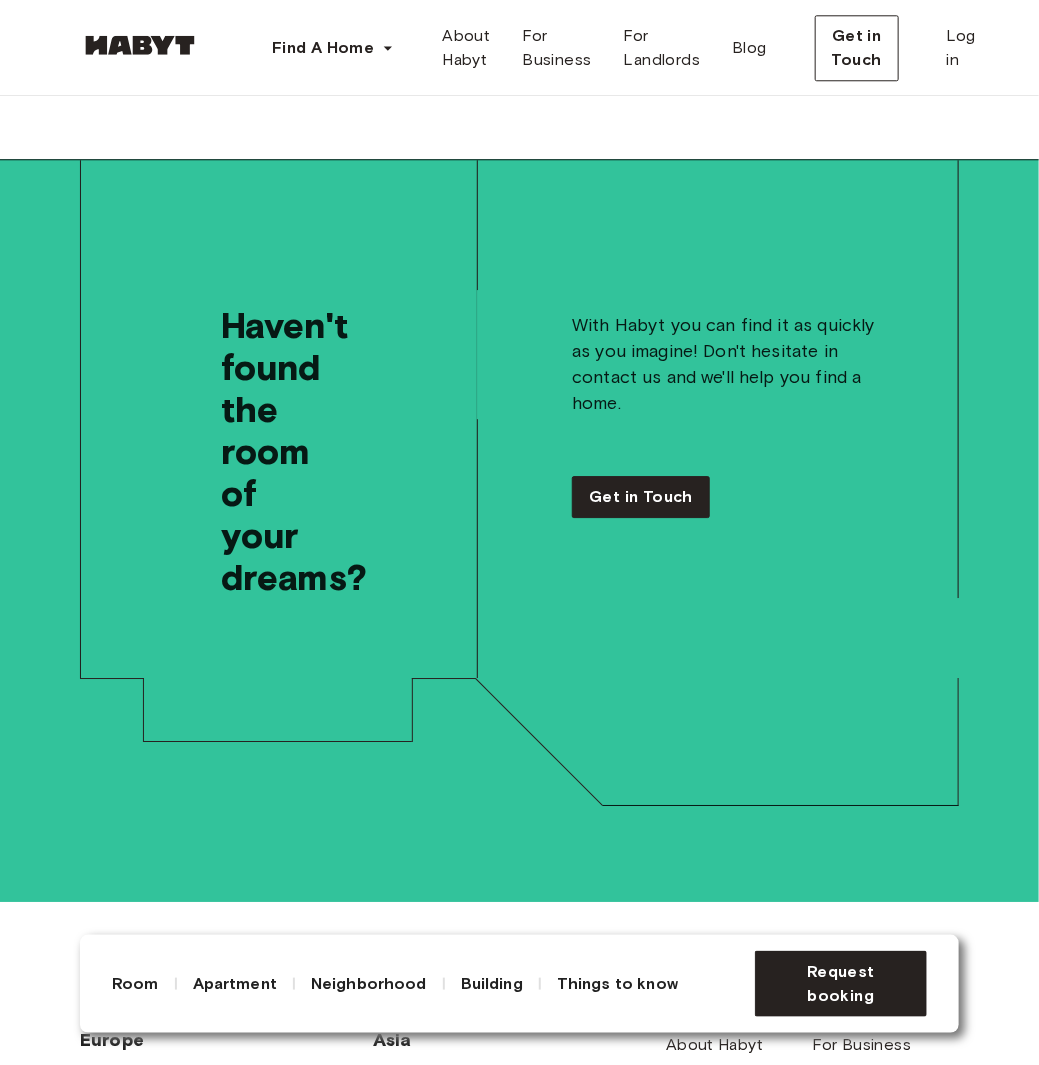 scroll, scrollTop: 6400, scrollLeft: 0, axis: vertical 